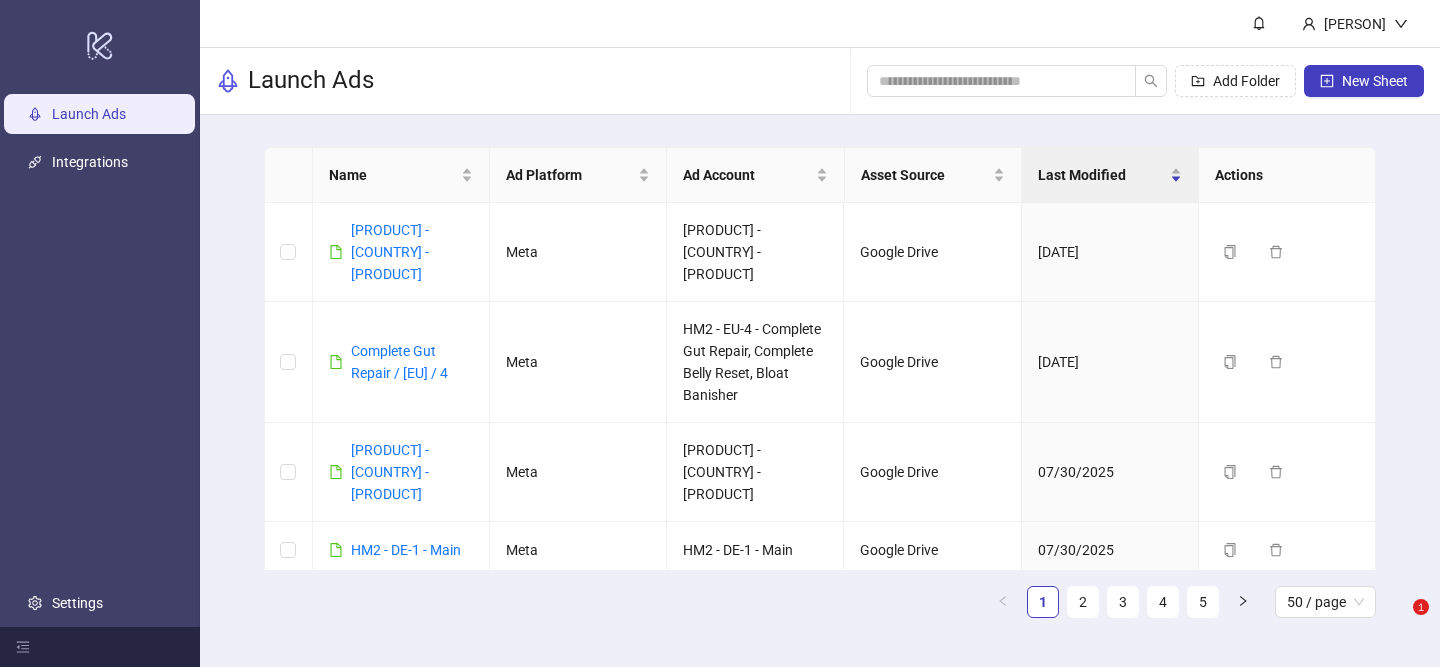 scroll, scrollTop: 0, scrollLeft: 0, axis: both 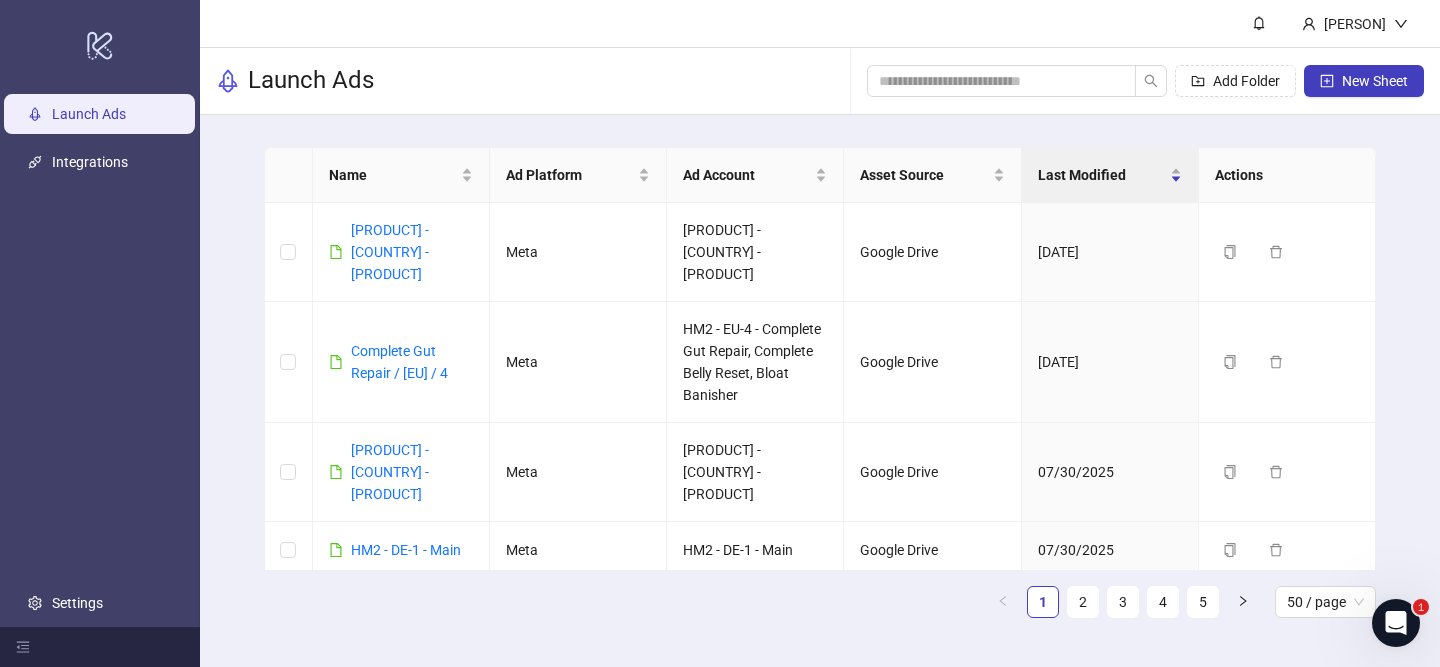 click on "Name Ad Platform Ad Account Asset Source Last Modified Actions               [PRODUCT] - [COUNTRY] - [NUMBER] - [PRODUCT] [BRAND] [PRODUCT] [PRODUCT] [PRODUCT], [PRODUCT], [PRODUCT] Google Drive [DATE] Duplicate Delete Complete [PRODUCT] / [COUNTRY] / [NUMBER] [BRAND] [PRODUCT] - [COUNTRY] - [NUMBER] - [PRODUCT], [PRODUCT], [PRODUCT] Google Drive [DATE] Duplicate Delete [PRODUCT] - [COUNTRY] - [NUMBER] - [PRODUCT] [BRAND] [PRODUCT] Google Drive [DATE] Duplicate Delete [PRODUCT] - [COUNTRY] - [NUMBER] - [PRODUCT] [BRAND] [PRODUCT] Google Drive [DATE] Duplicate Delete [PRODUCT] - [COUNTRY] - [NUMBER] - [PRODUCT] [BRAND] [PRODUCT] Google Drive [DATE] Duplicate Delete [PRODUCT] / [COUNTRY] / [NUMBER] [BRAND] [PRODUCT] Google Drive [DATE] Duplicate Delete [PRODUCT] - [COUNTRY] - [NUMBER] - [PRODUCT] [BRAND] [PRODUCT] Google Drive [DATE] Duplicate Delete [PRODUCT] - [COUNTRY] - [NUMBER] - [PRODUCT] [BRAND] [PRODUCT] Google Drive [DATE] Duplicate Delete [PRODUCT] - [COUNTRY] - [NUMBER] - [PRODUCT] [NUMBER]" at bounding box center [820, 390] 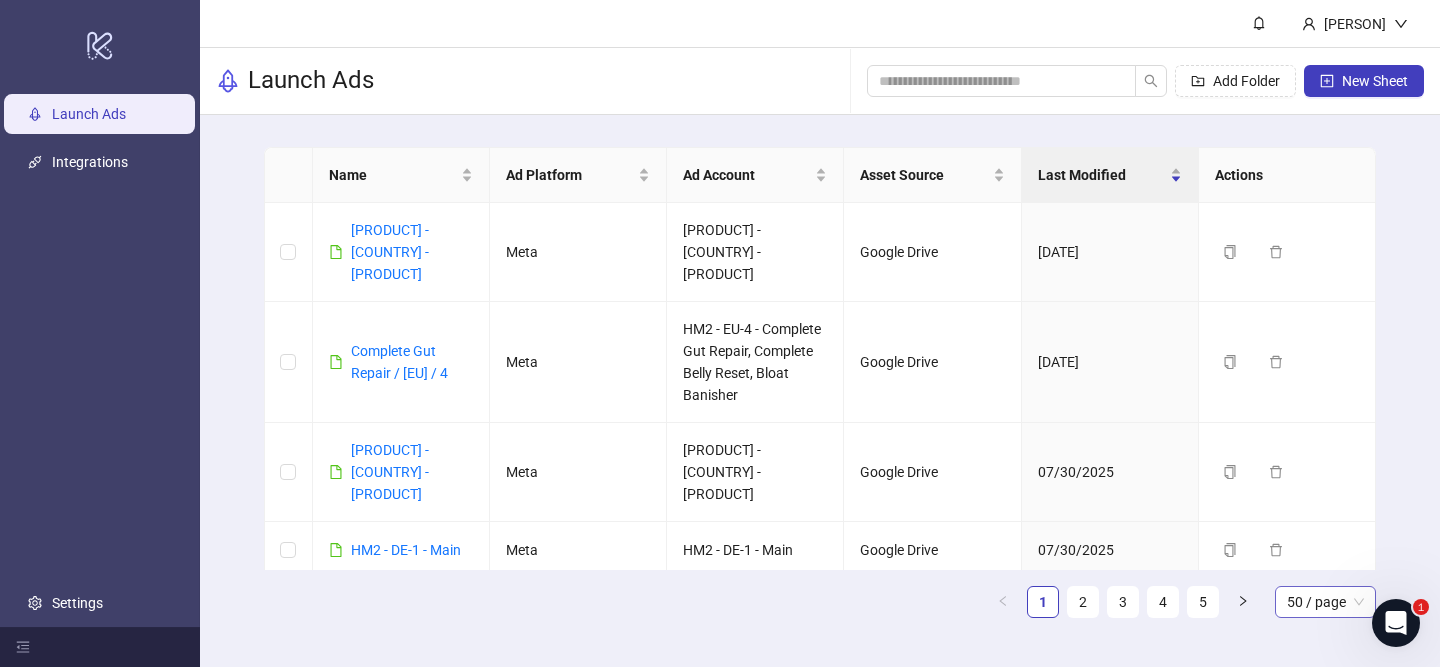 click on "50 / page" at bounding box center (1325, 602) 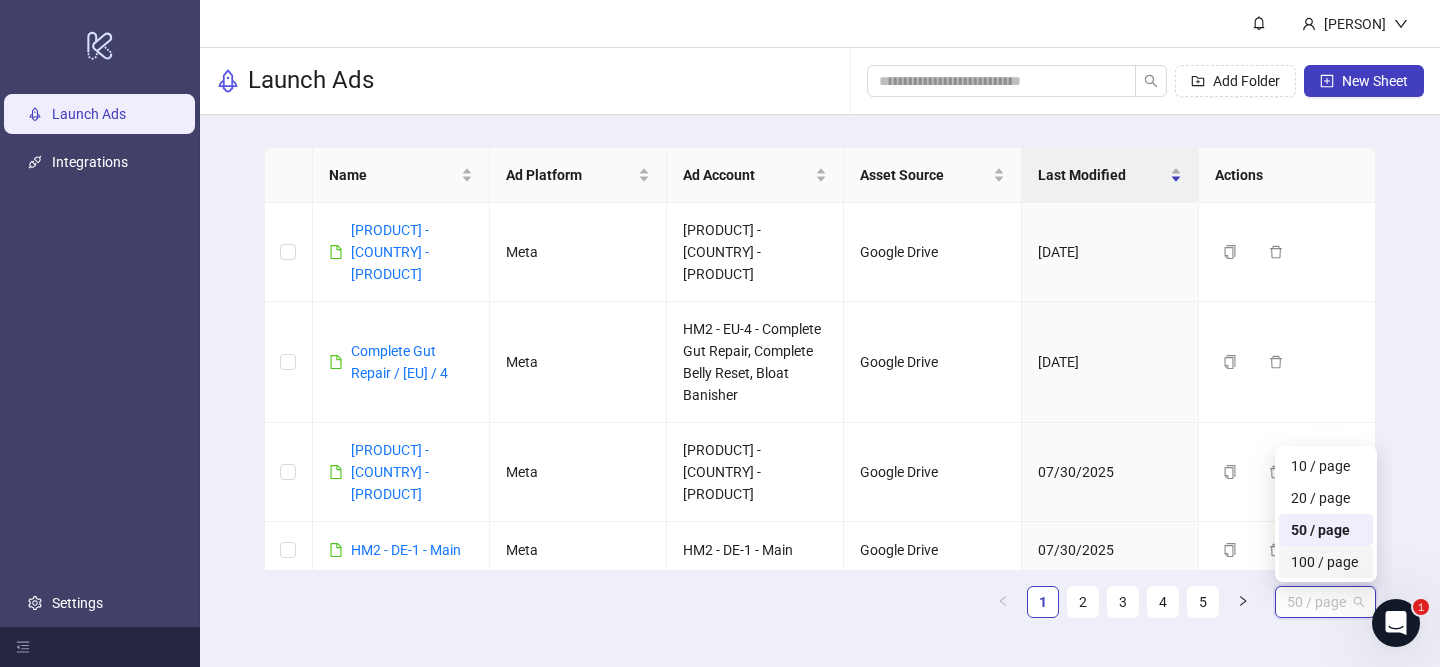 click on "100 / page" at bounding box center (1325, 562) 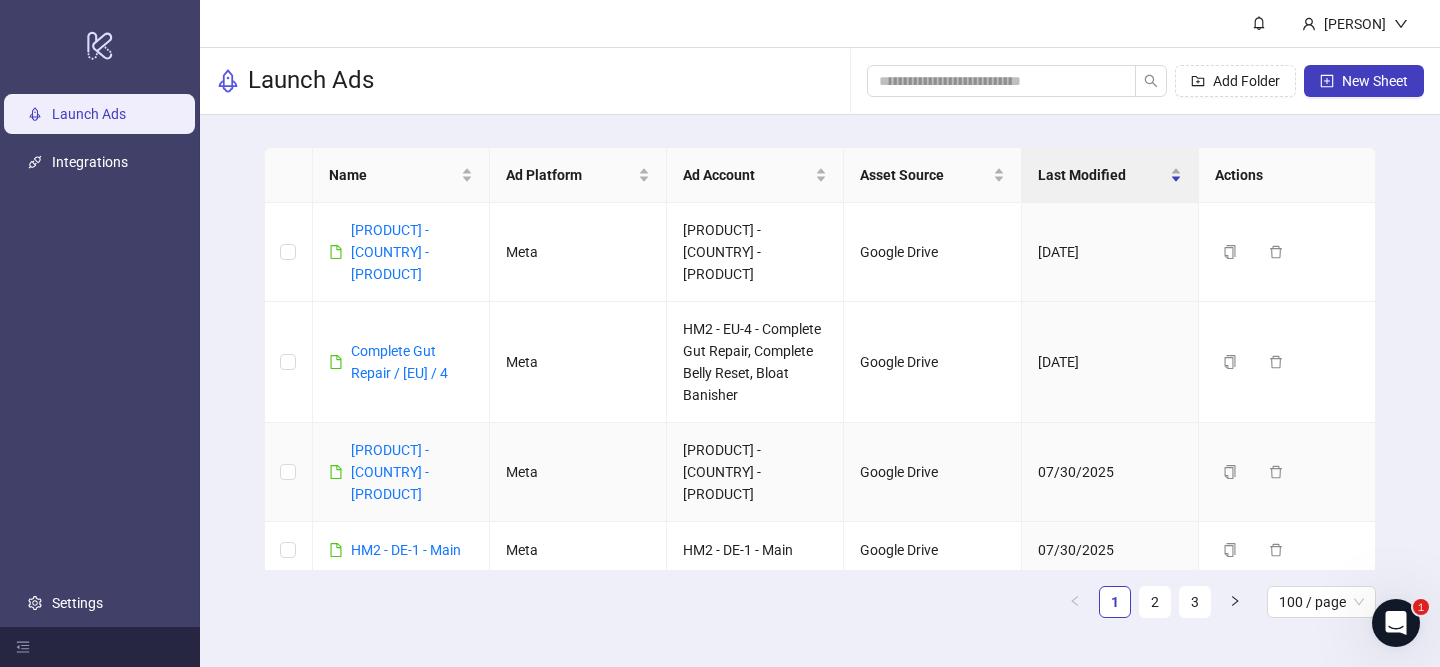 scroll, scrollTop: 3822, scrollLeft: 0, axis: vertical 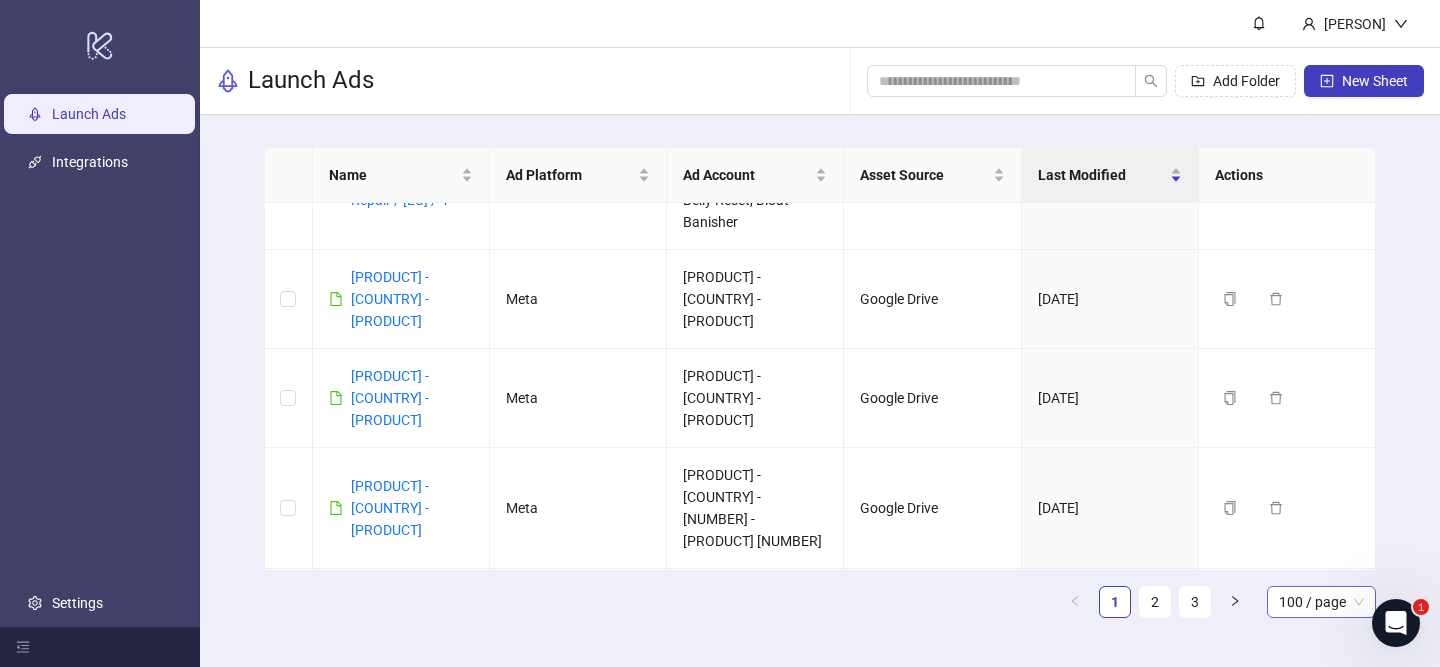 click on "100 / page" at bounding box center (1321, 602) 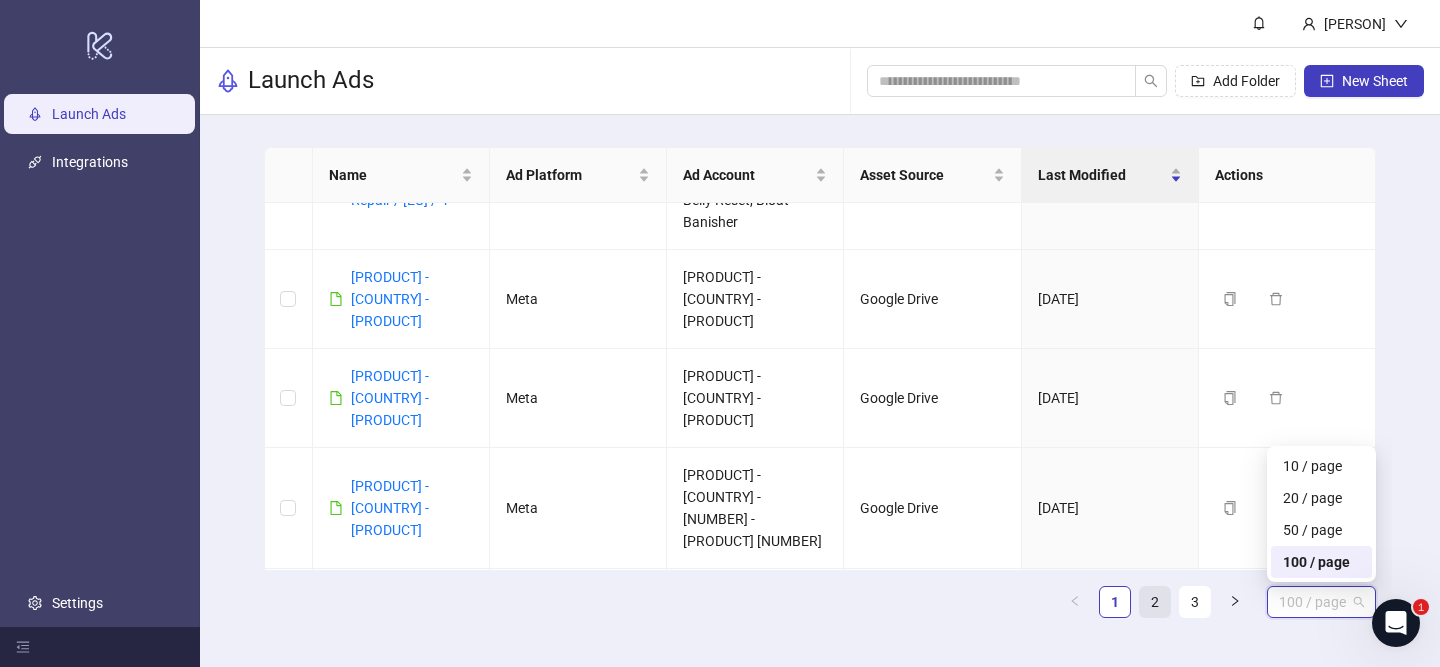 click on "2" at bounding box center (1155, 602) 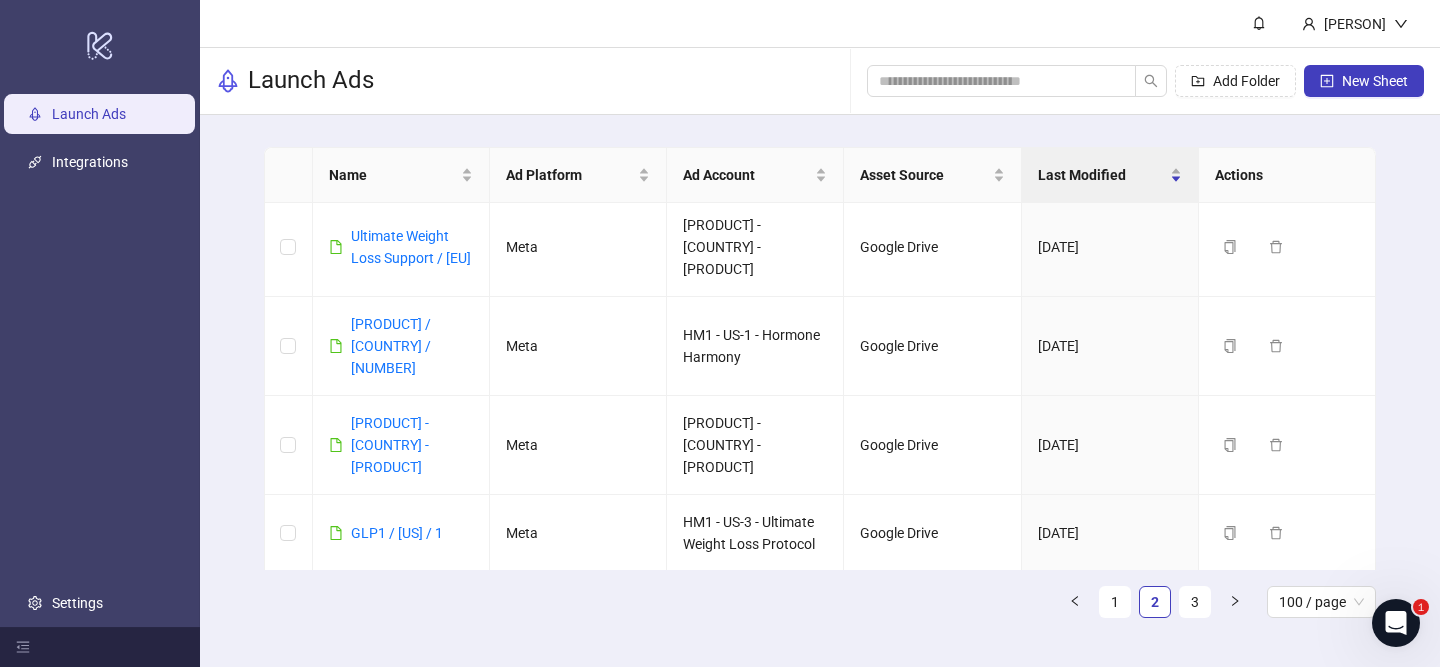 scroll, scrollTop: 0, scrollLeft: 0, axis: both 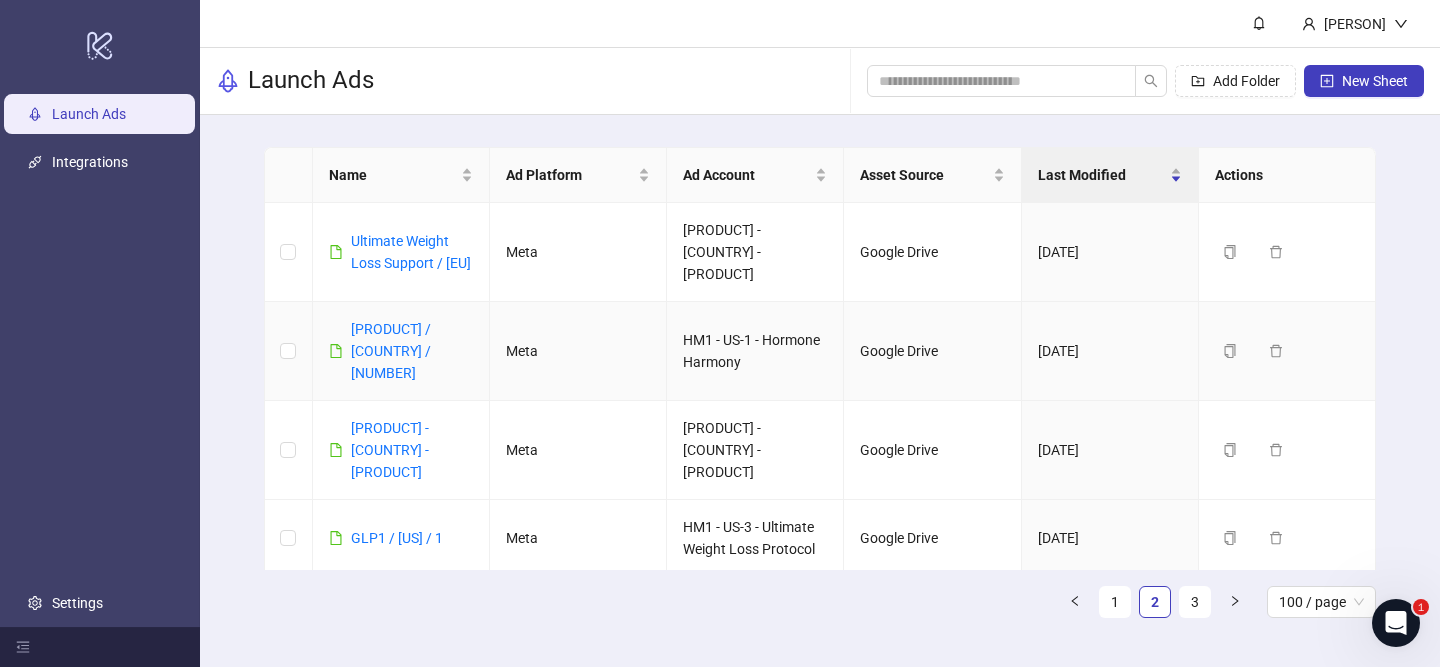 type 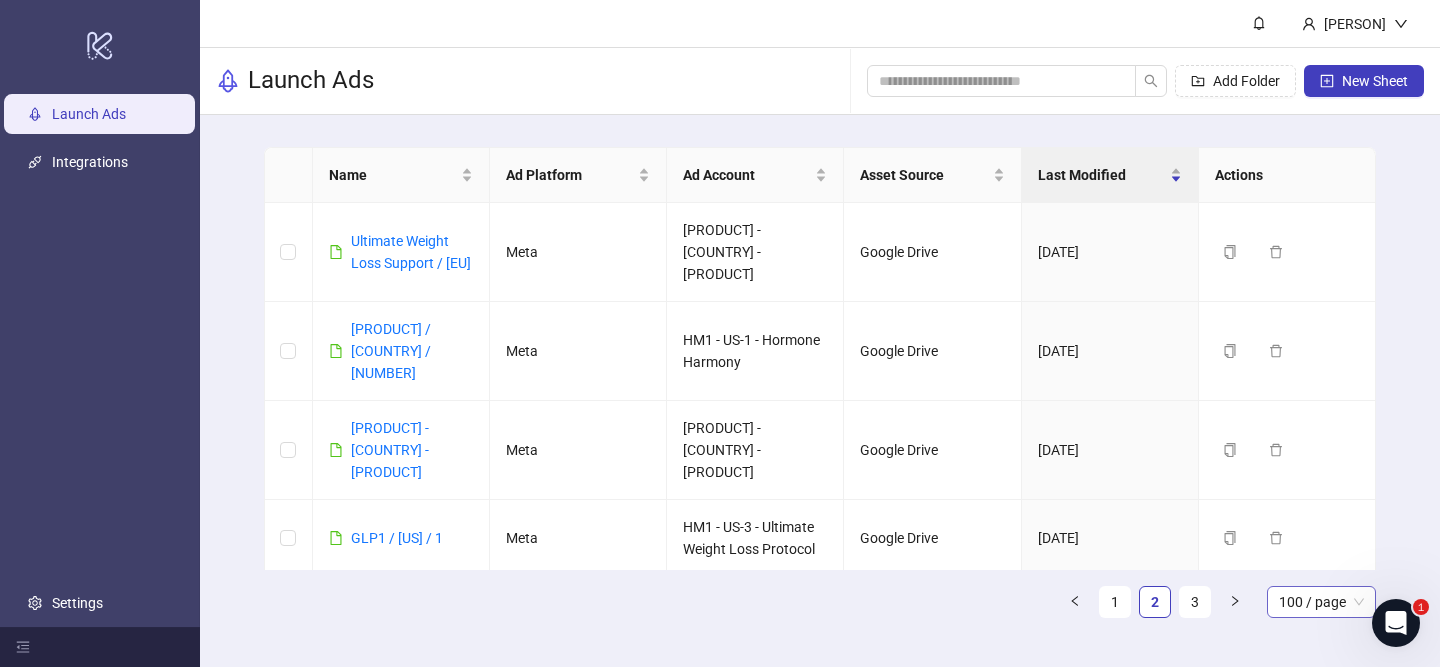 click on "100 / page" at bounding box center [1321, 602] 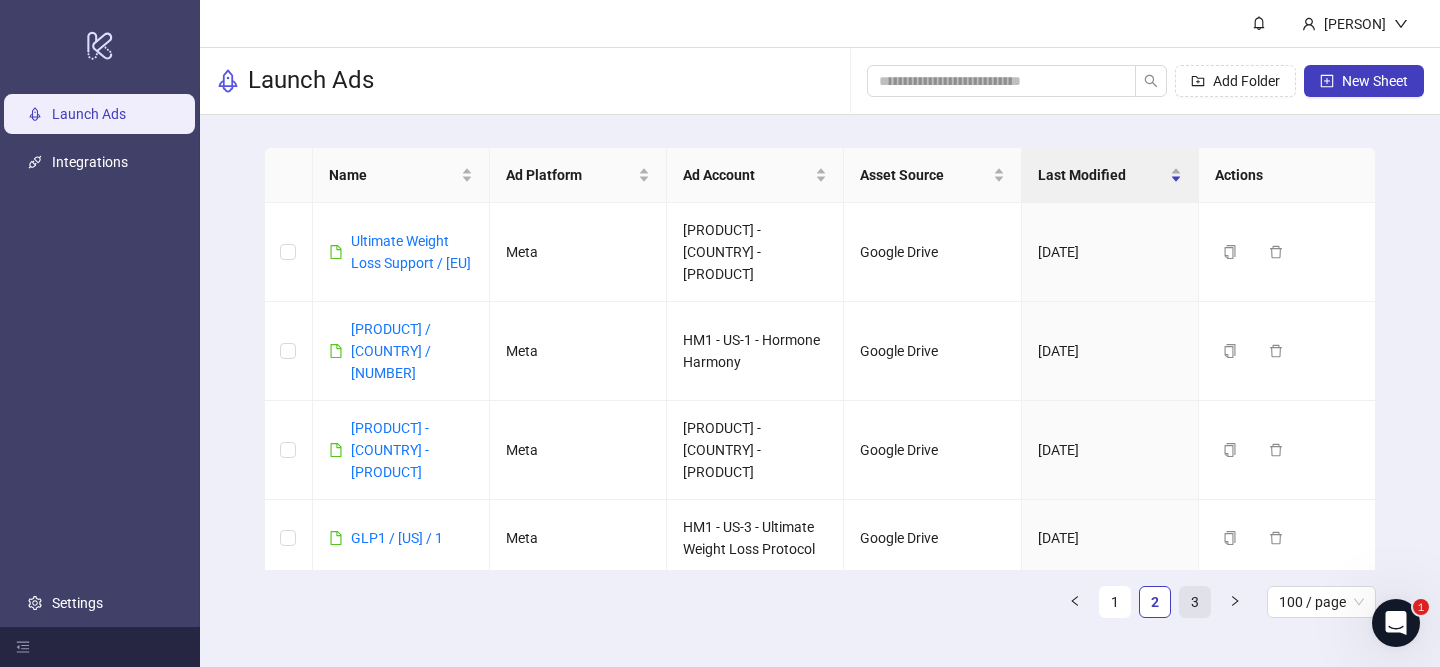 click on "3" at bounding box center (1195, 602) 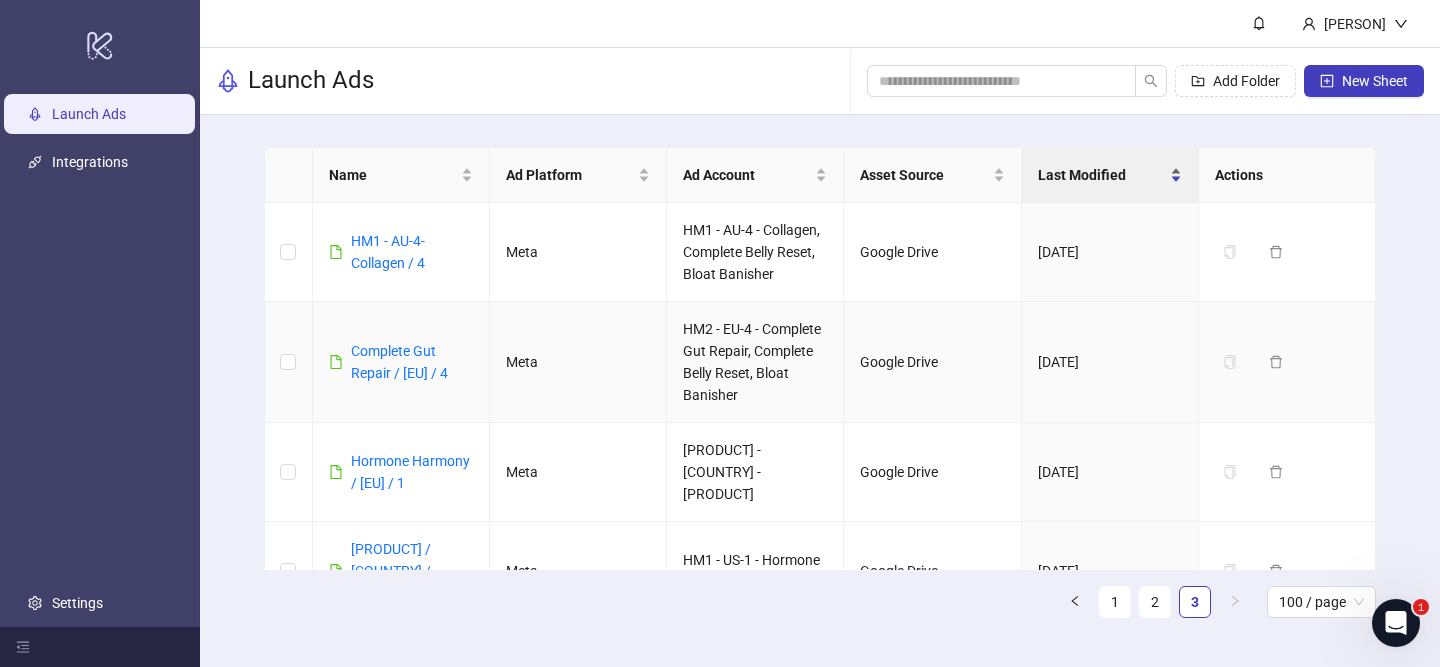 type 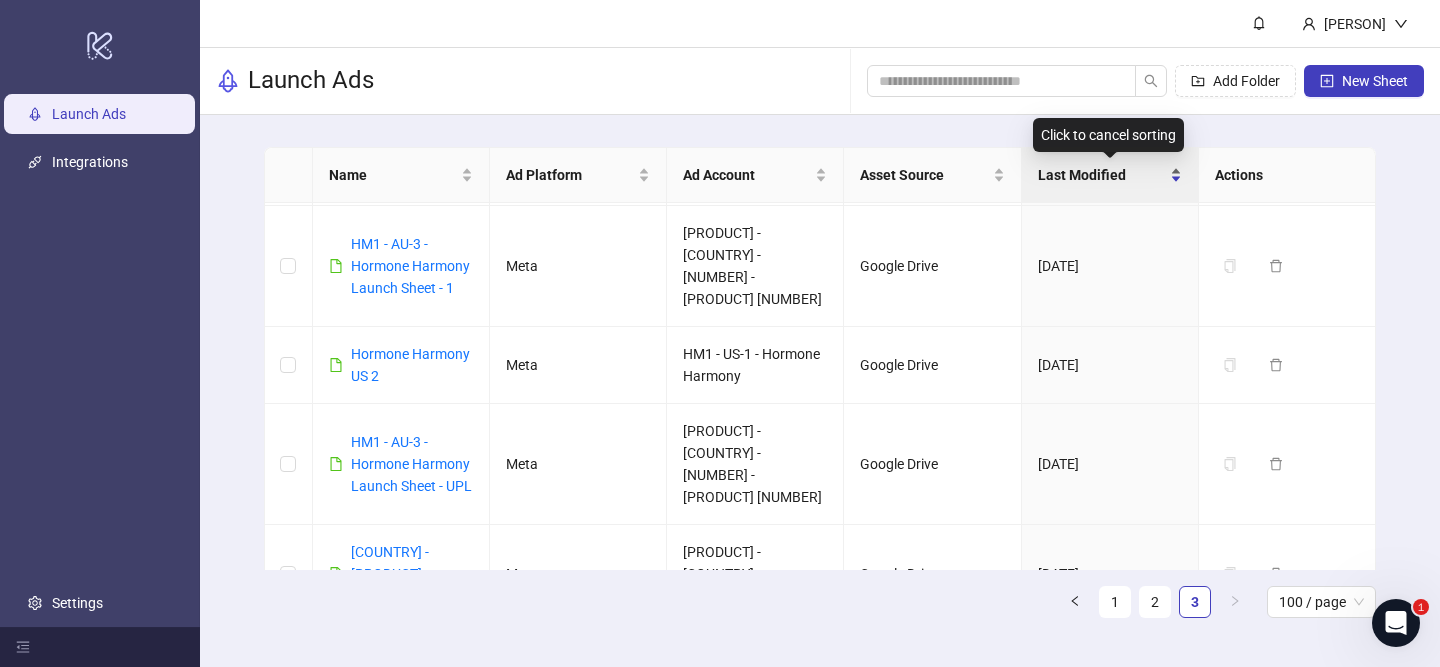 scroll, scrollTop: 1055, scrollLeft: 0, axis: vertical 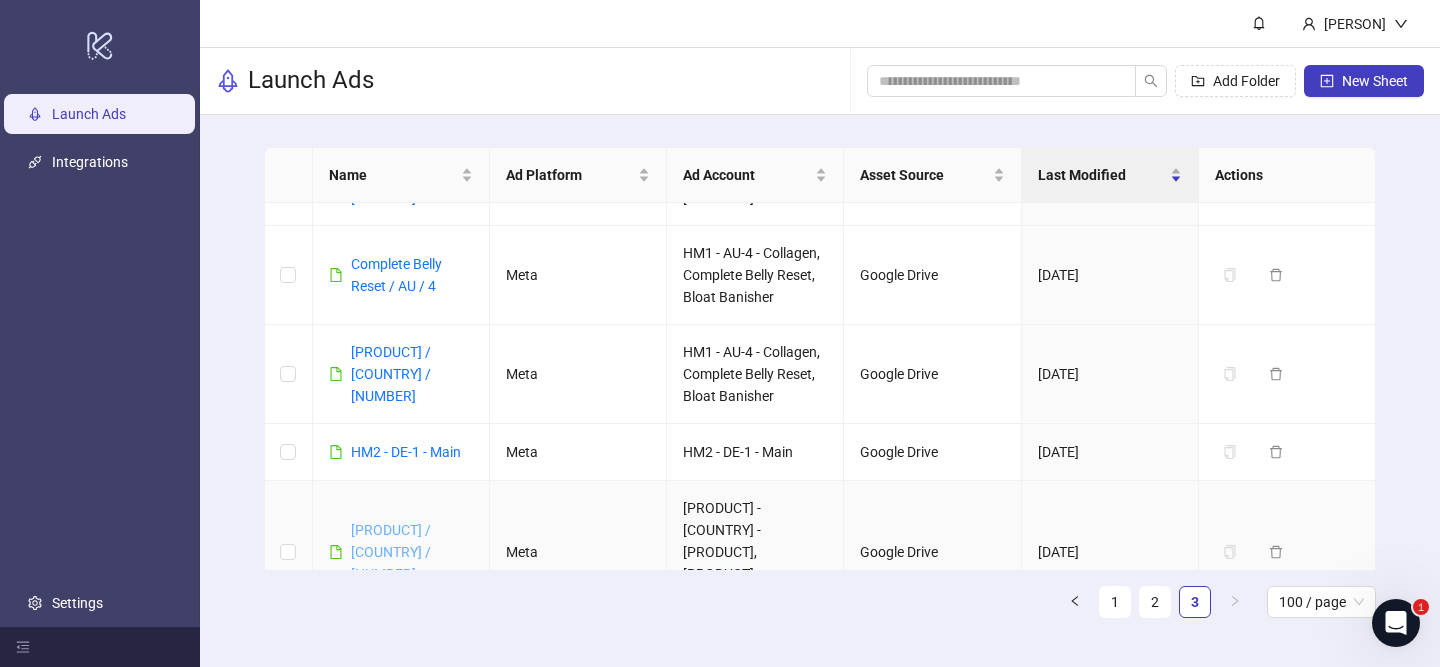 click on "[PRODUCT] / [COUNTRY] / [NUMBER]" at bounding box center [391, 552] 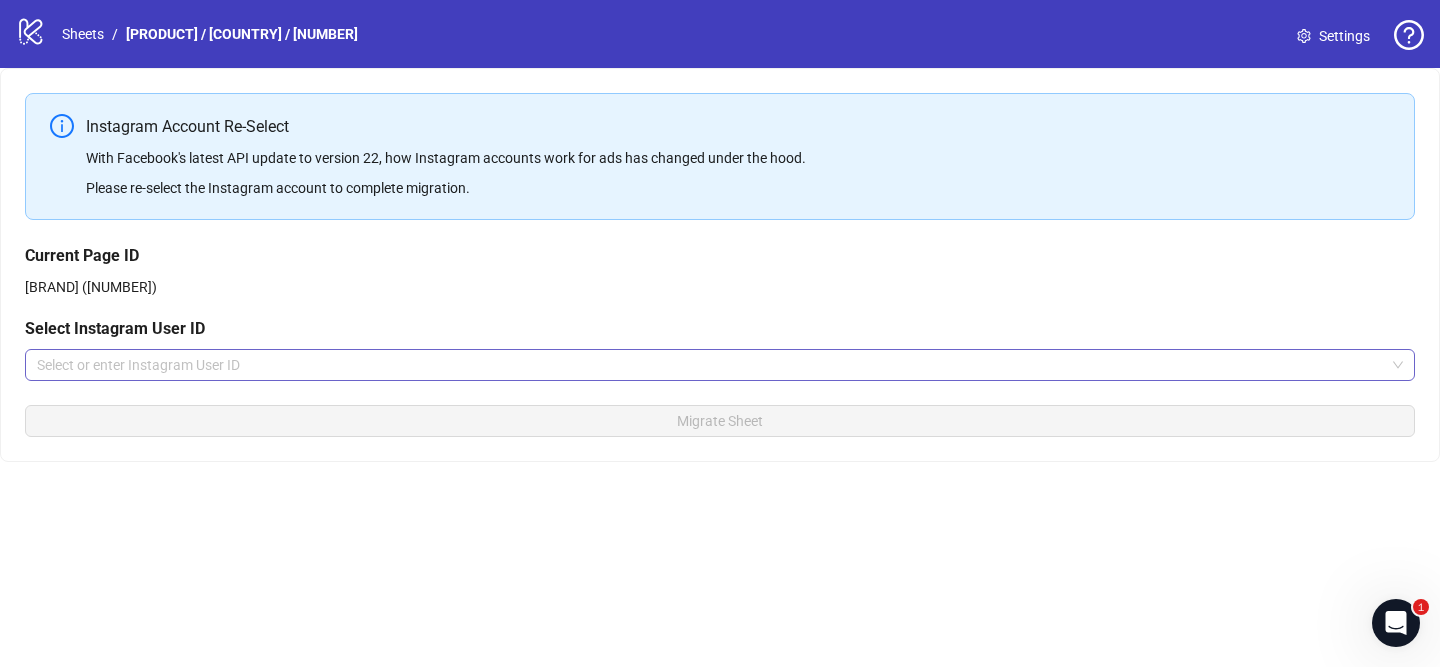 click at bounding box center [711, 365] 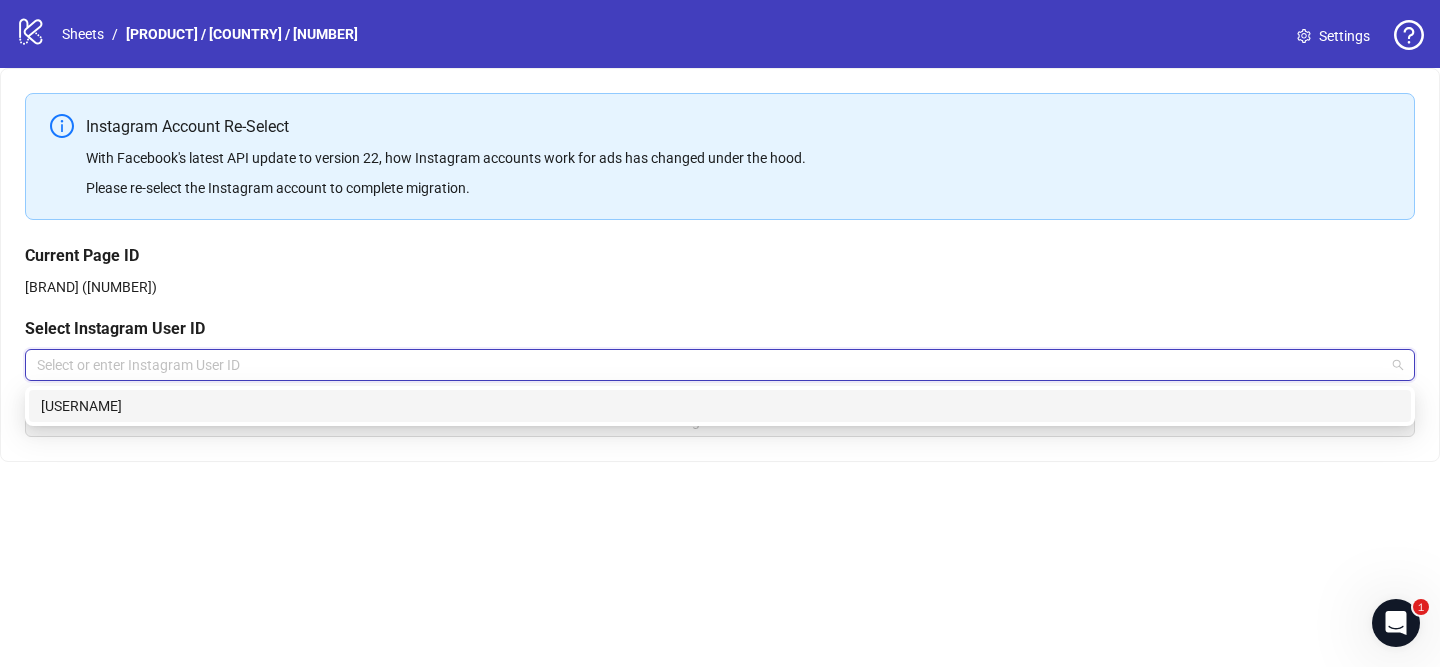 click on "[USERNAME]" at bounding box center (720, 406) 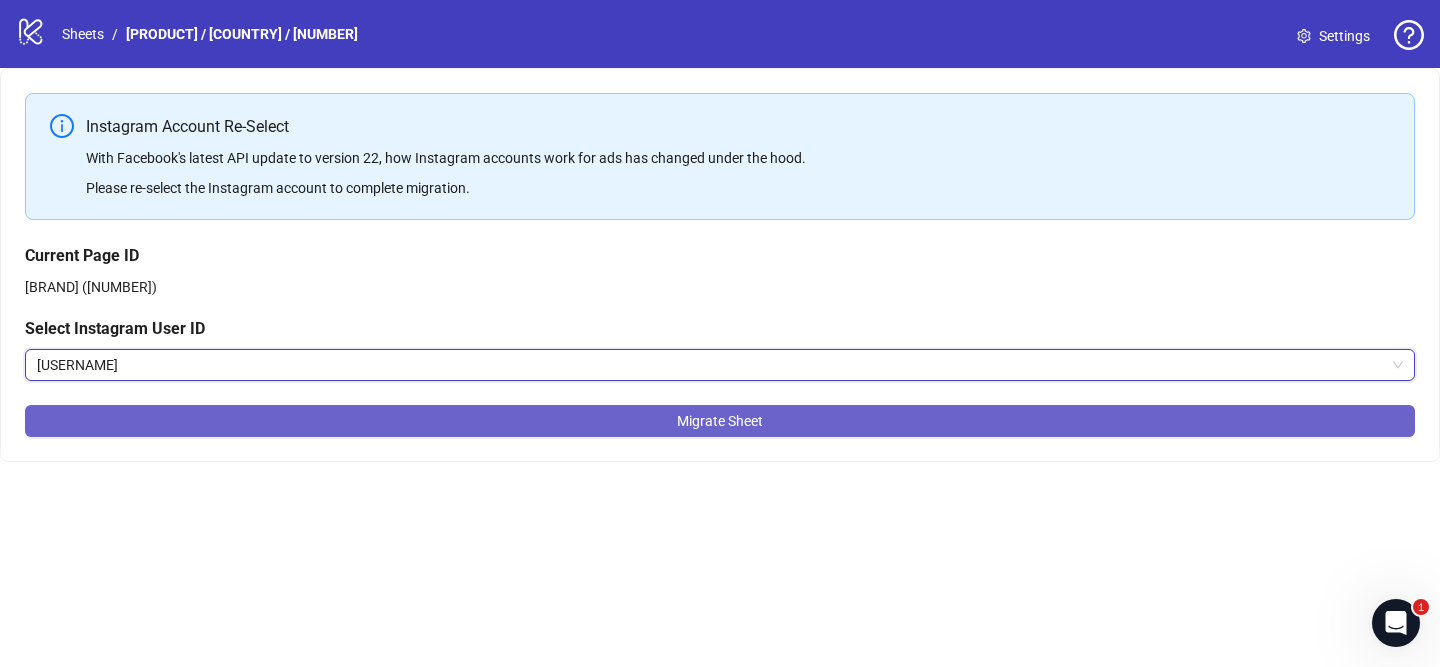 click on "Migrate Sheet" at bounding box center (720, 421) 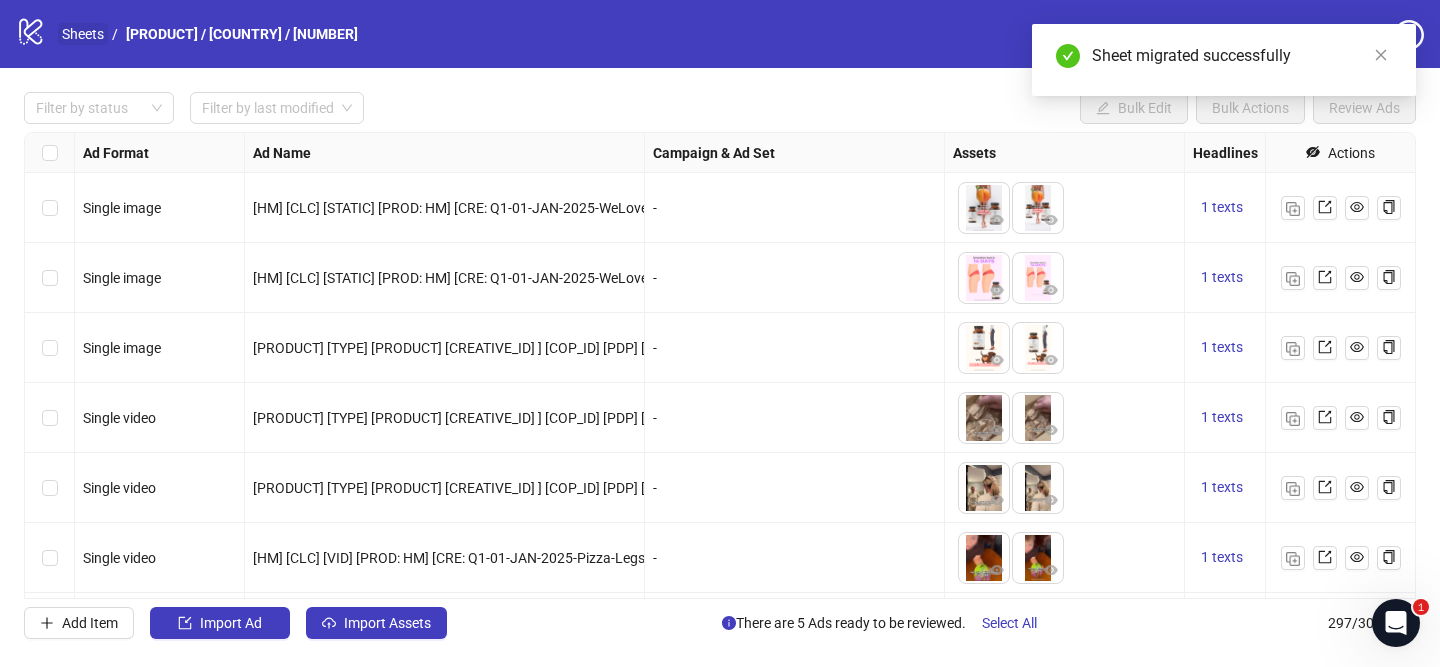 click on "Sheets" at bounding box center (83, 34) 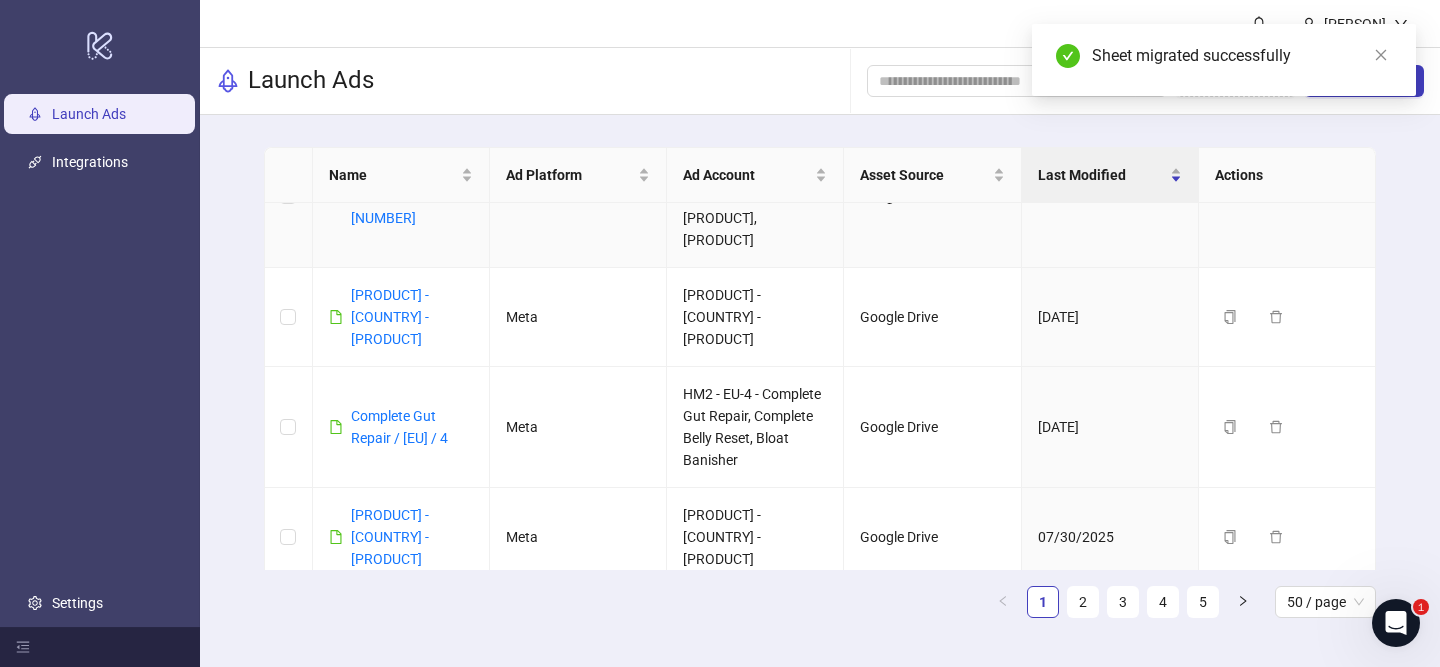 scroll, scrollTop: 0, scrollLeft: 0, axis: both 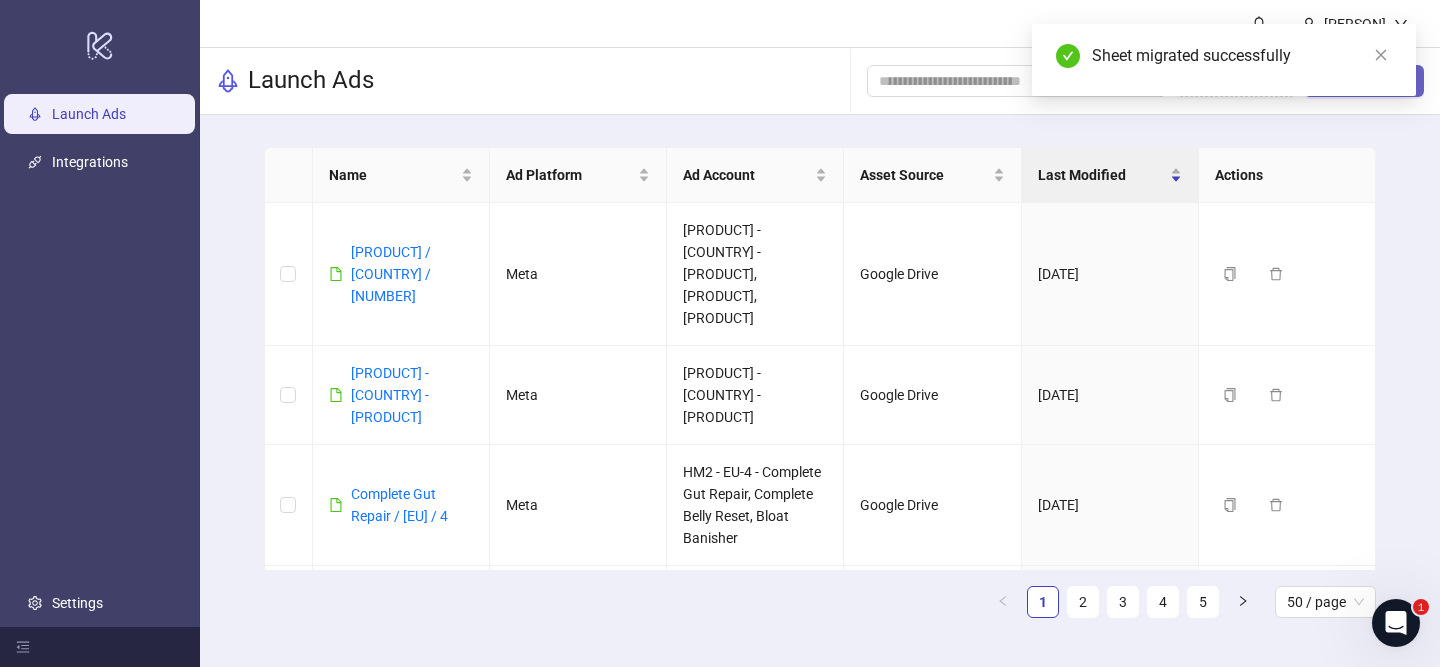click on "New Sheet" at bounding box center (1364, 81) 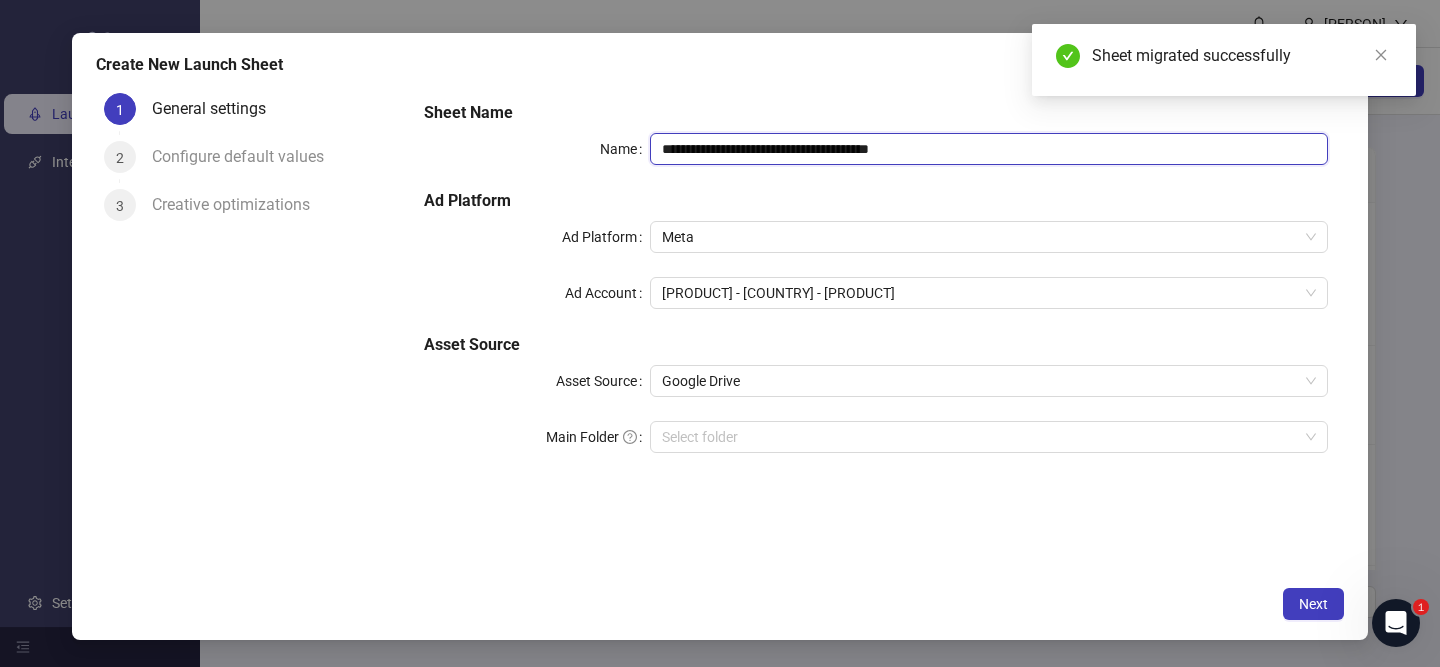 click on "**********" at bounding box center [989, 149] 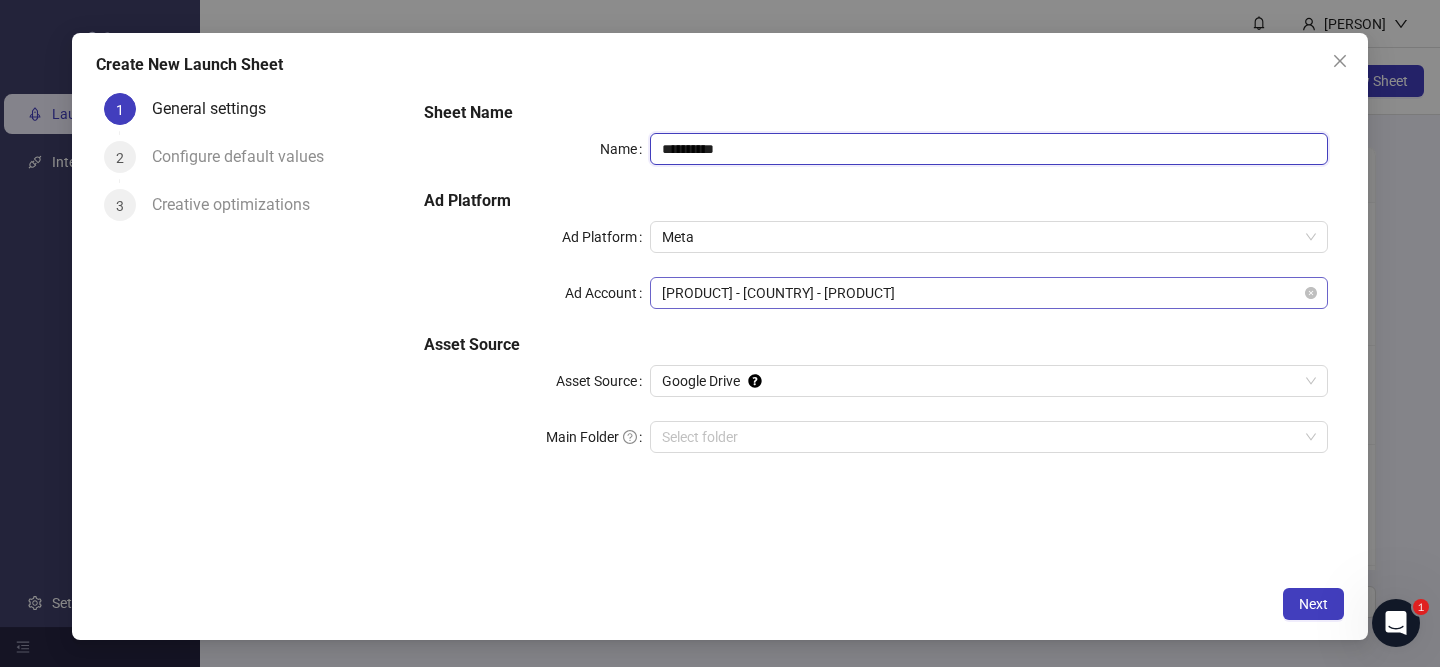 click on "[PRODUCT] - [COUNTRY] - [PRODUCT]" at bounding box center (989, 293) 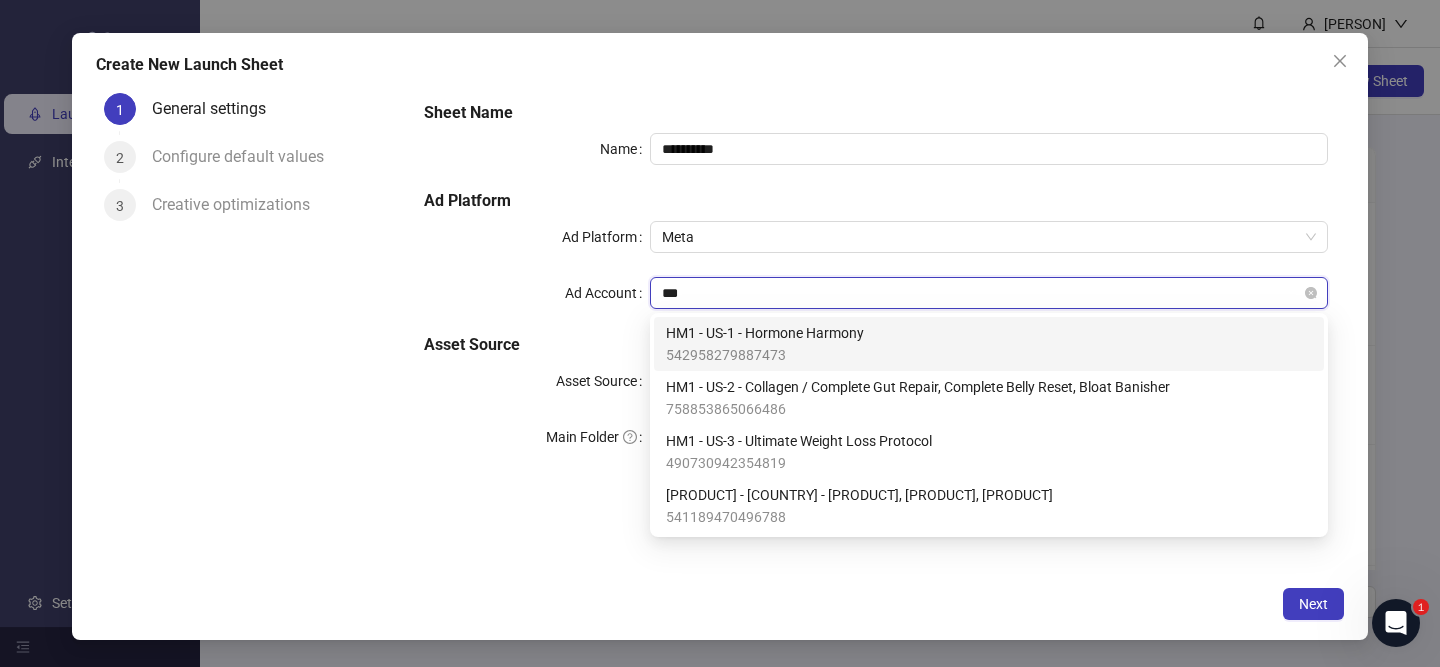 type on "****" 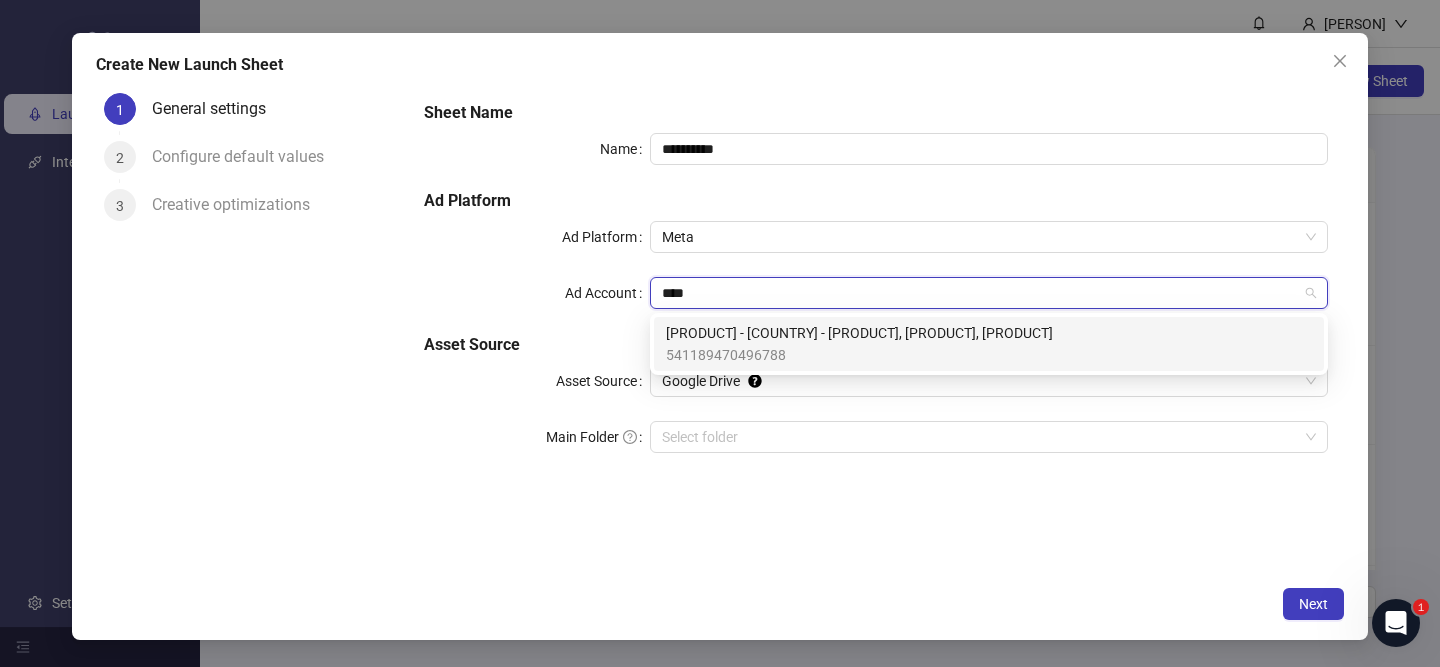 click on "[PRODUCT] - [COUNTRY] - [PRODUCT], [PRODUCT], [PRODUCT]" at bounding box center [859, 333] 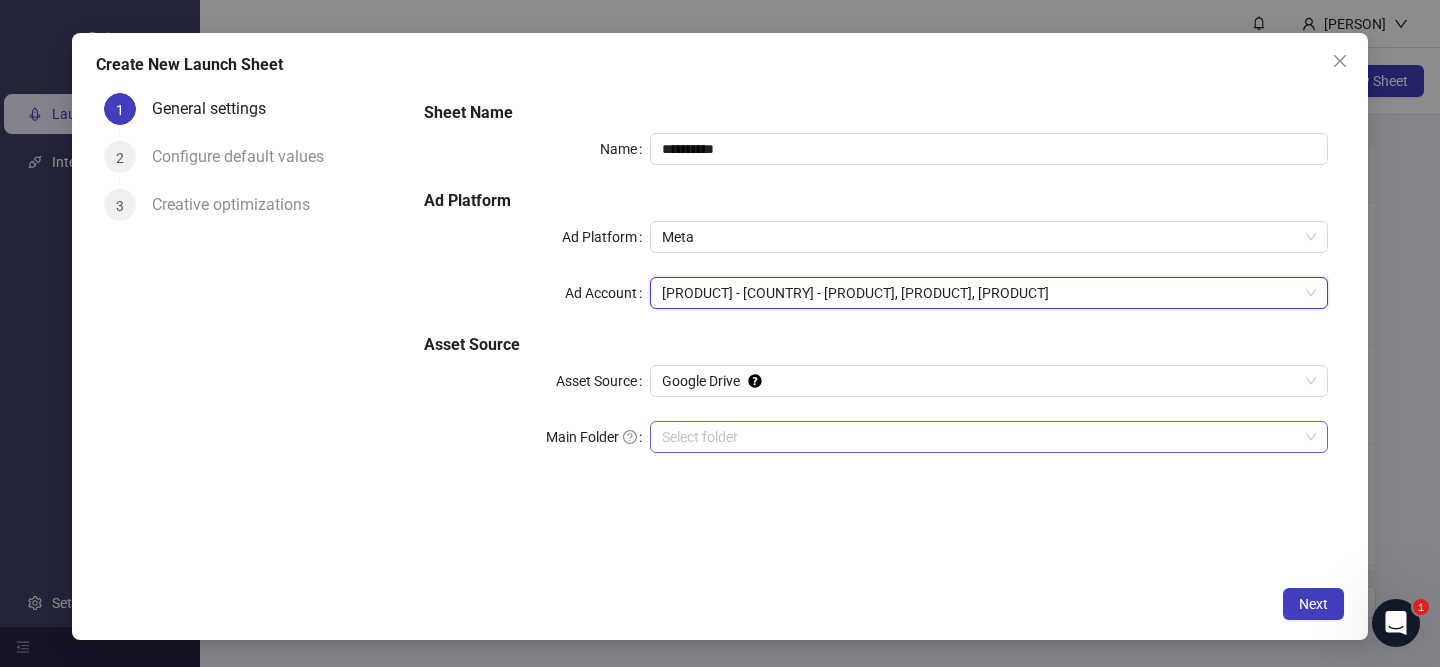click on "Main Folder" at bounding box center (980, 437) 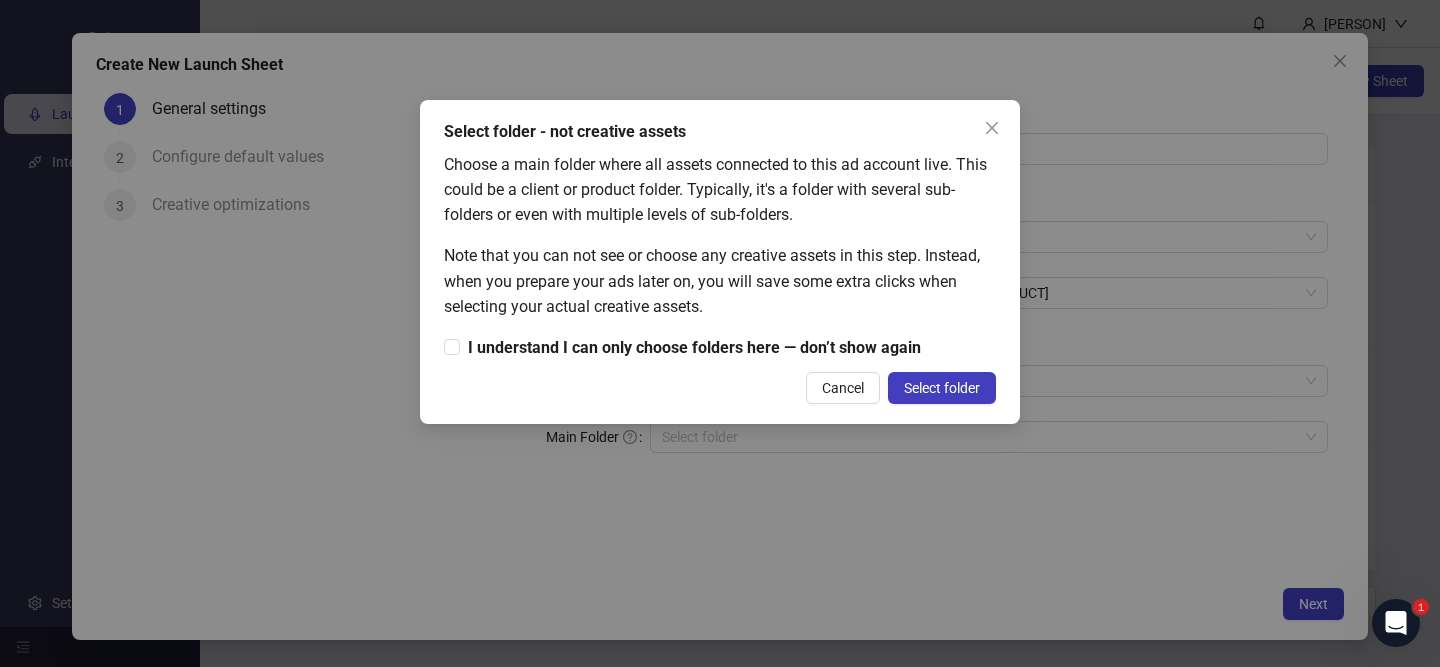 click on "Select folder - not creative assets Choose a main folder where all assets connected to this ad account live. This could be a client or product folder. Typically, it's a folder with several sub-folders or even with multiple levels of sub-folders. Note that you can not see or choose any creative assets in this step. Instead, when you prepare your ads later on, you will save some extra clicks when selecting your actual creative assets. I understand I can only choose folders here — don’t show again Cancel Select folder" at bounding box center (720, 333) 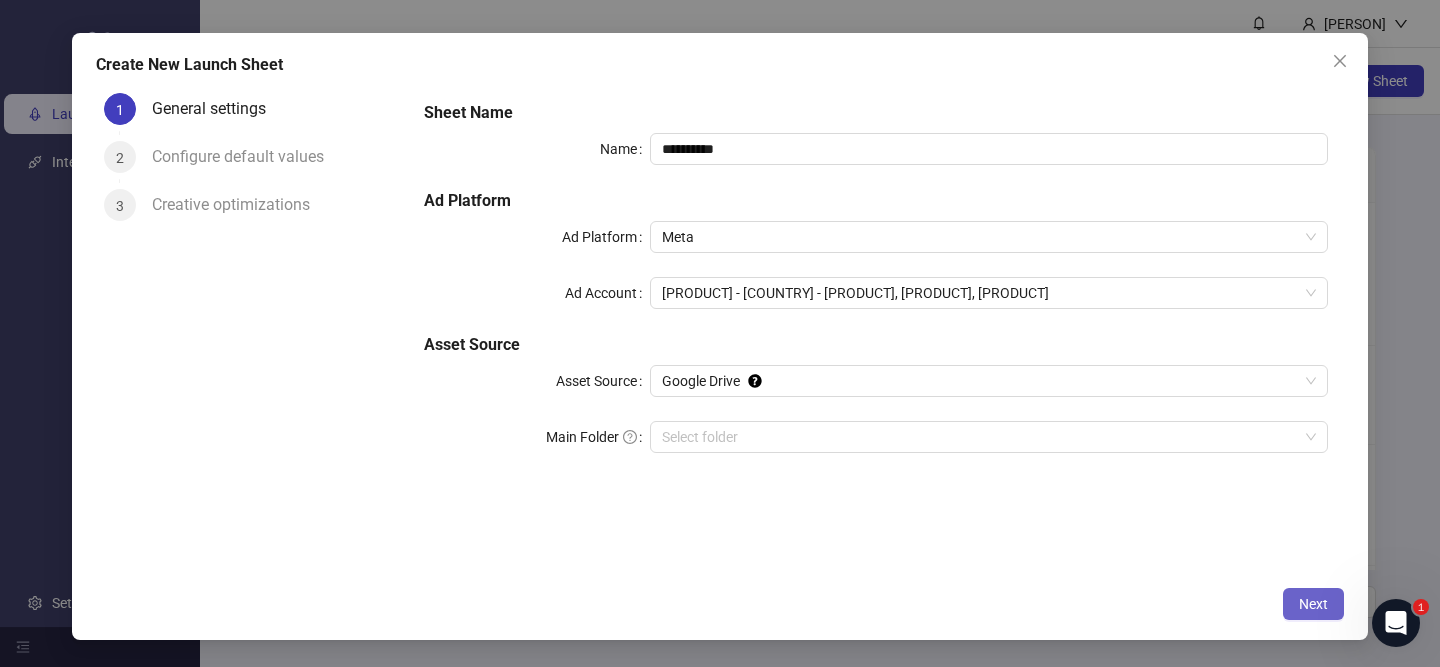 click on "Next" at bounding box center (1313, 604) 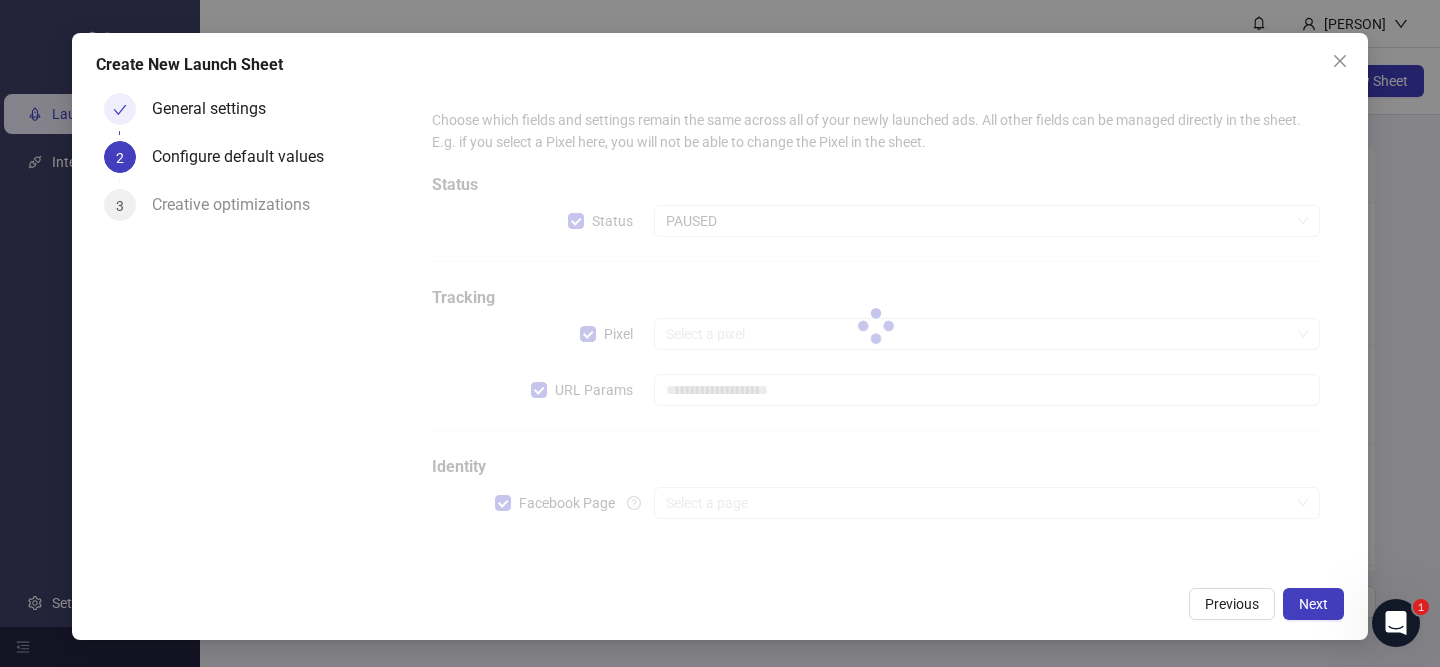 type on "**********" 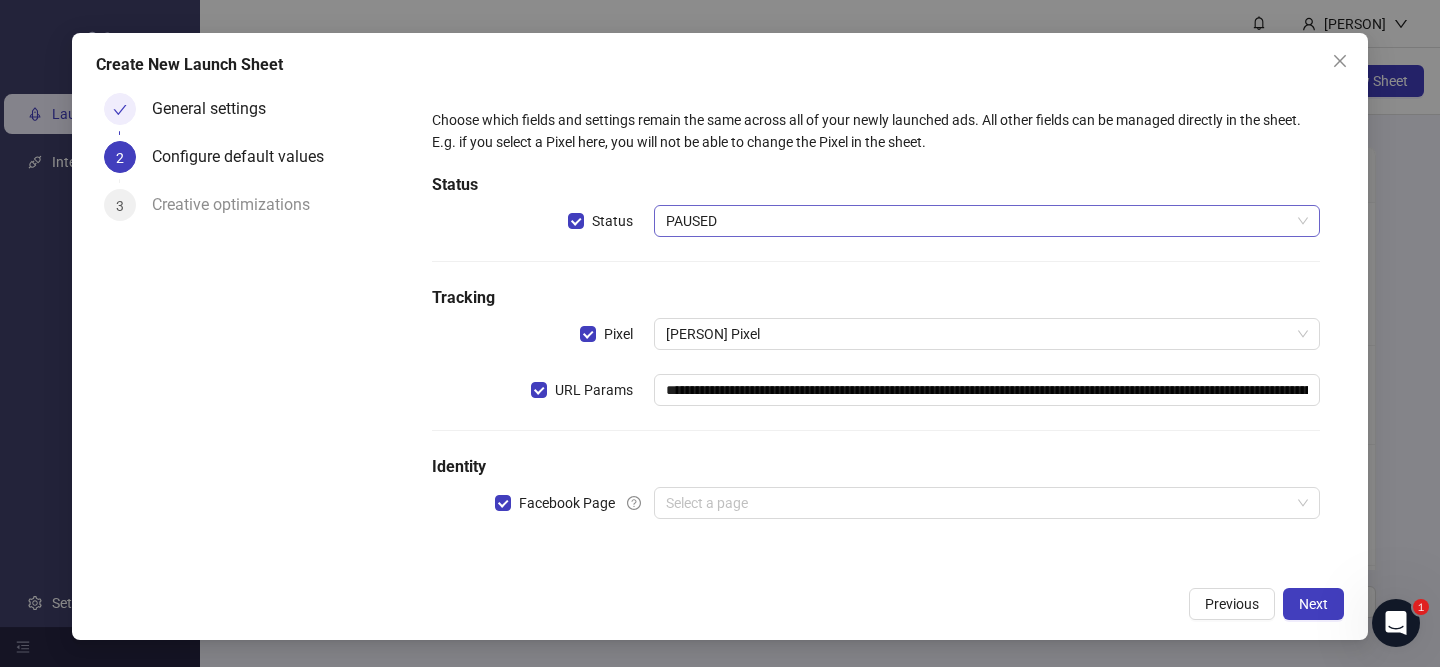 click on "PAUSED" at bounding box center (987, 221) 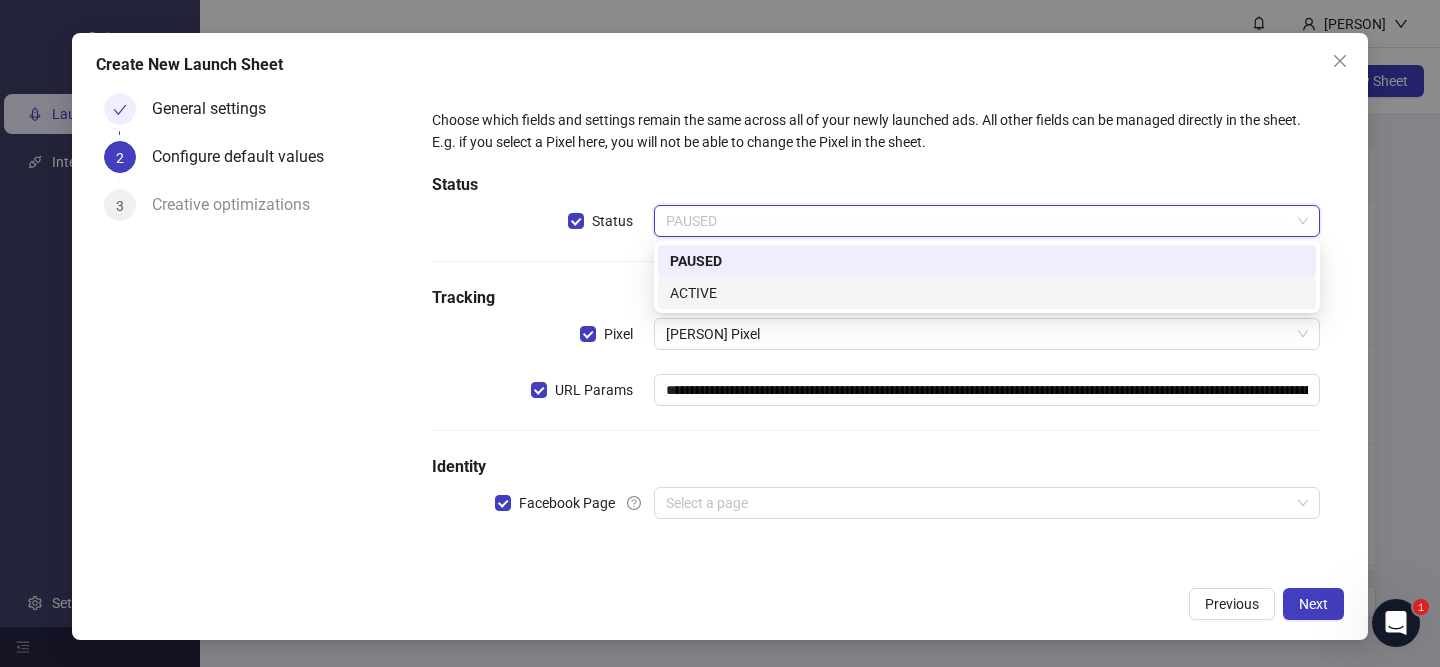 click on "ACTIVE" at bounding box center (987, 293) 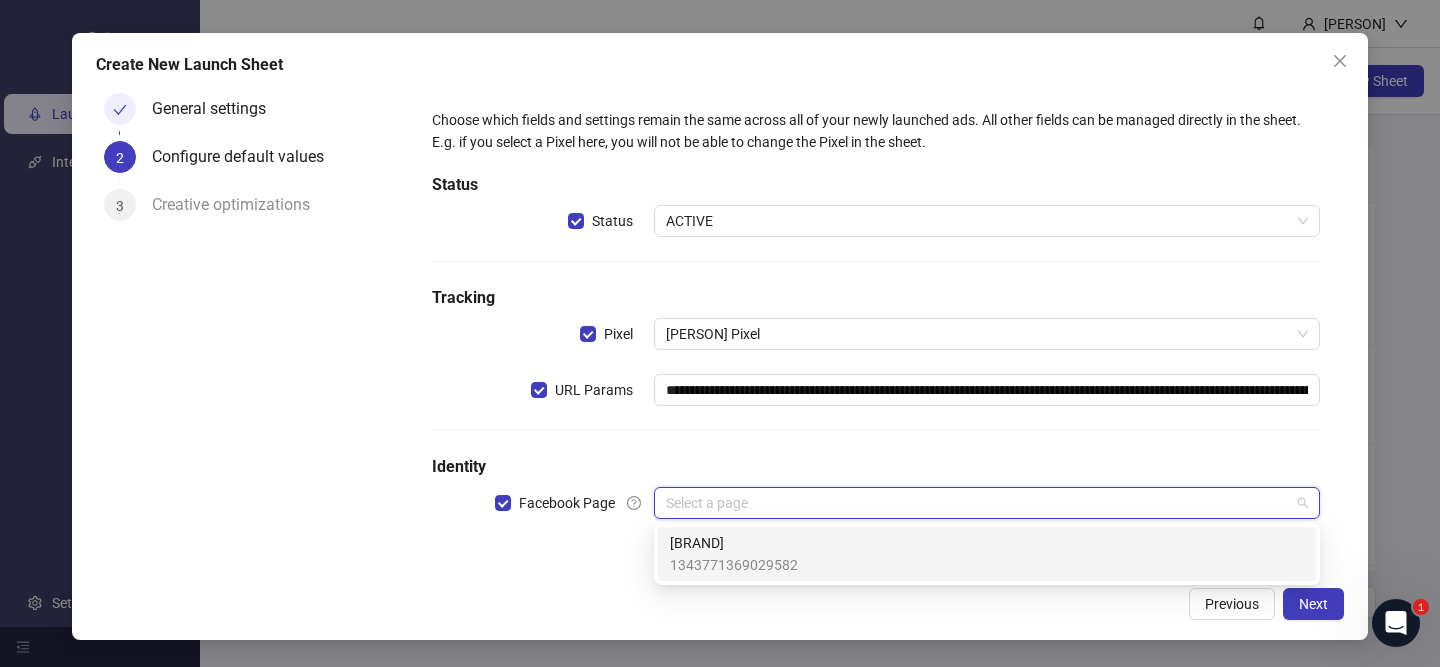click at bounding box center [978, 503] 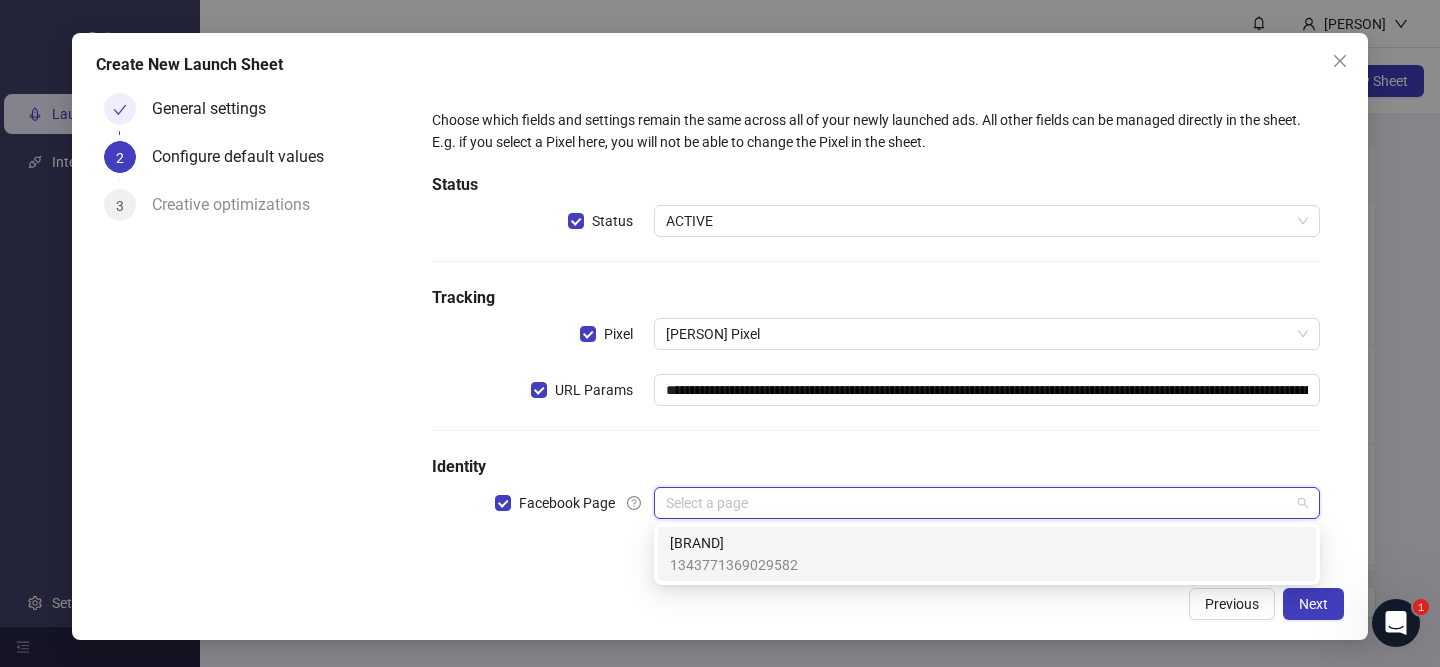 click on "Happy Mammoth 1343771369029582" at bounding box center [987, 554] 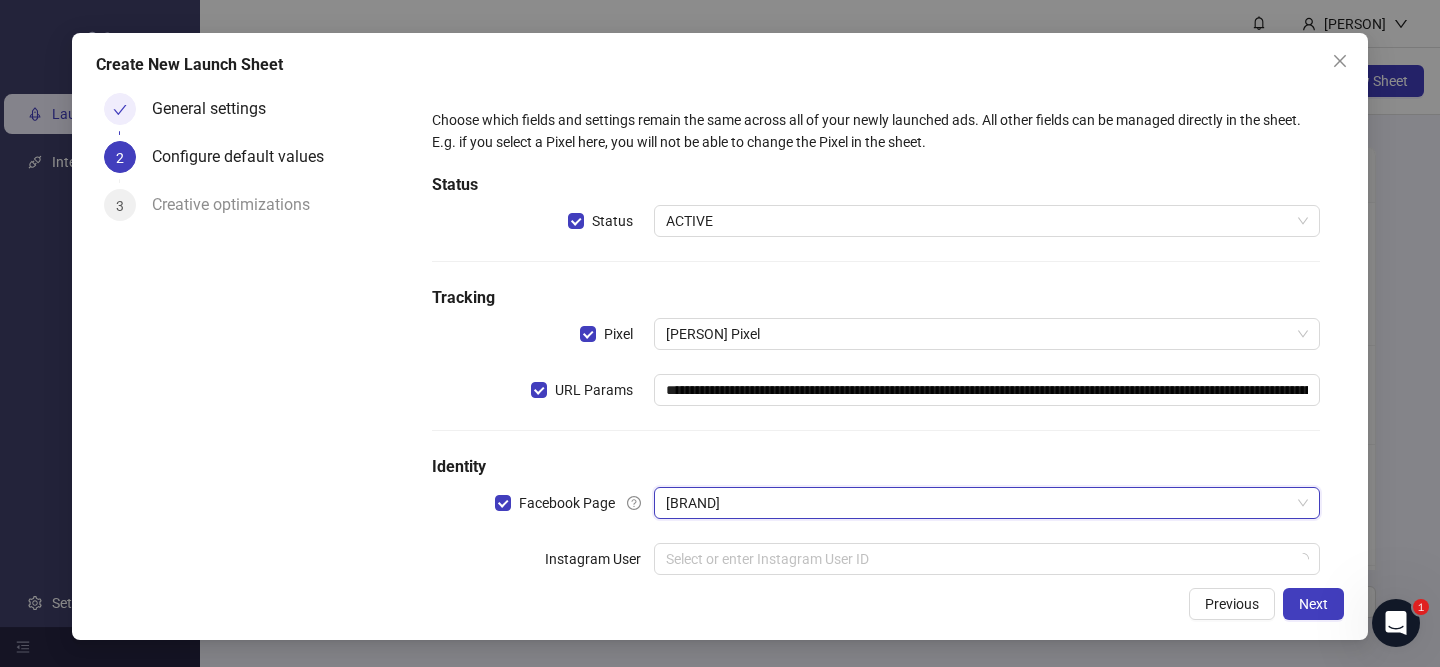 scroll, scrollTop: 46, scrollLeft: 0, axis: vertical 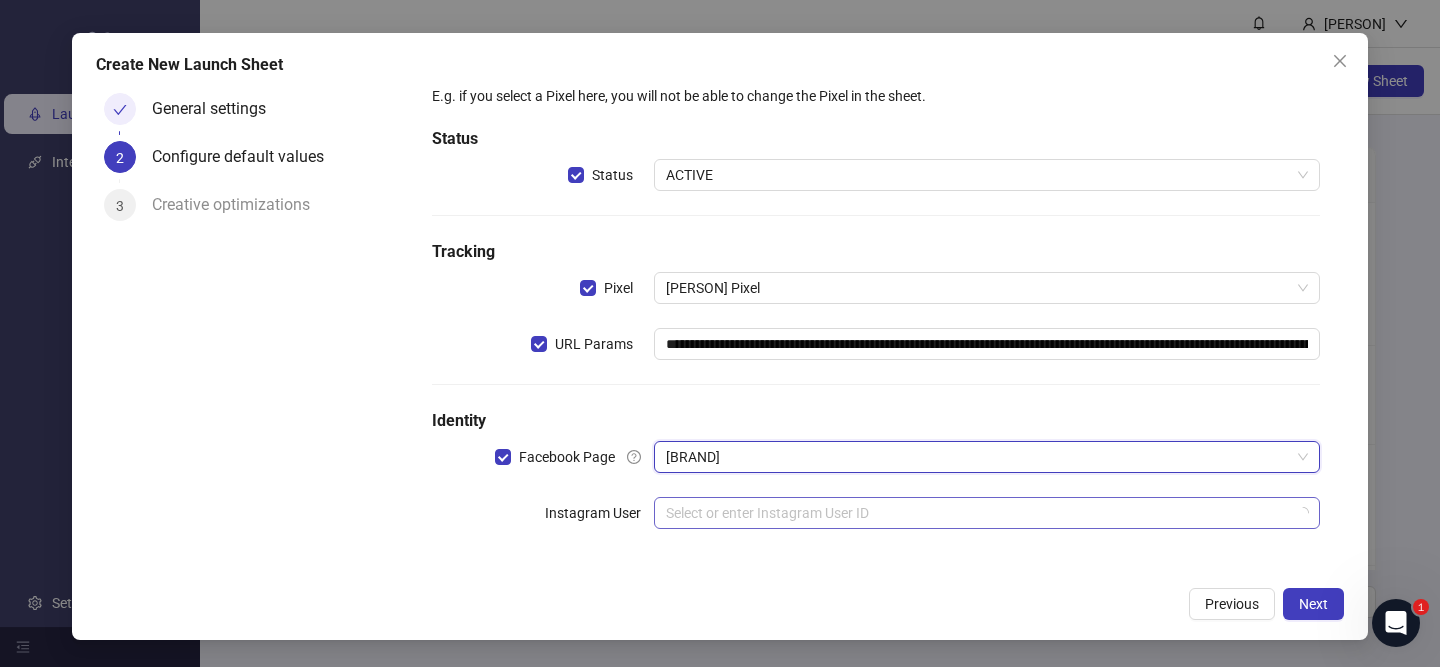 click at bounding box center [978, 513] 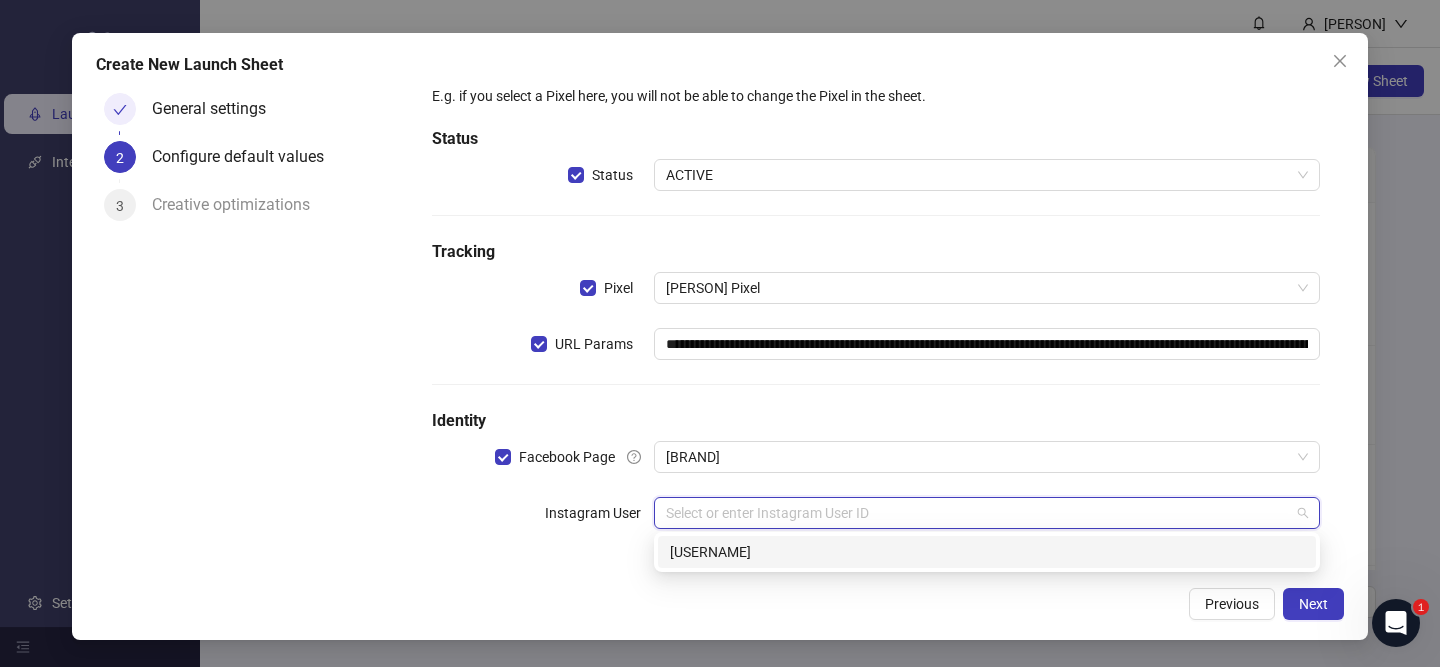click on "[USERNAME]" at bounding box center (987, 552) 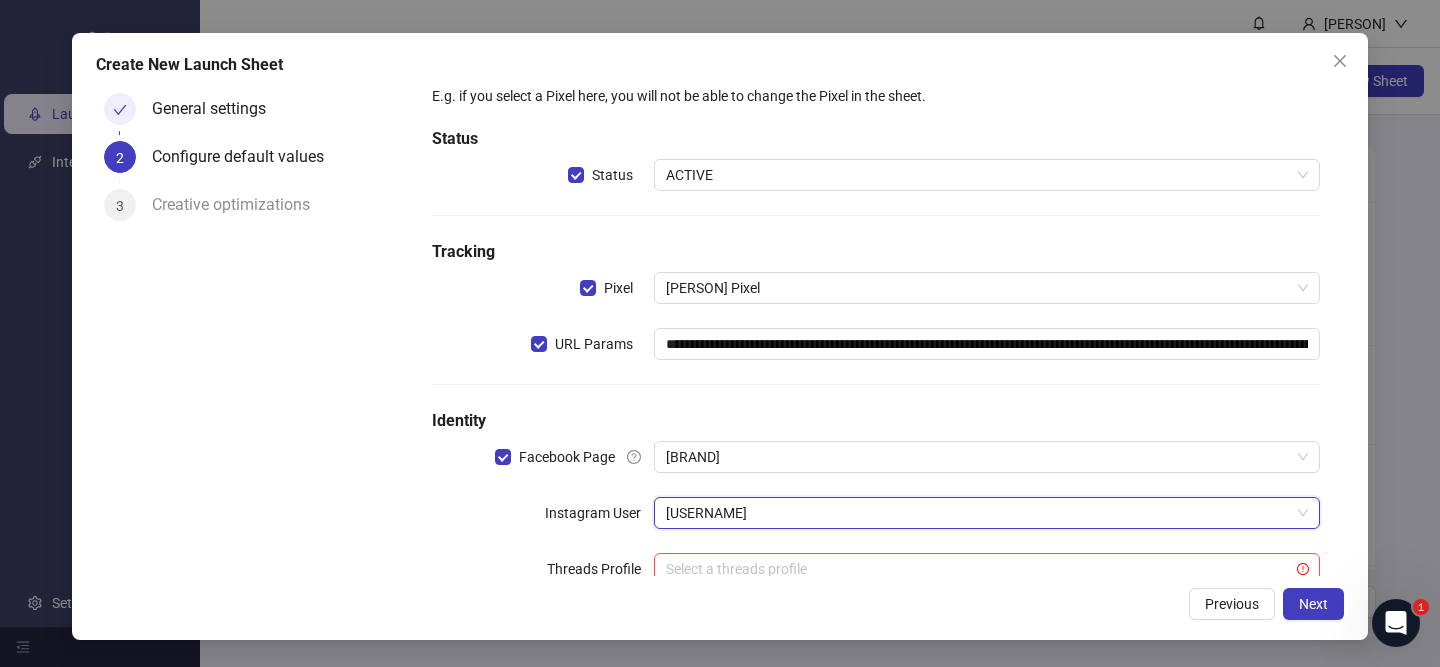 scroll, scrollTop: 102, scrollLeft: 0, axis: vertical 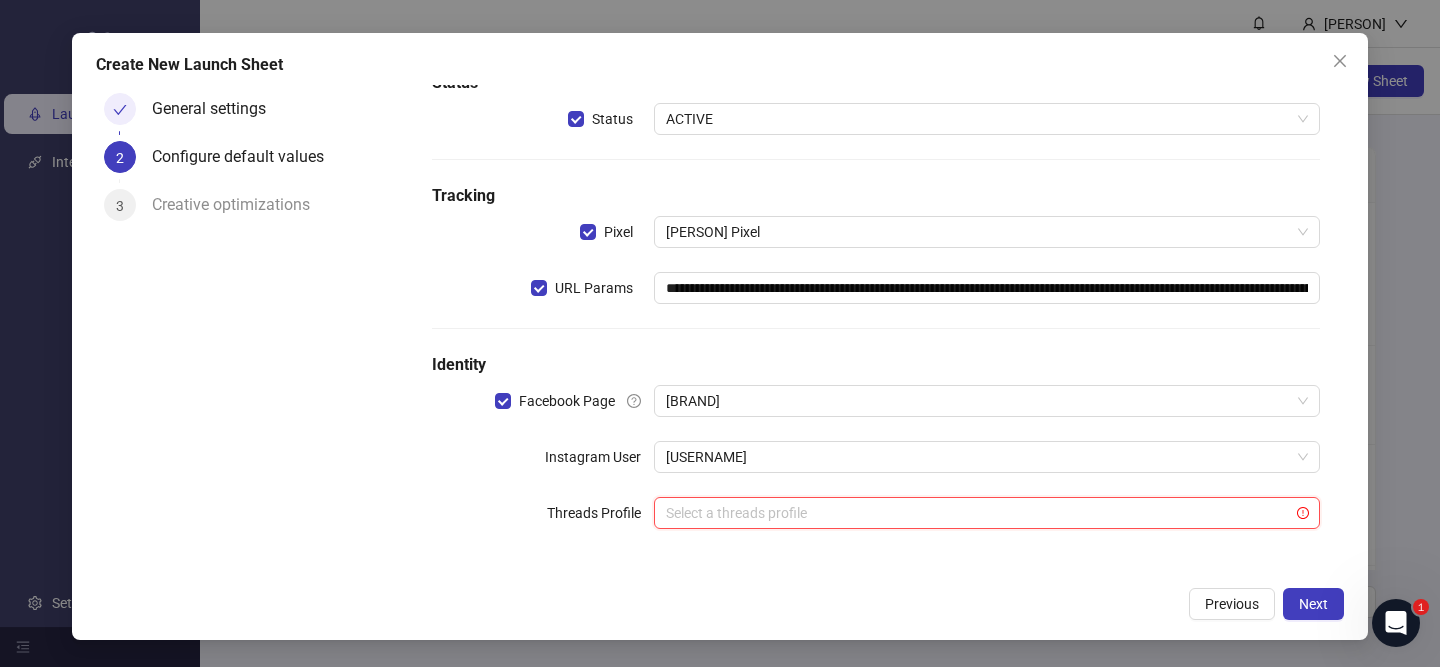 click at bounding box center (978, 513) 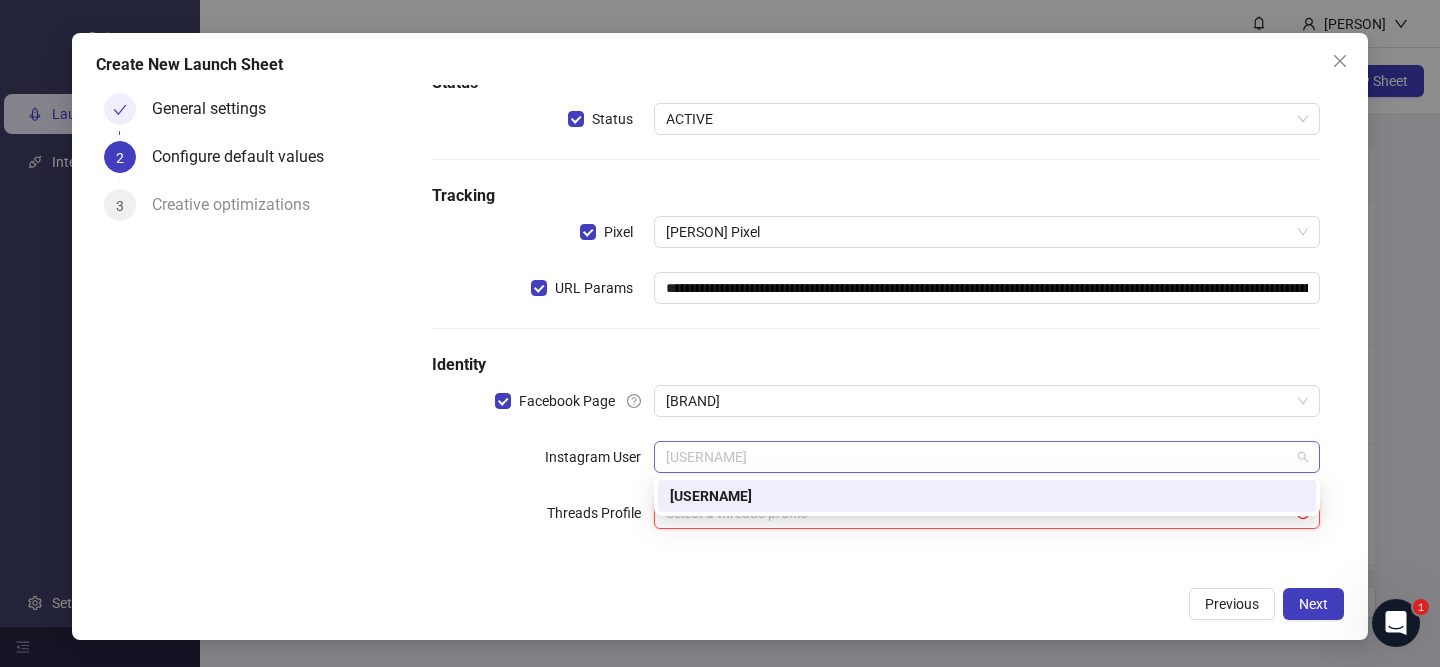 click on "[USERNAME]" at bounding box center (987, 457) 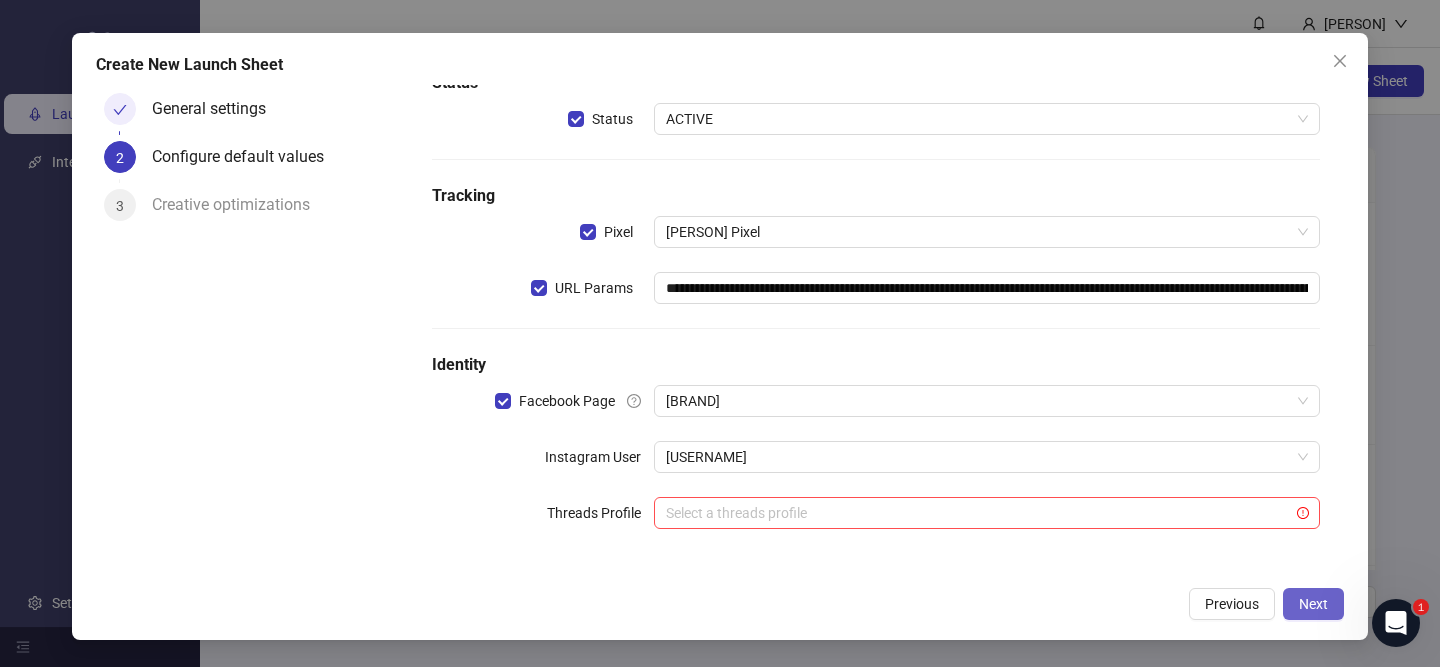 click on "Next" at bounding box center (1313, 604) 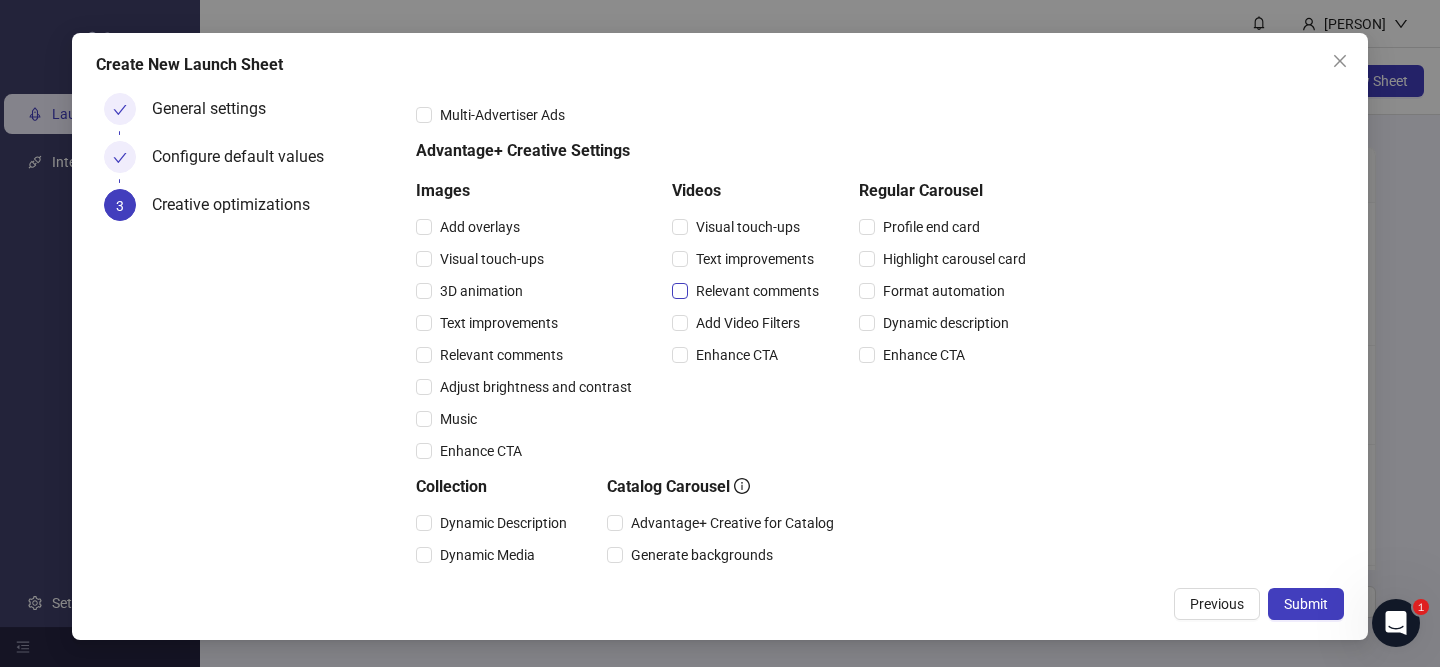 click on "Relevant comments" at bounding box center (757, 291) 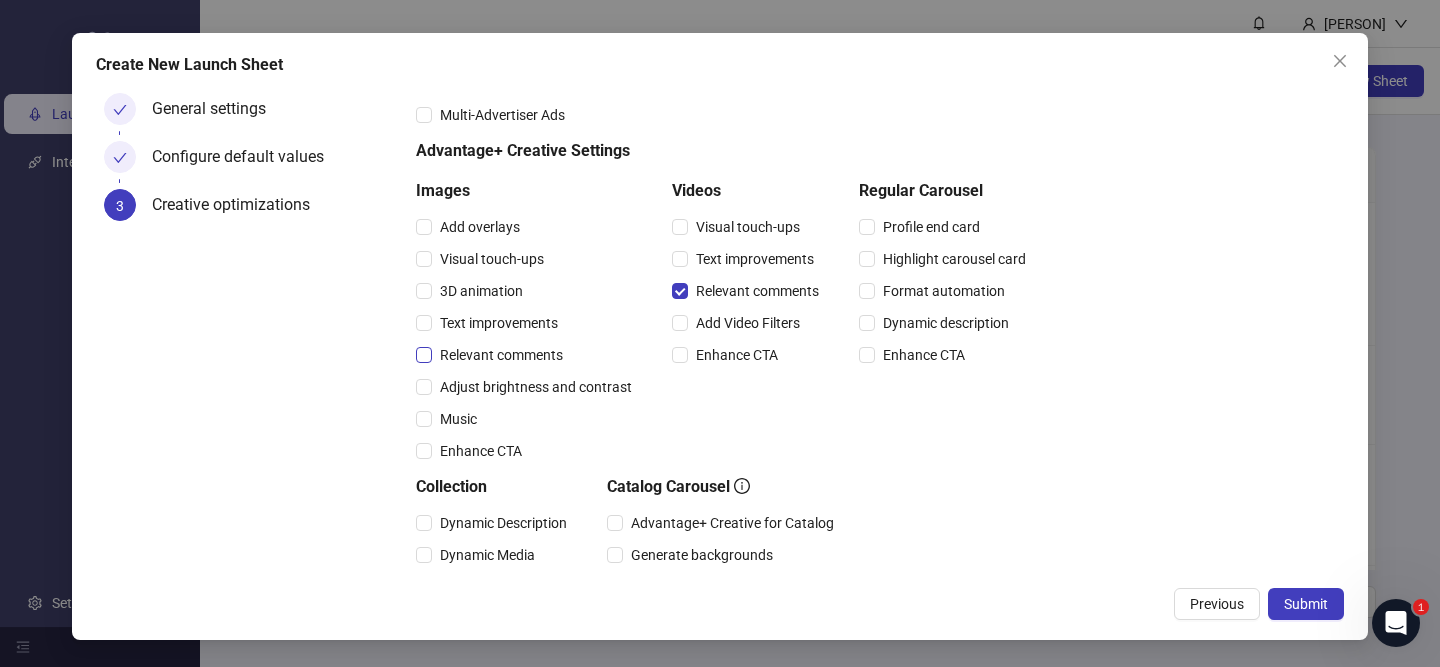 click on "Relevant comments" at bounding box center [501, 355] 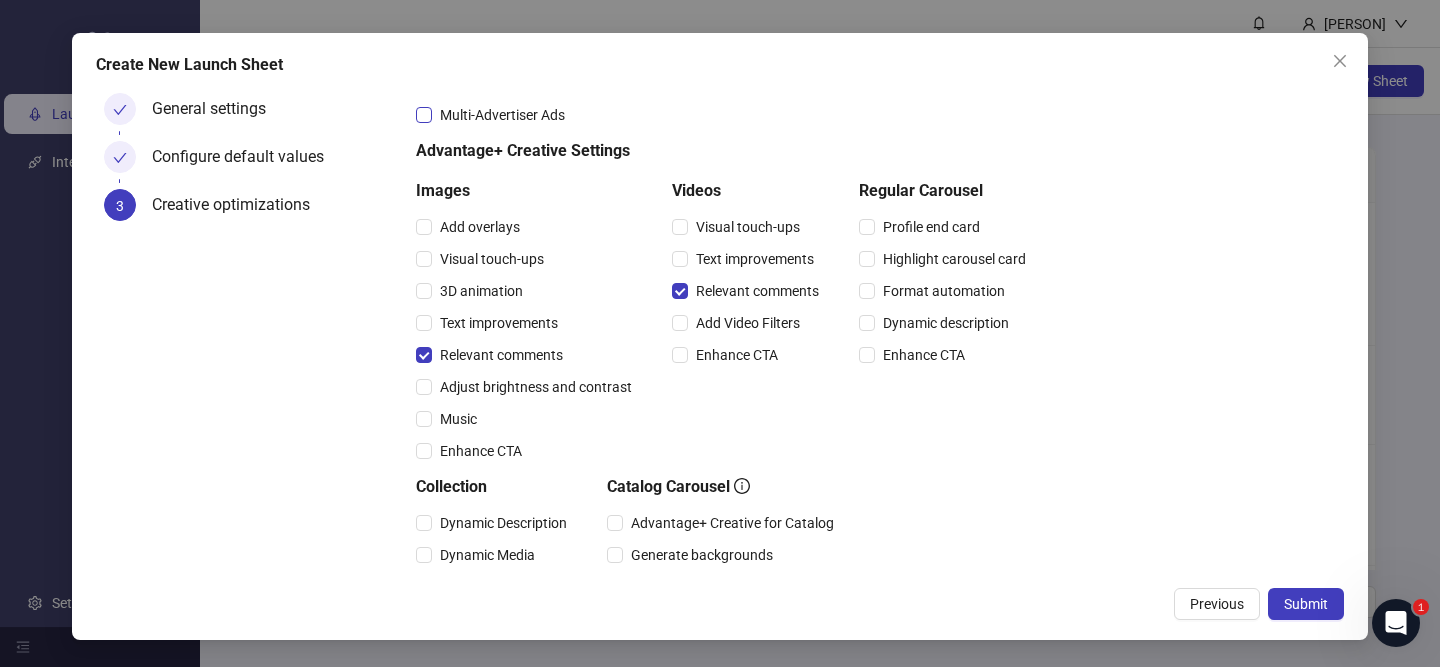 click on "Multi-Advertiser Ads" at bounding box center (502, 115) 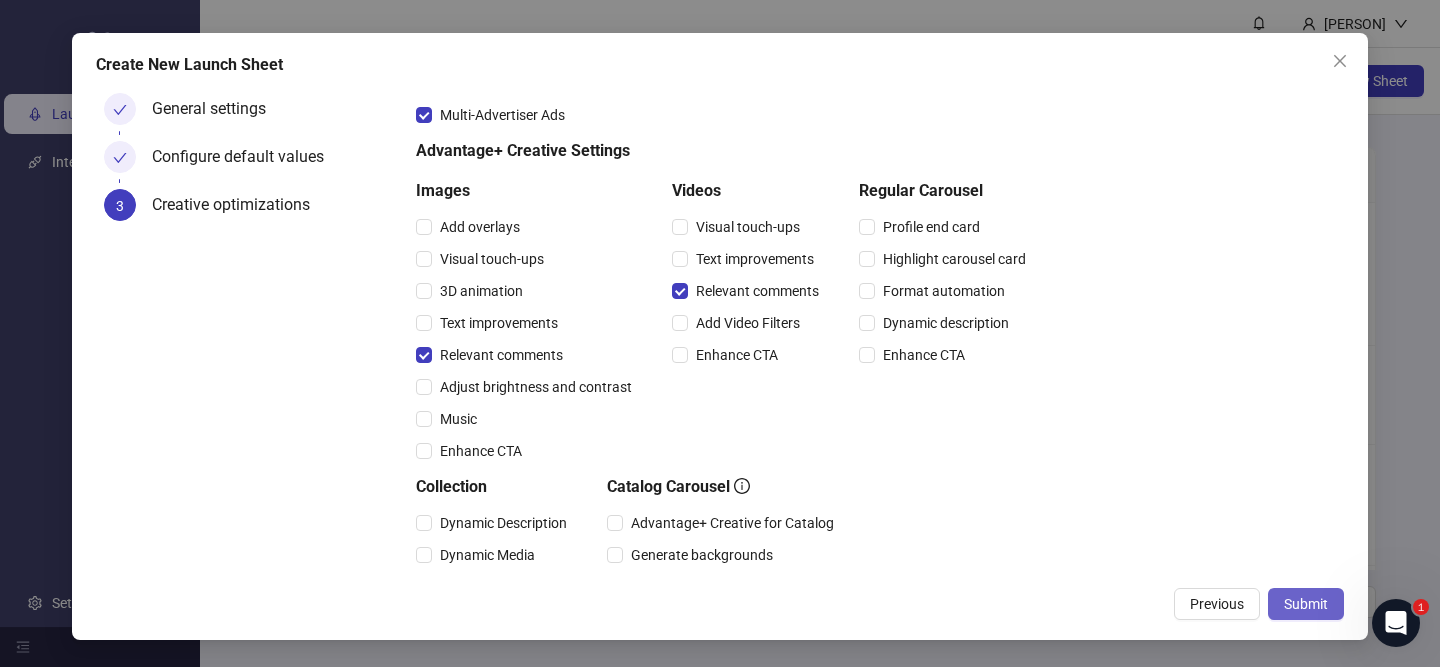 click on "Submit" at bounding box center [1306, 604] 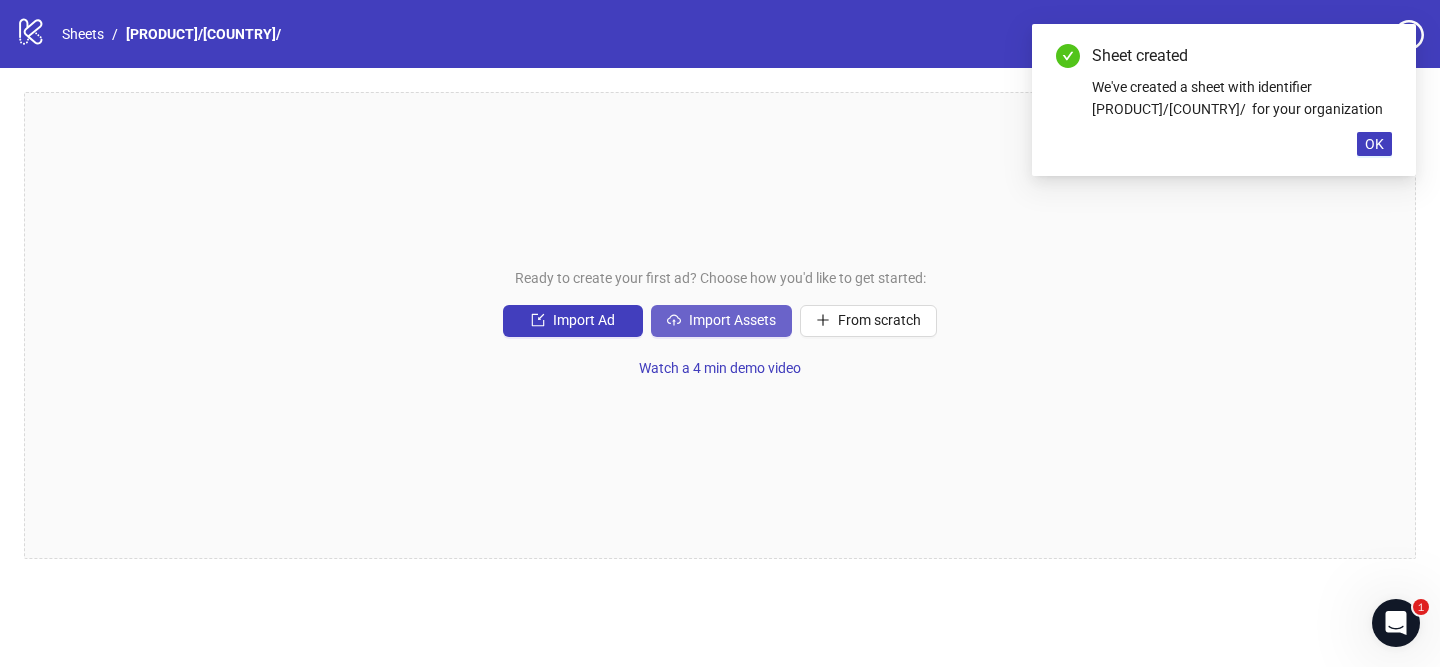 click on "Import Assets" at bounding box center [732, 320] 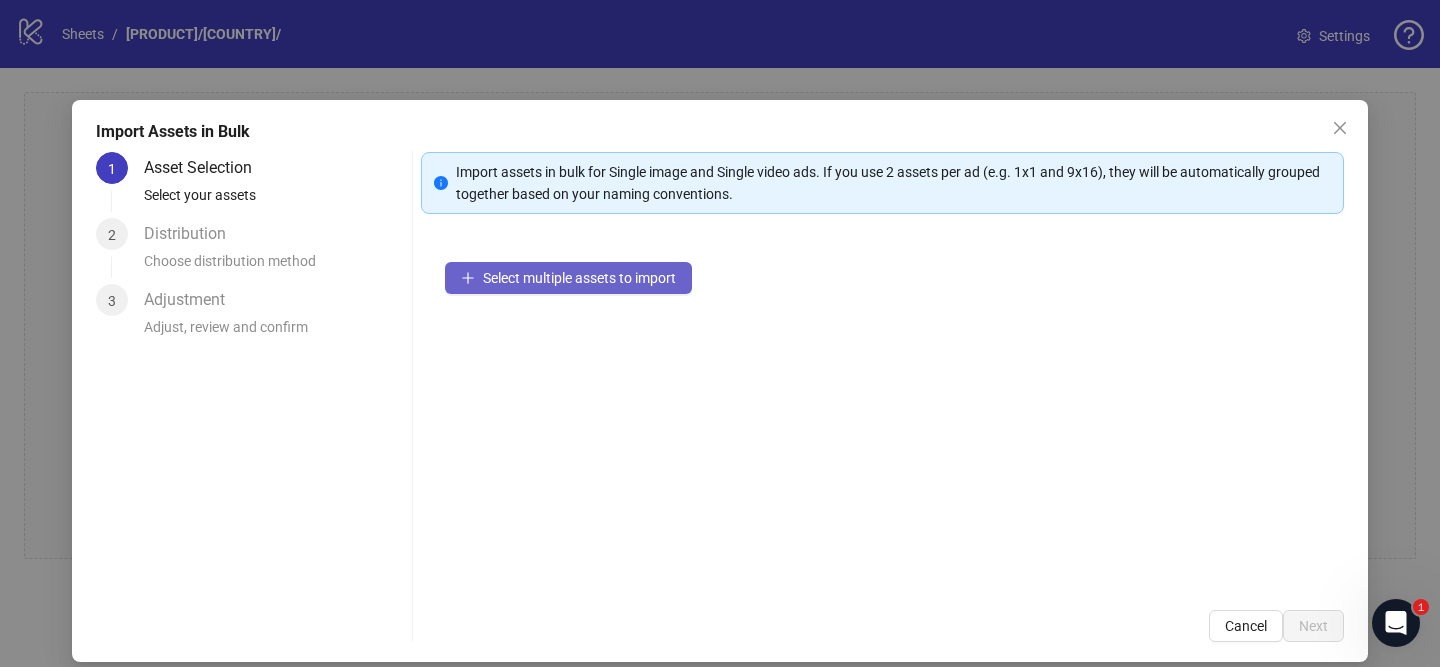 click on "Select multiple assets to import" at bounding box center [568, 278] 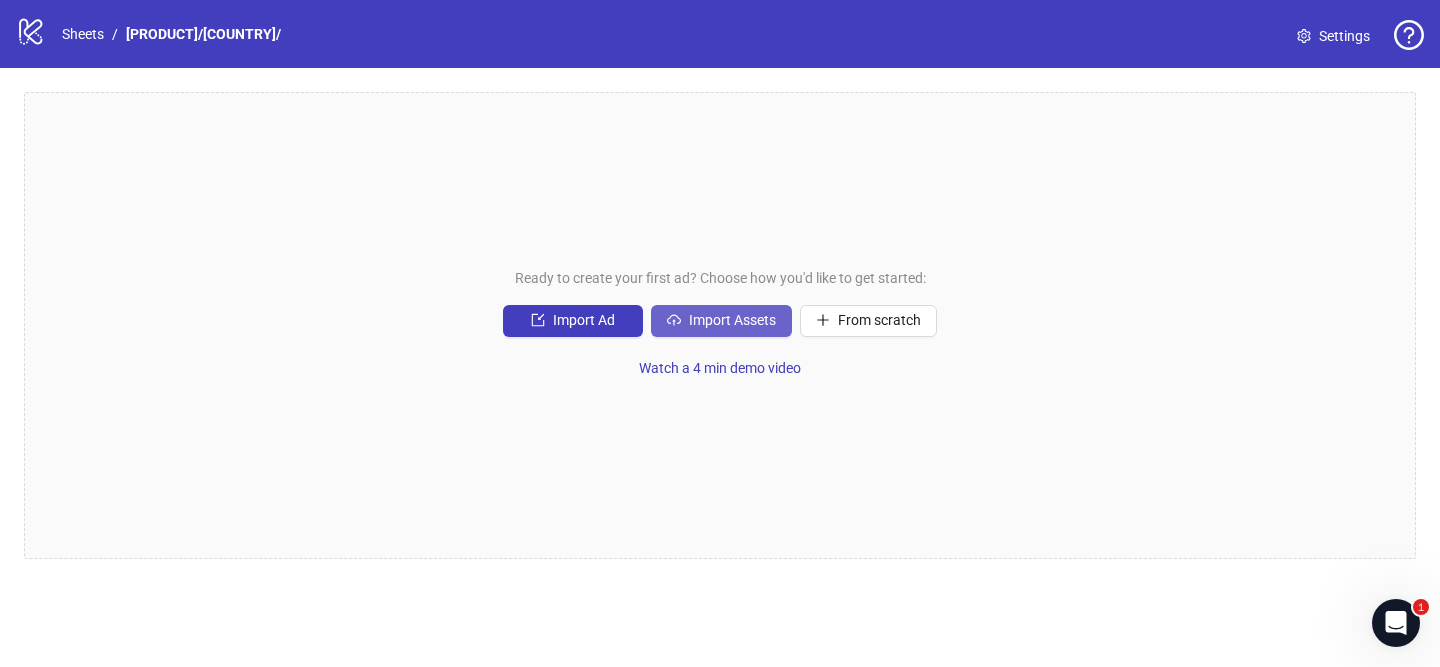 click on "Import Assets" at bounding box center [732, 320] 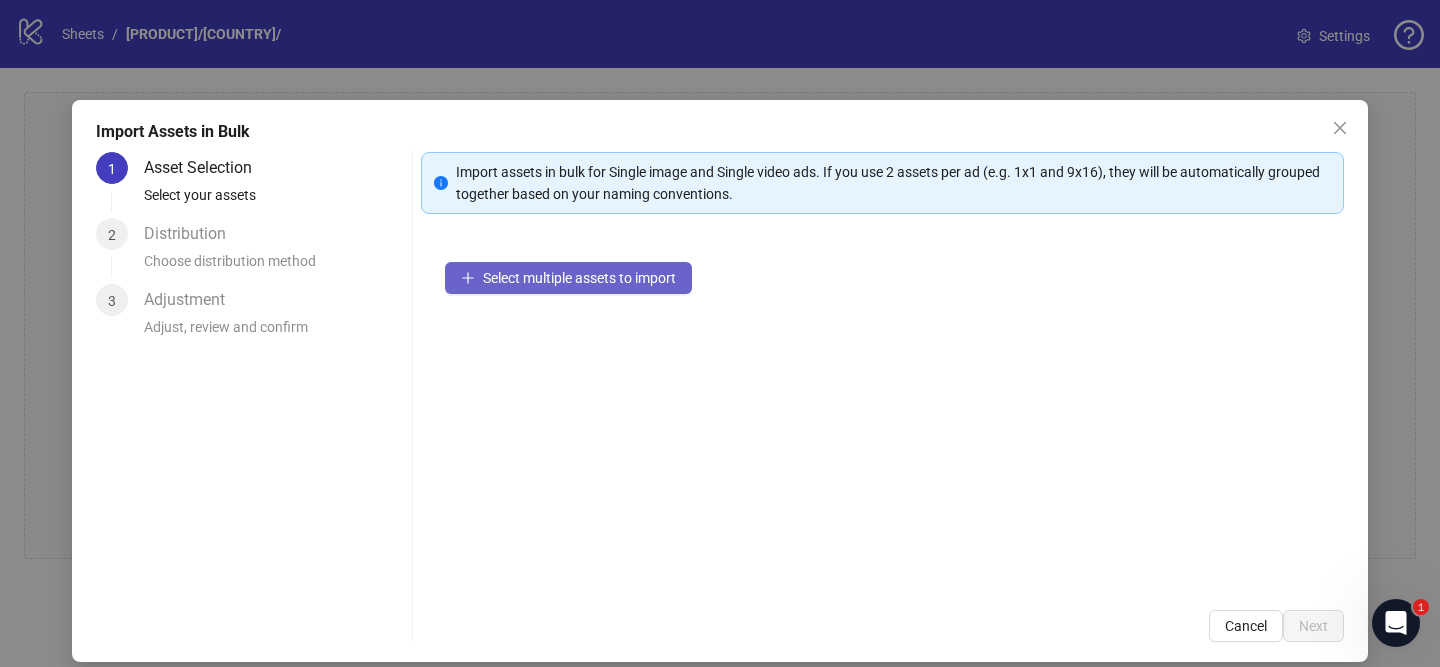 click on "Select multiple assets to import" at bounding box center [579, 278] 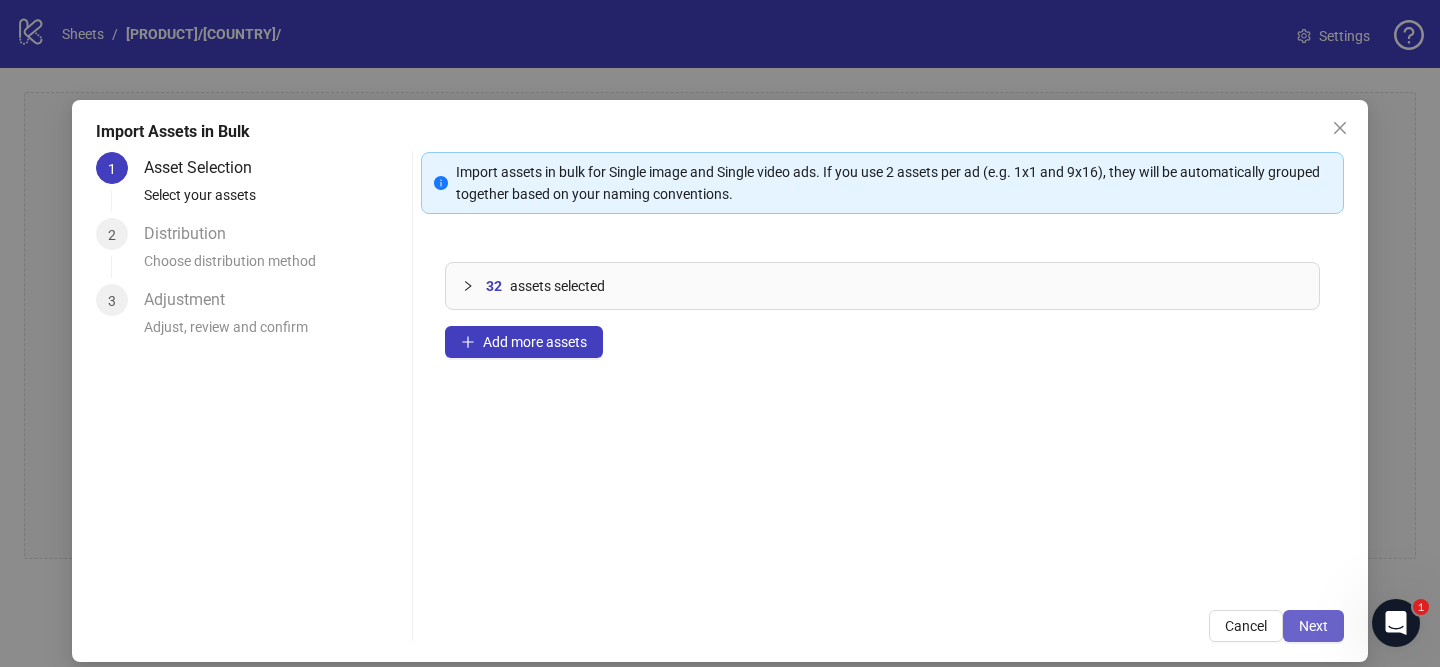 click on "Next" at bounding box center [1313, 626] 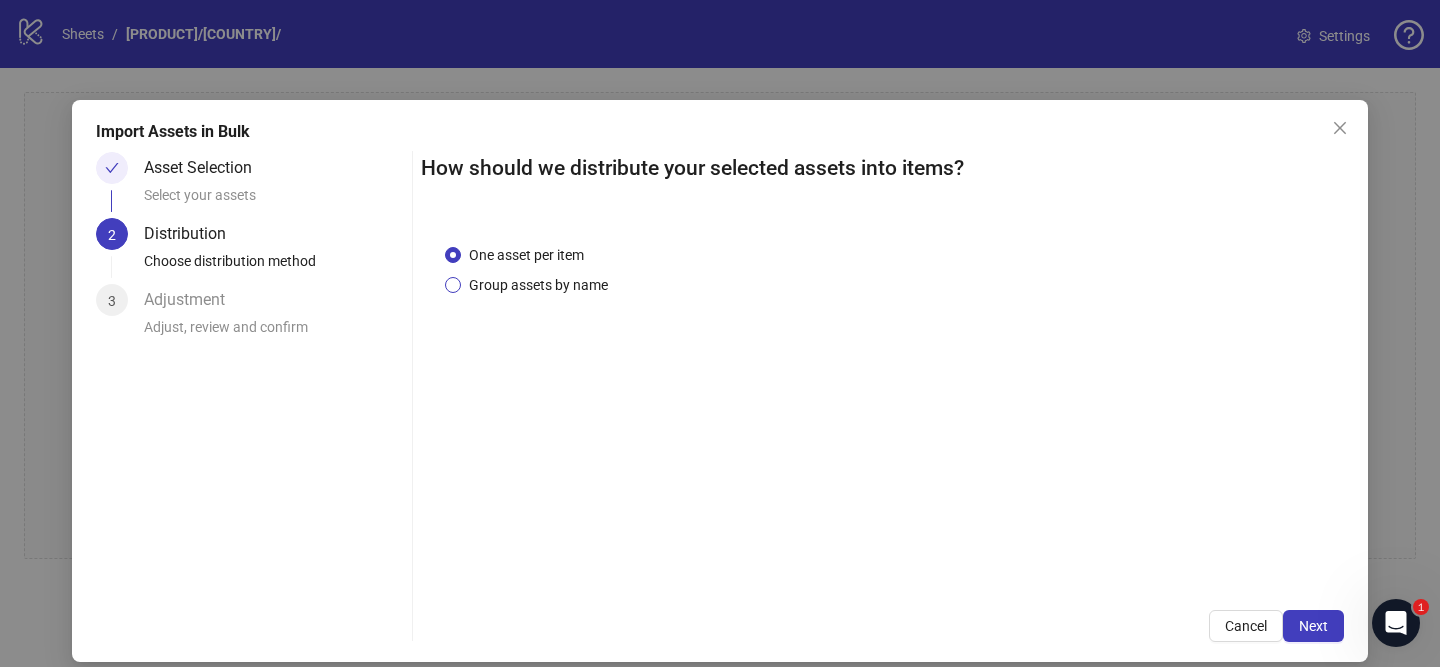 click on "Group assets by name" at bounding box center [538, 285] 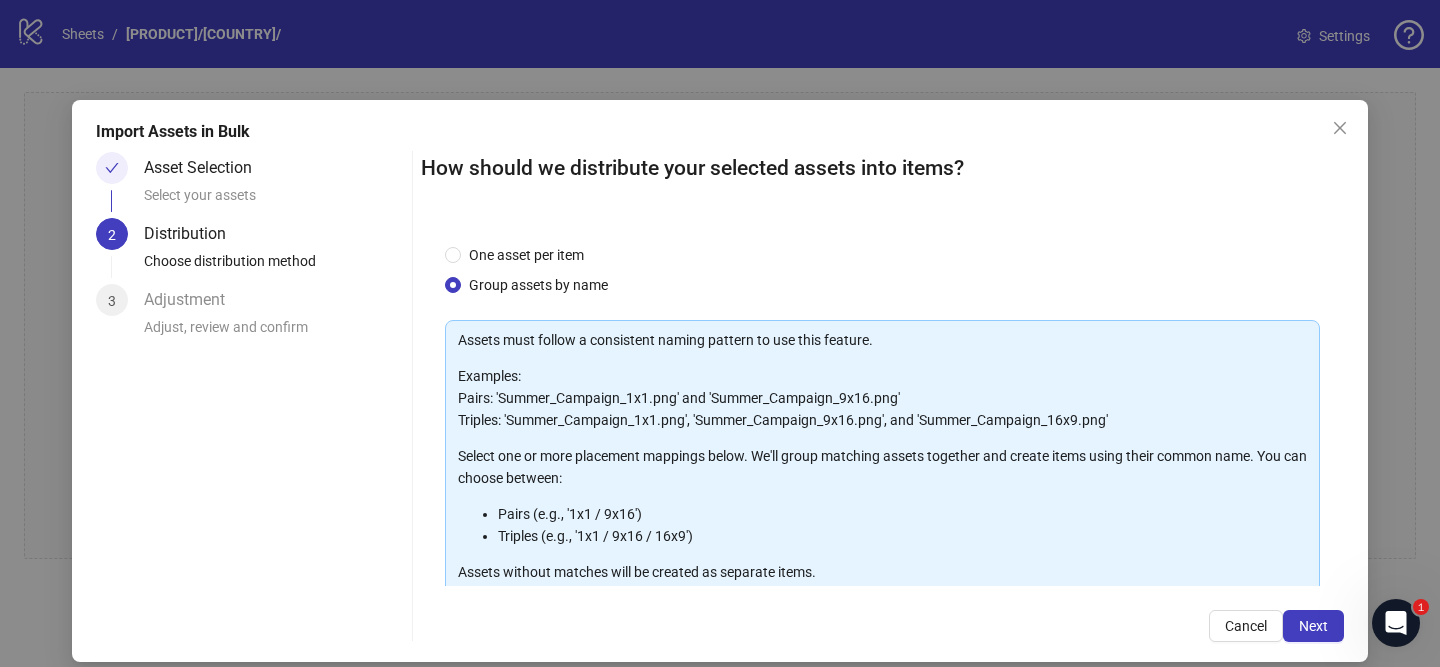 scroll, scrollTop: 219, scrollLeft: 0, axis: vertical 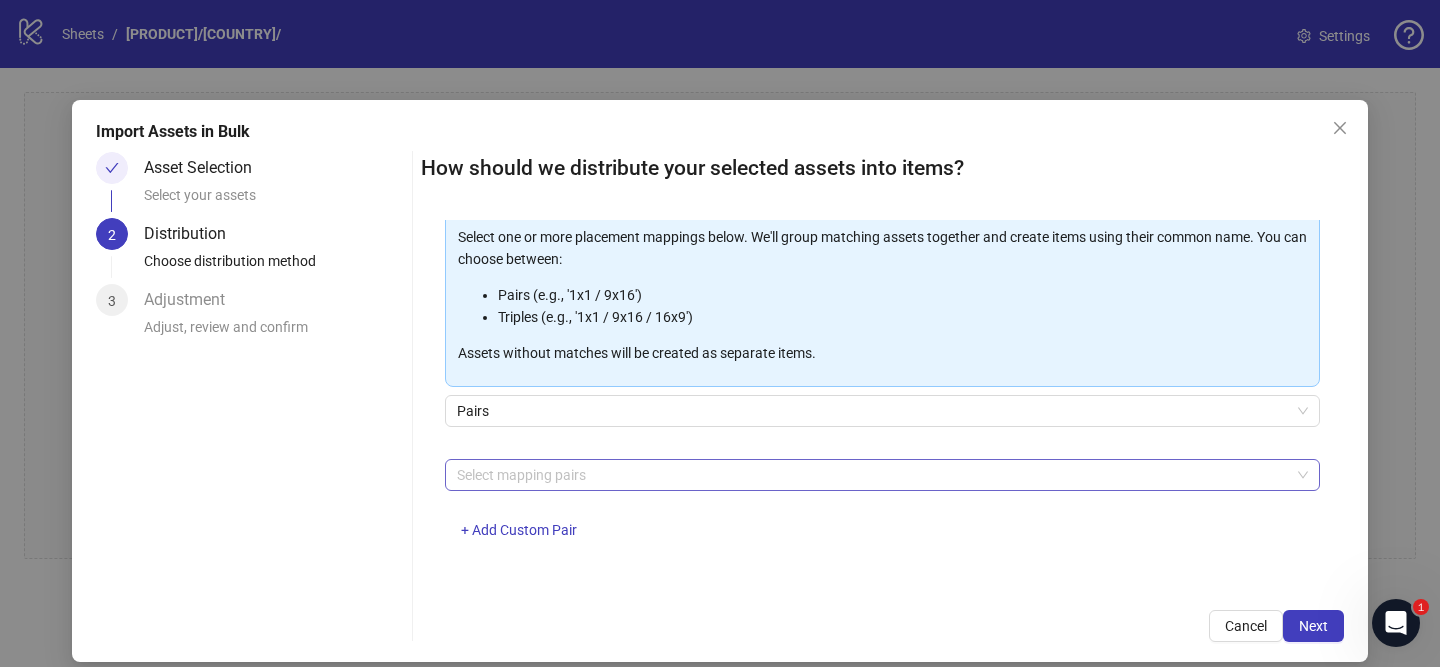click at bounding box center [872, 475] 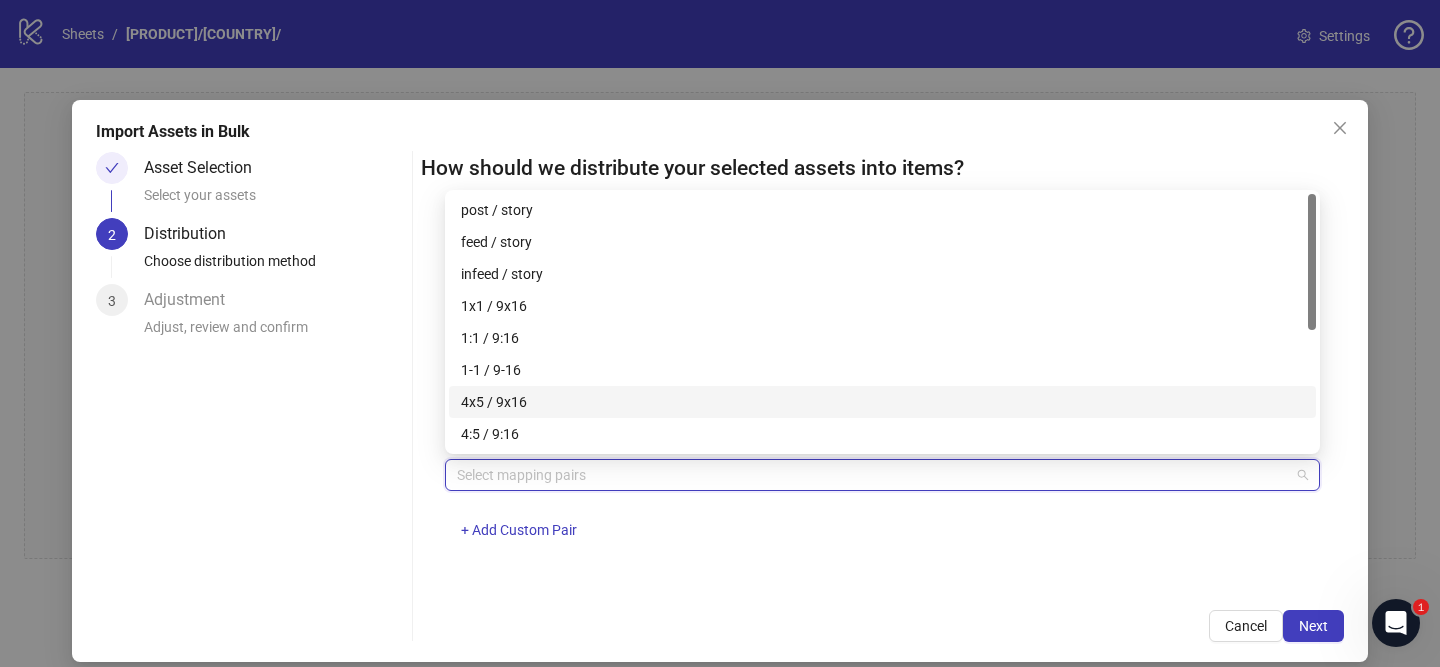 click on "4x5 / 9x16" at bounding box center [882, 402] 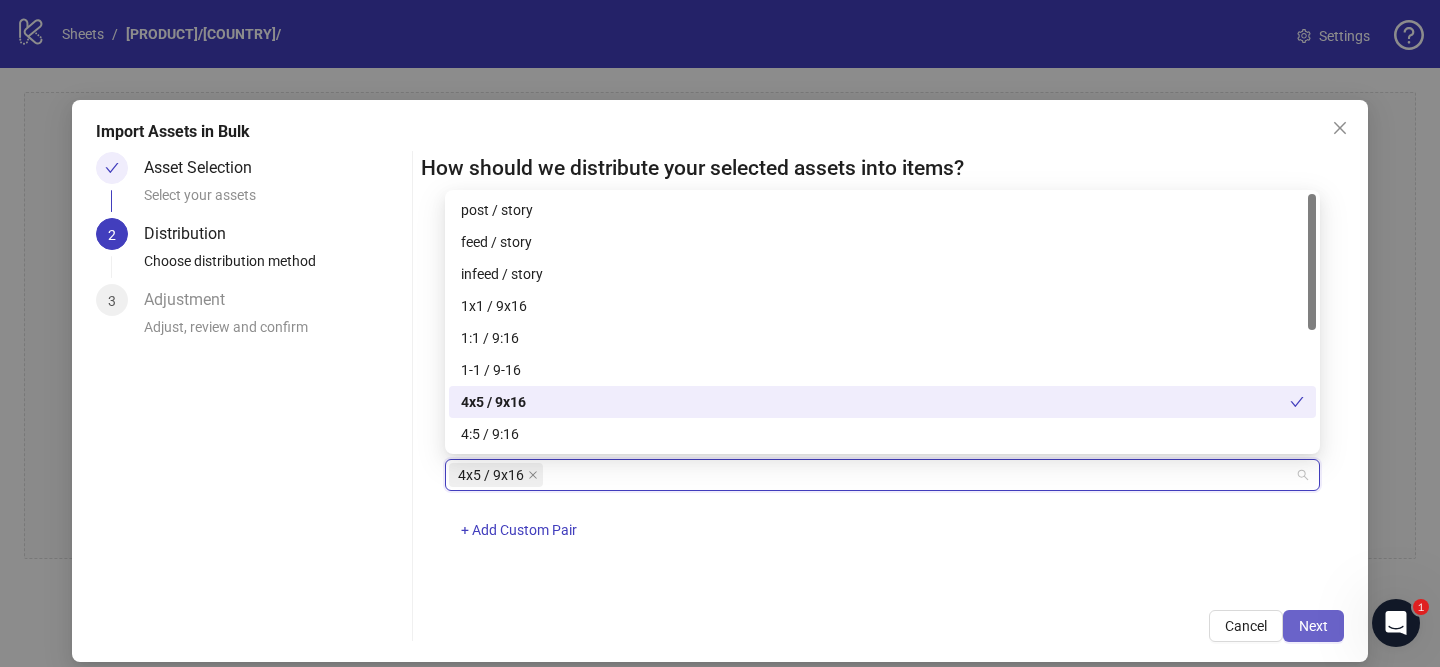 click on "Next" at bounding box center [1313, 626] 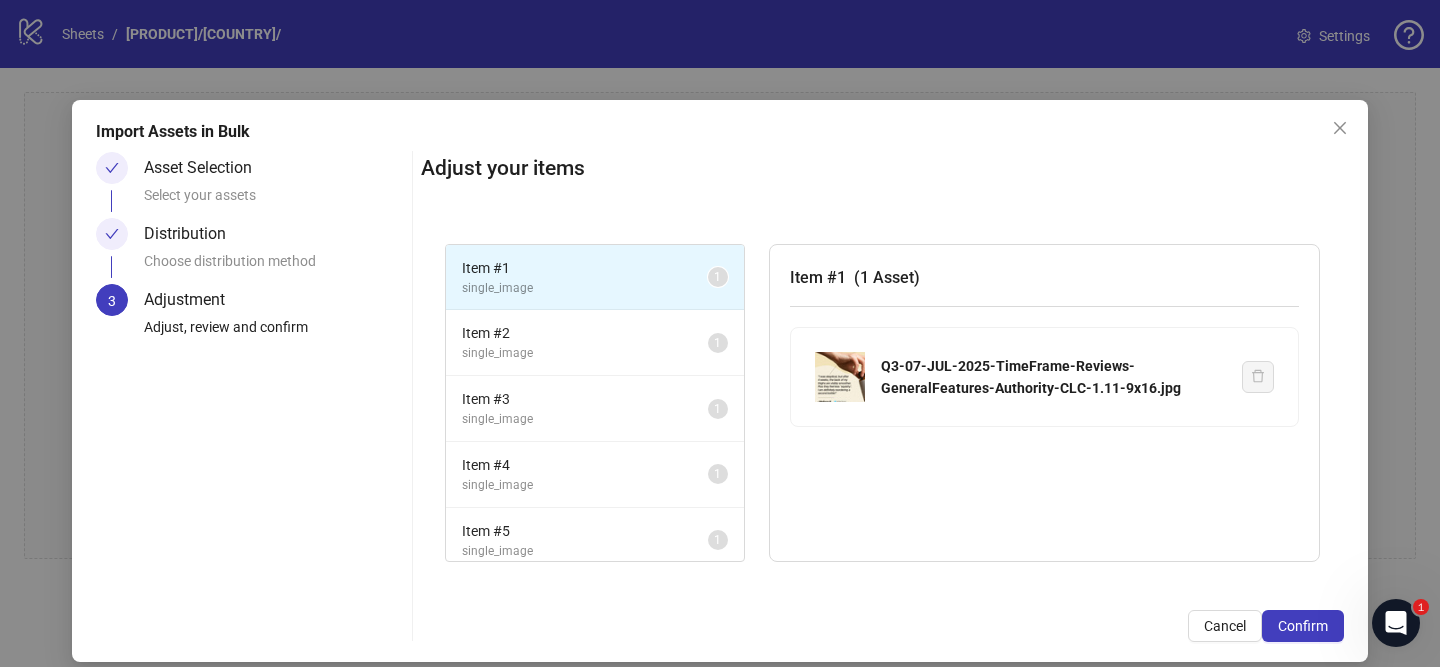 click on "Confirm" at bounding box center (1303, 626) 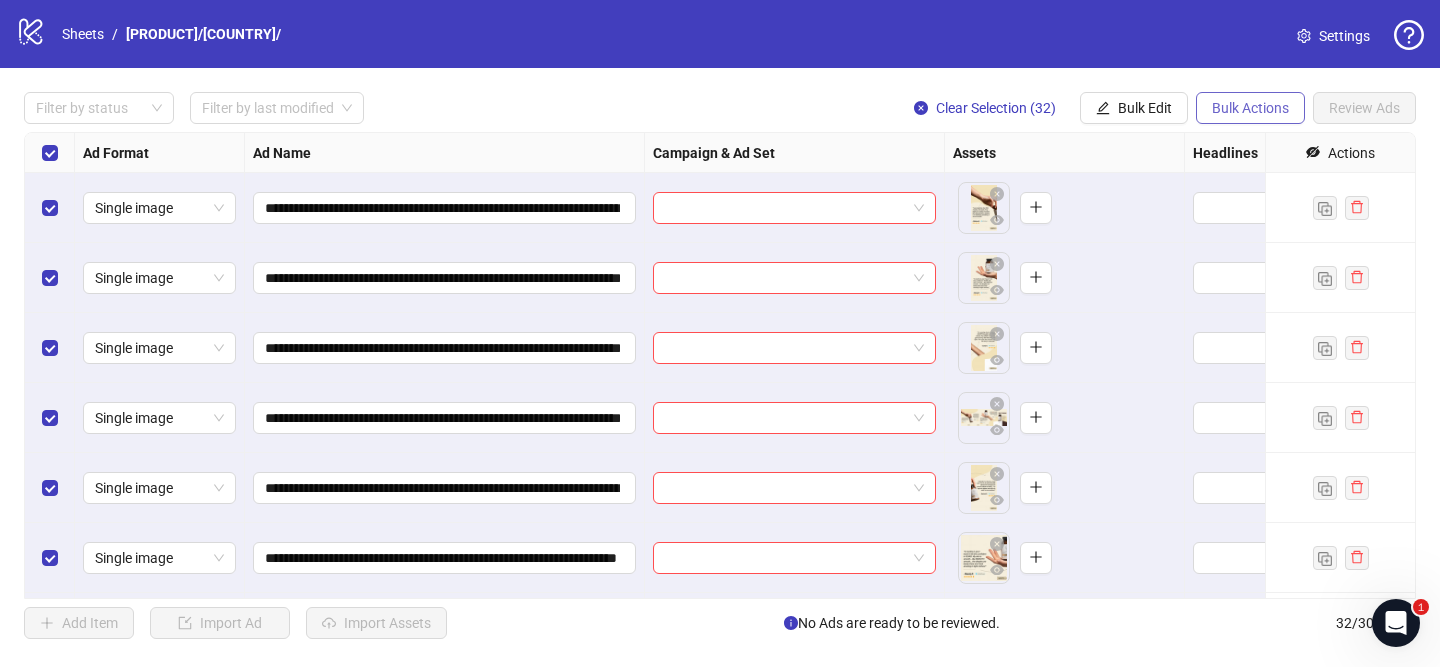 click on "Bulk Actions" at bounding box center (1250, 108) 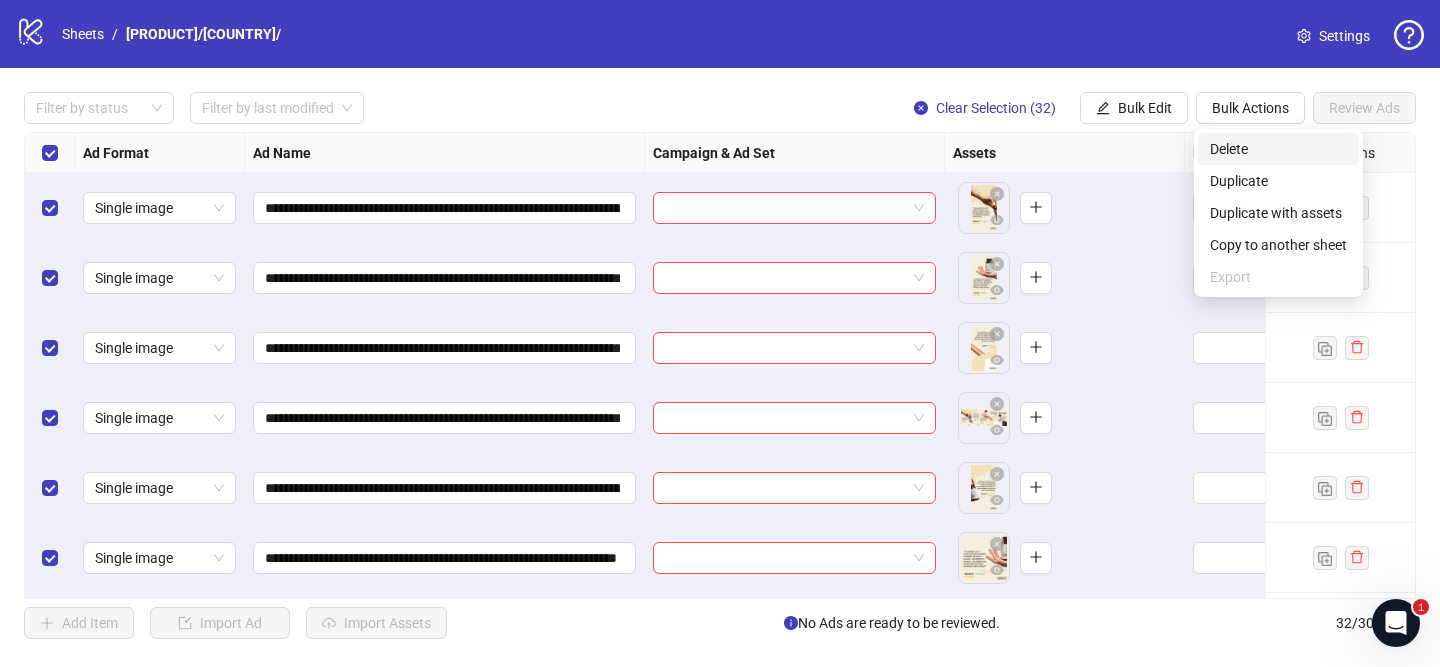 click on "Delete" at bounding box center (1278, 149) 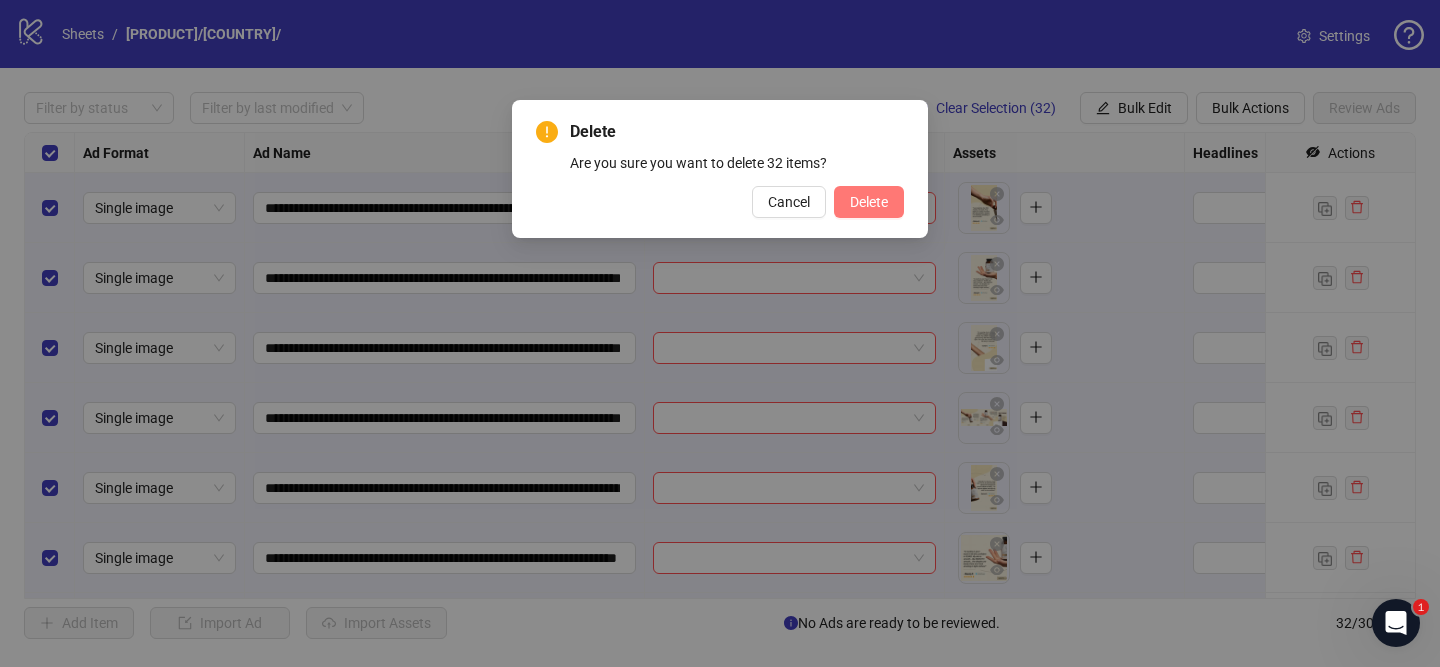 click on "Delete" at bounding box center [869, 202] 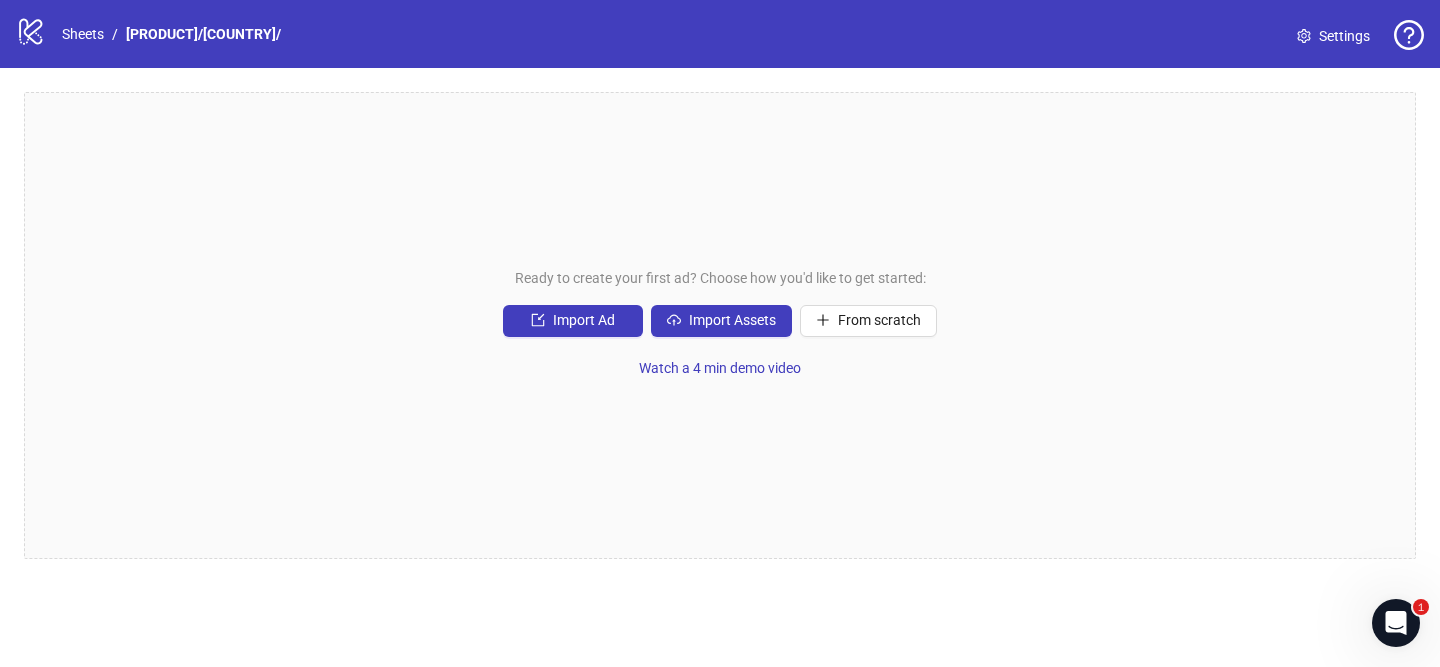 click on "Ready to create your first ad? Choose how you'd like to get started: Import Ad Import Assets From scratch Watch a 4 min demo video" at bounding box center [720, 325] 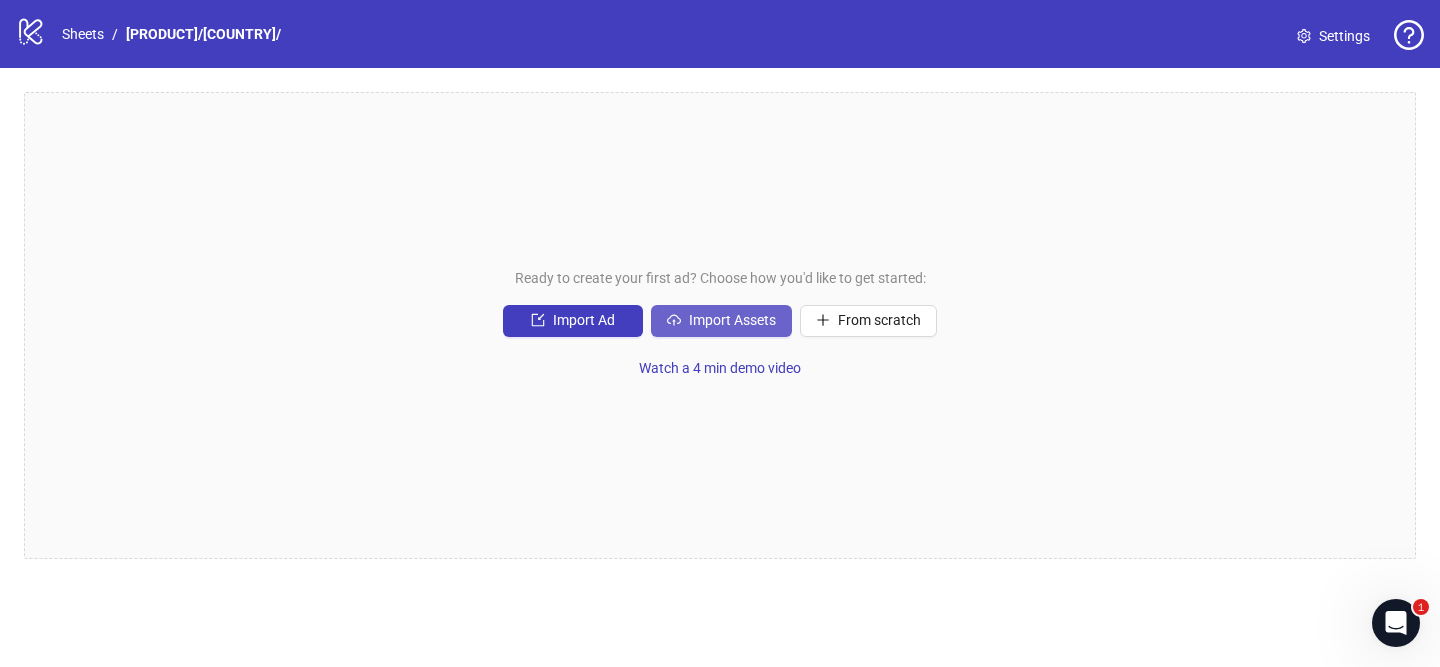 click at bounding box center [674, 320] 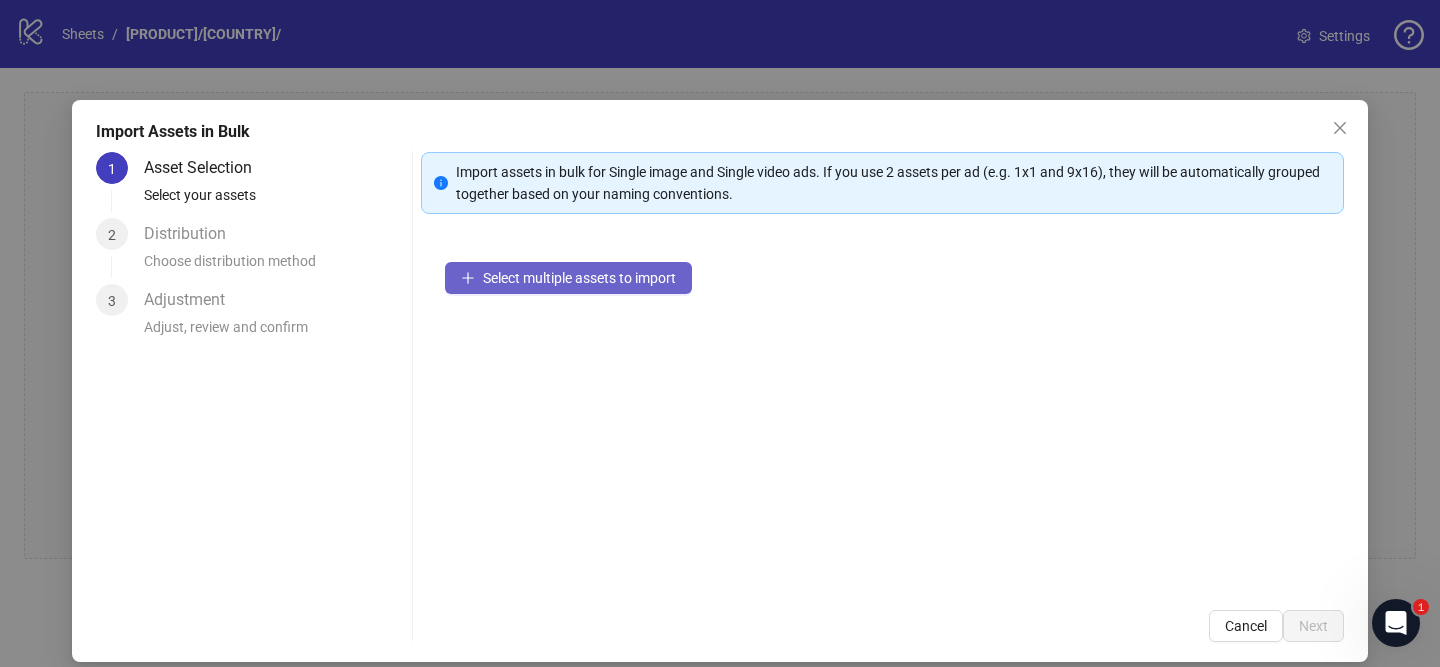 click on "Select multiple assets to import" at bounding box center (579, 278) 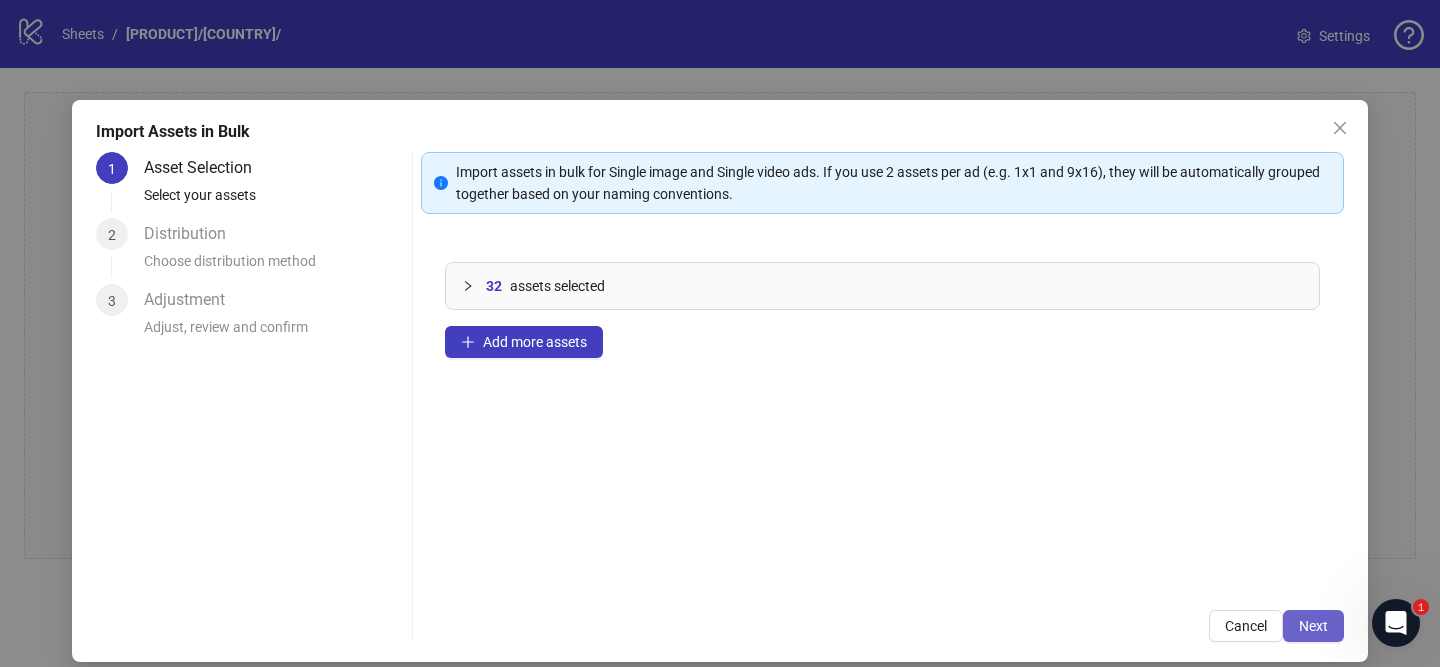 click on "Next" at bounding box center (1313, 626) 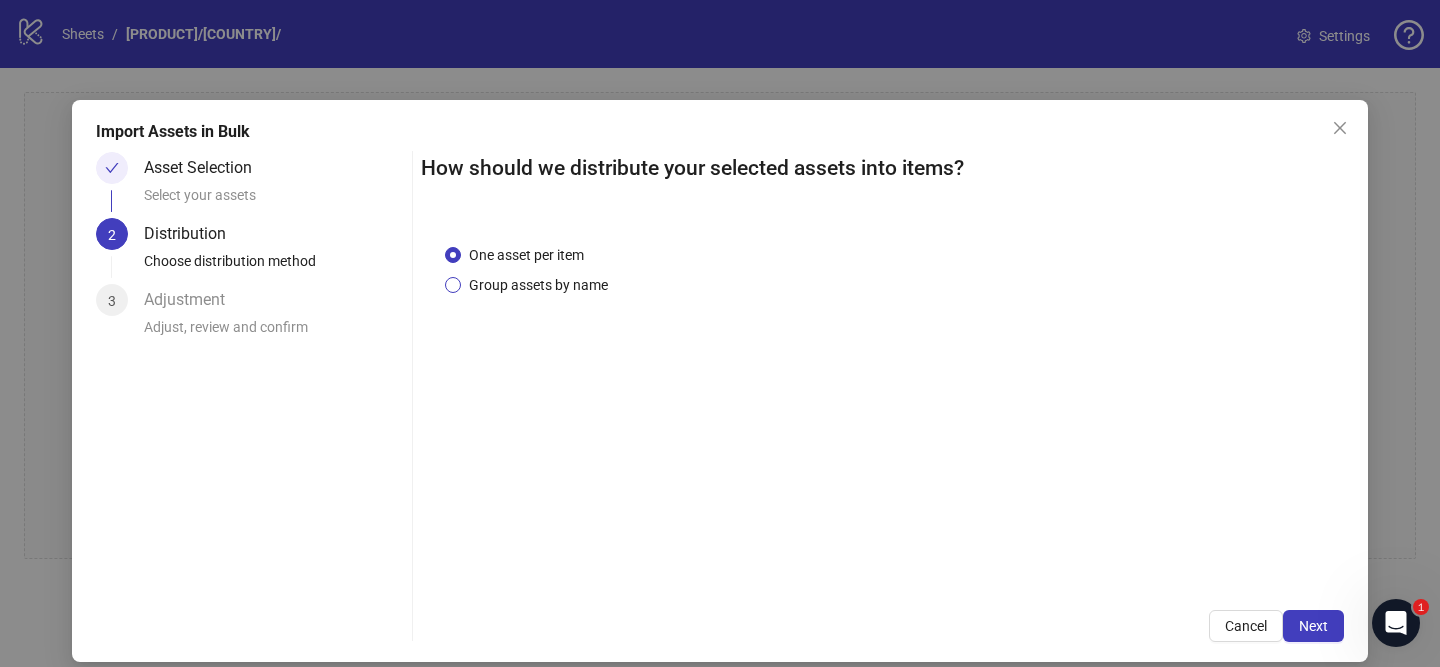 click on "Group assets by name" at bounding box center (538, 285) 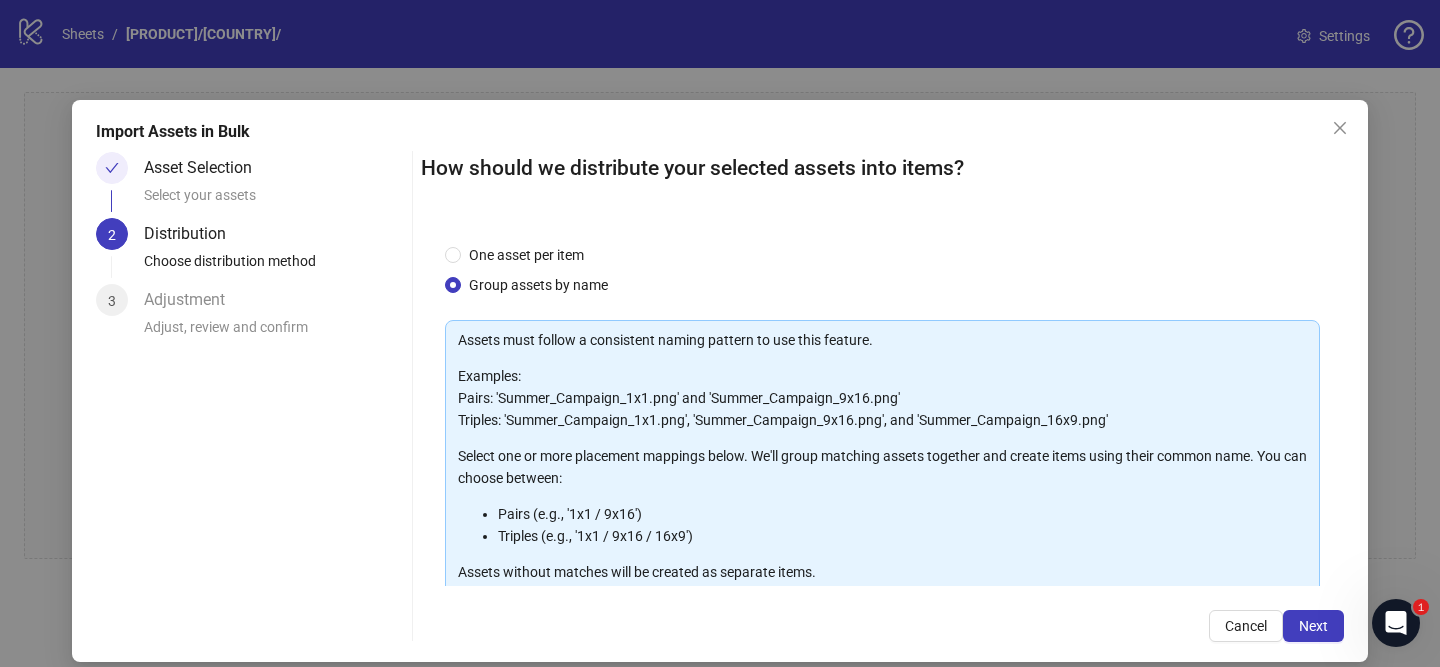 scroll, scrollTop: 219, scrollLeft: 0, axis: vertical 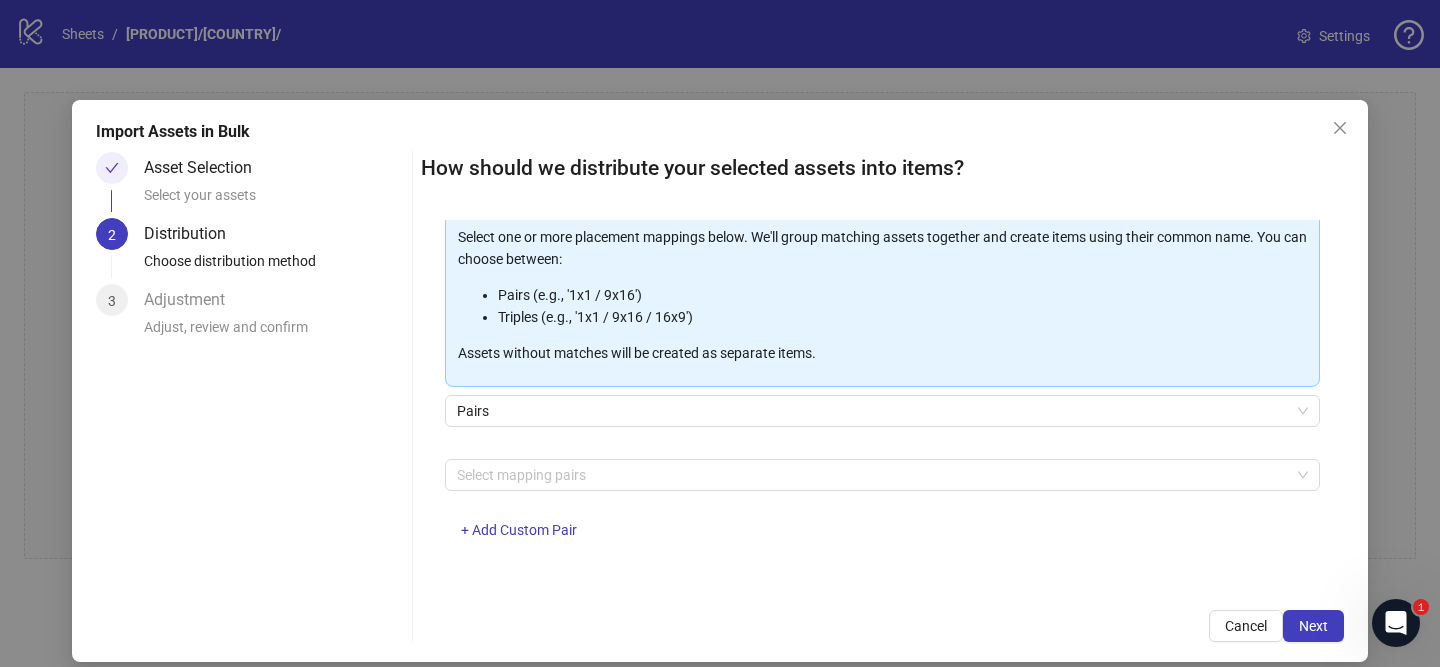 click on "Assets must follow a consistent naming pattern to use this feature. Examples: Pairs: 'Summer_Campaign_1x1.png' and 'Summer_Campaign_9x16.png' Triples: 'Summer_Campaign_1x1.png', 'Summer_Campaign_9x16.png', and 'Summer_Campaign_16x9.png' Select one or more placement mappings below. We'll group matching assets together and create items using their common name. You can choose between: Pairs (e.g., '1x1 / 9x16') Triples (e.g., '1x1 / 9x16 / 16x9') Assets without matches will be created as separate items. Pairs   Select mapping pairs + Add Custom Pair" at bounding box center (882, 332) 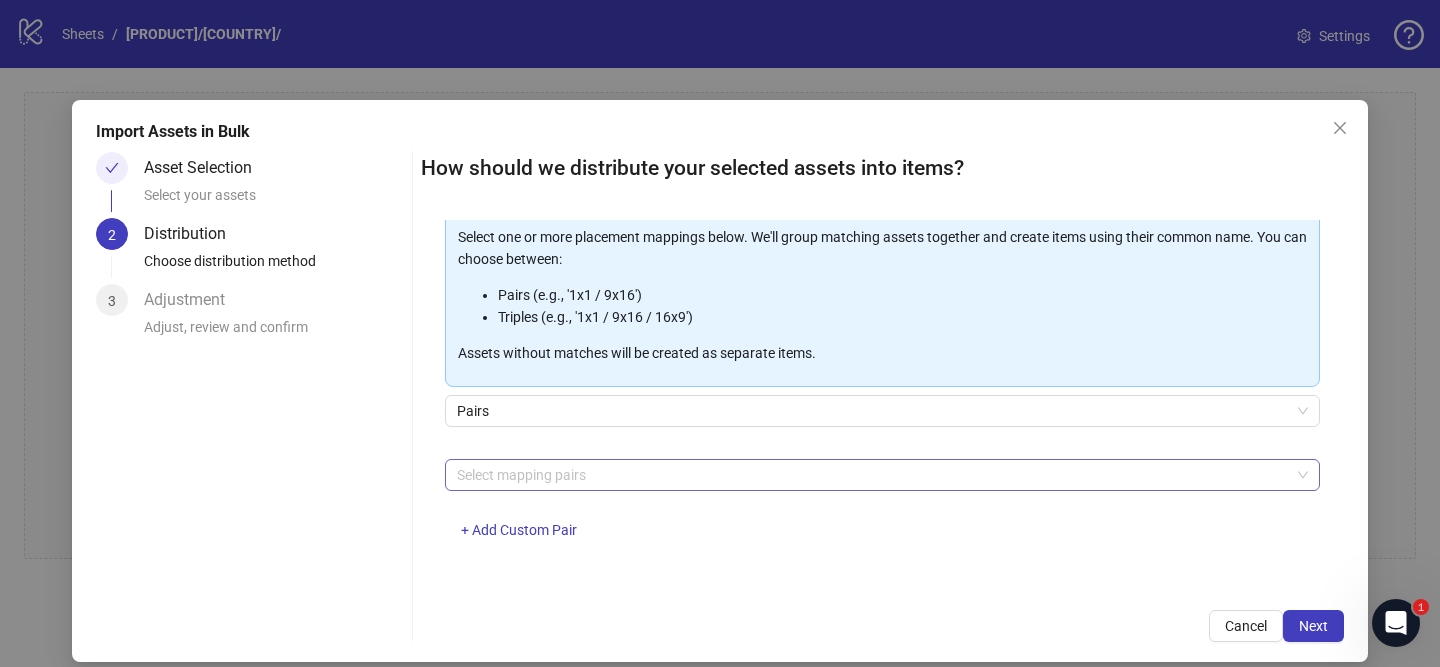 click at bounding box center (872, 475) 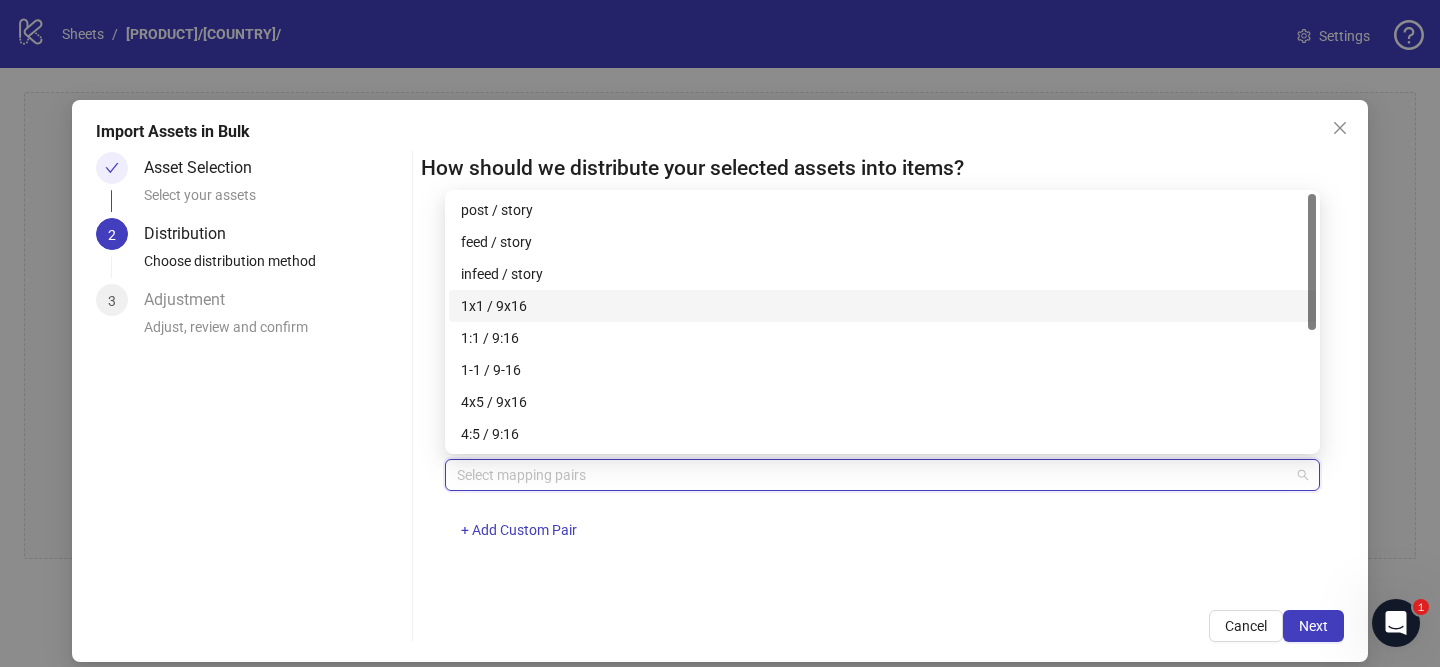 click on "1x1 / 9x16" at bounding box center [882, 306] 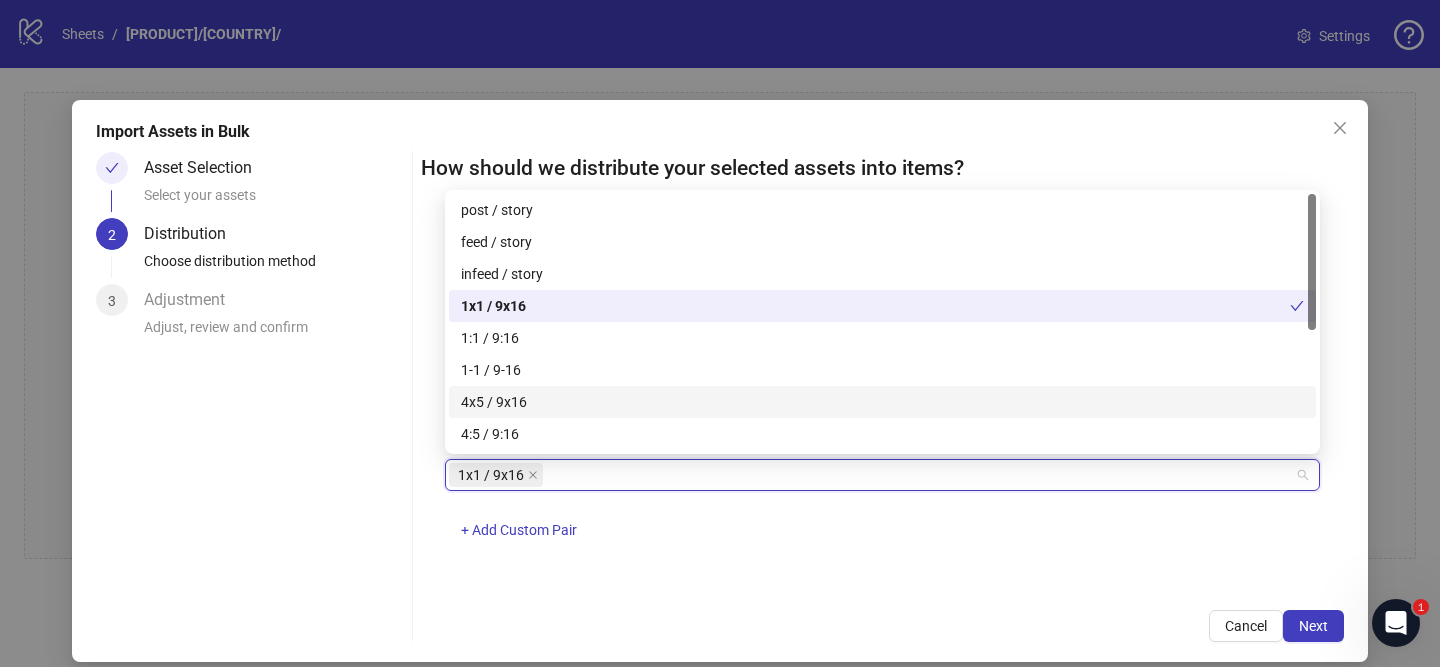 click on "4x5 / 9x16" at bounding box center [882, 402] 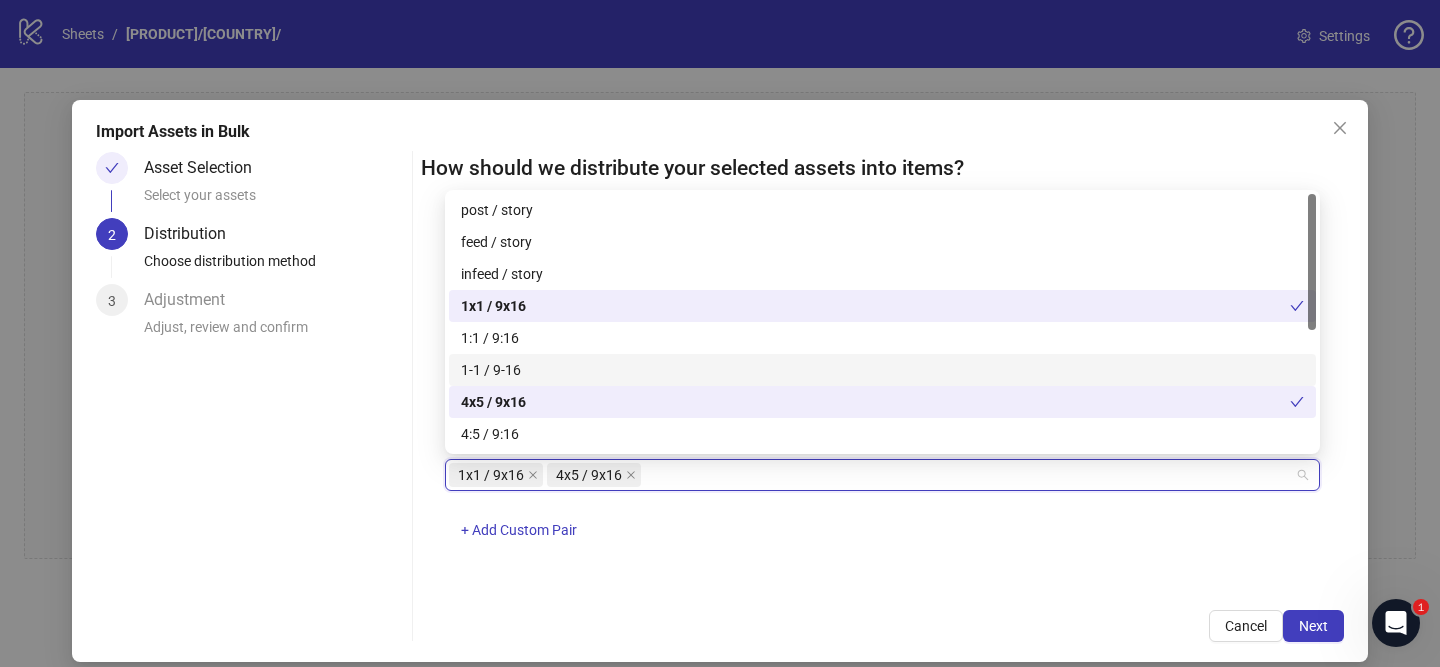 click on "1-1 / 9-16" at bounding box center [882, 370] 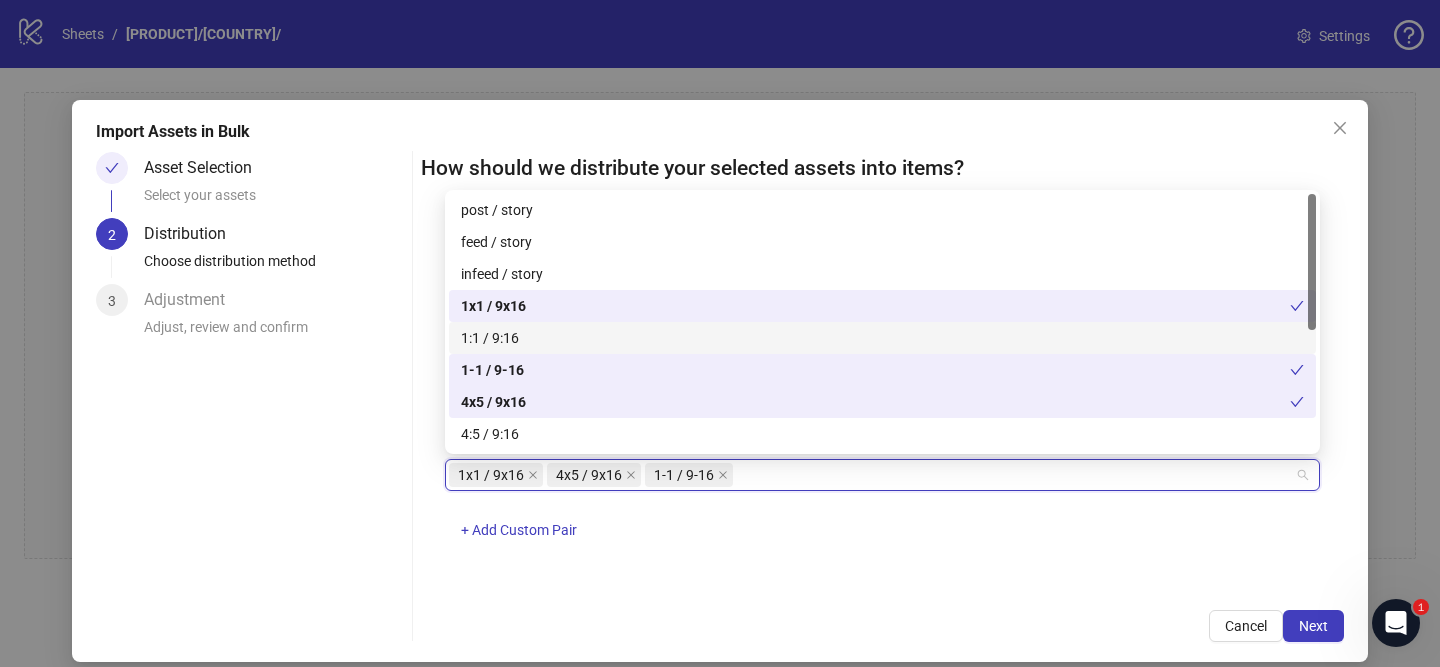click on "1:1 / 9:16" at bounding box center [882, 338] 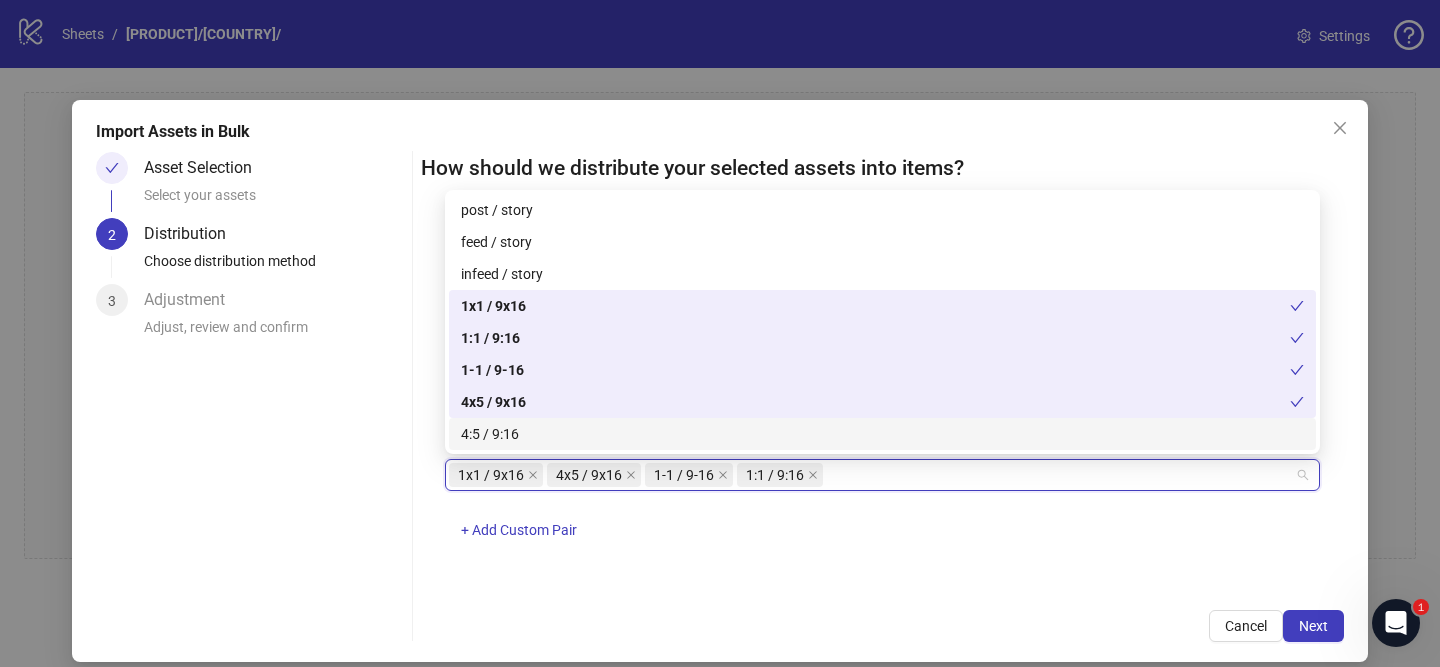 click on "4:5 / 9:16" at bounding box center [882, 434] 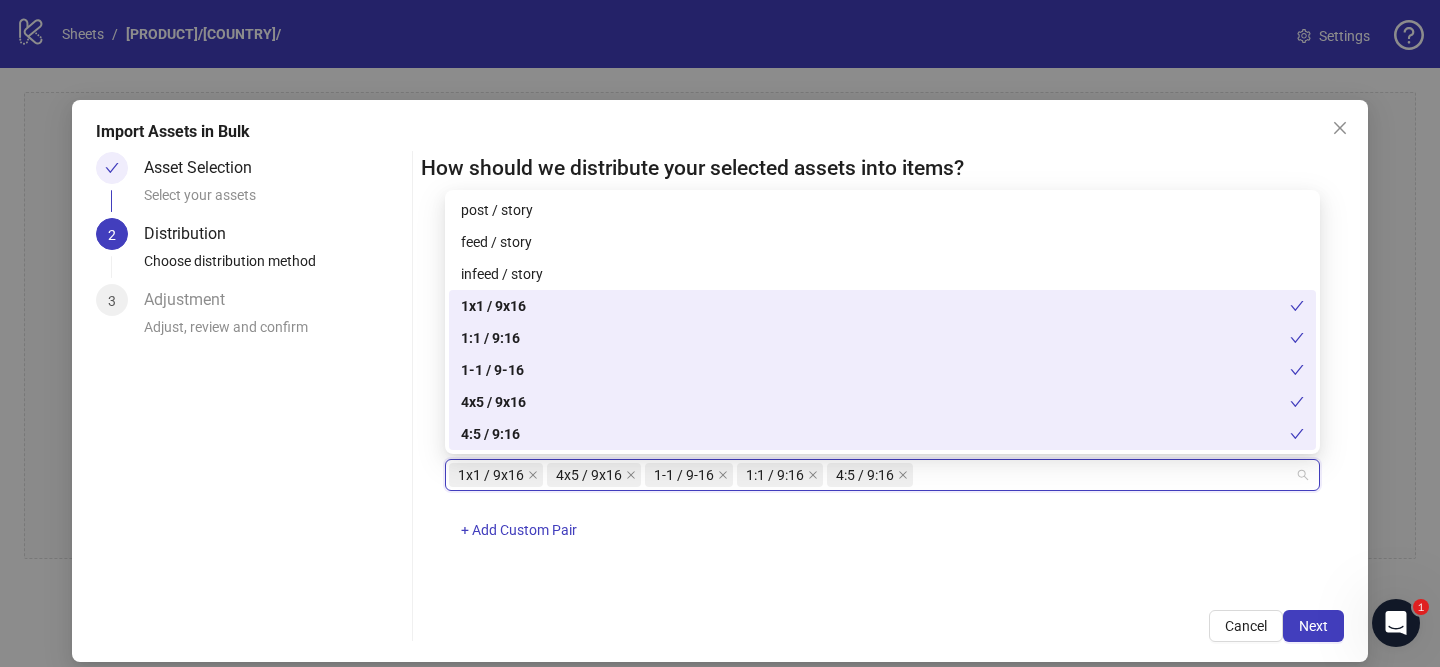 click on "How should we distribute your selected assets into items? One asset per item Group assets by name Assets must follow a consistent naming pattern to use this feature. Examples: Pairs: 'Summer_Campaign_1x1.png' and 'Summer_Campaign_9x16.png' Triples: 'Summer_Campaign_1x1.png', 'Summer_Campaign_9x16.png', and 'Summer_Campaign_16x9.png' Select one or more placement mappings below. We'll group matching assets together and create items using their common name. You can choose between: Pairs (e.g., '1x1 / 9x16') Triples (e.g., '1x1 / 9x16 / 16x9') Assets without matches will be created as separate items. Pairs 1x1 / 9x16 4x5 / 9x16 1-1 / 9-16 1:1 / 9:16 4:5 / 9:16   + Add Custom Pair Cancel Next" at bounding box center [882, 397] 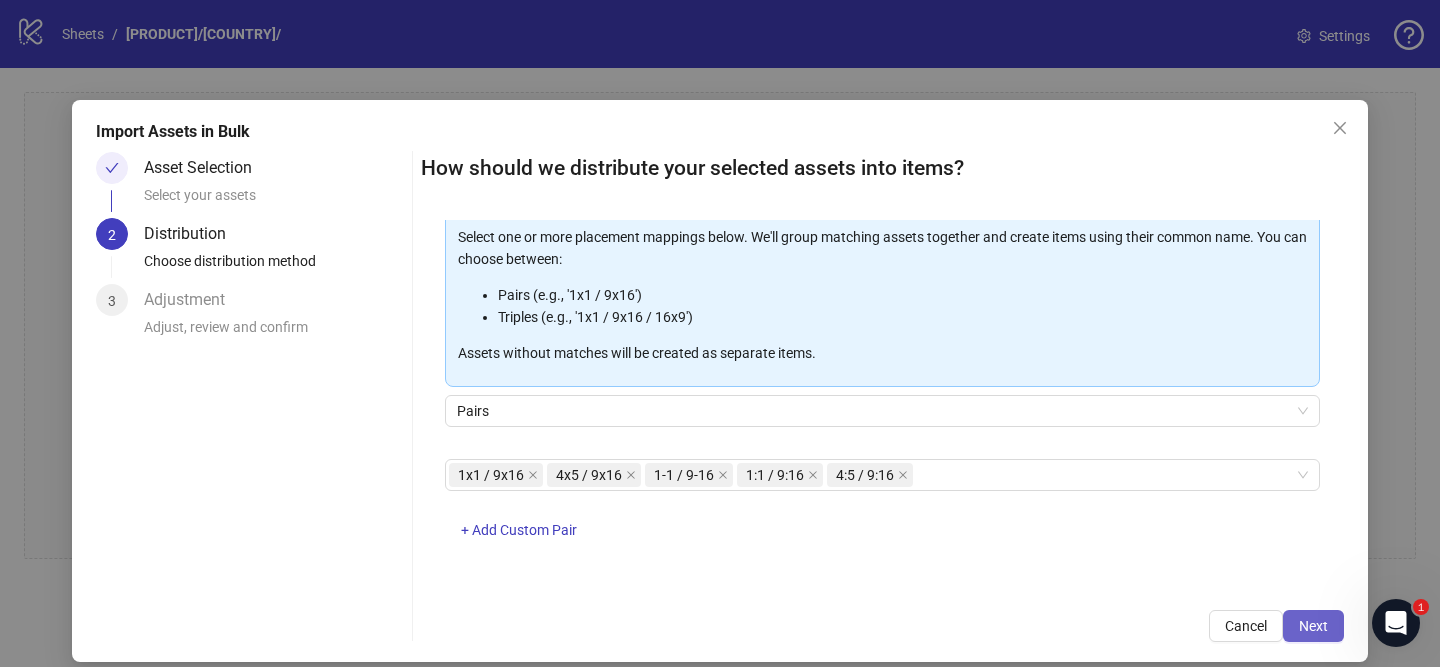 click on "Next" at bounding box center [1313, 626] 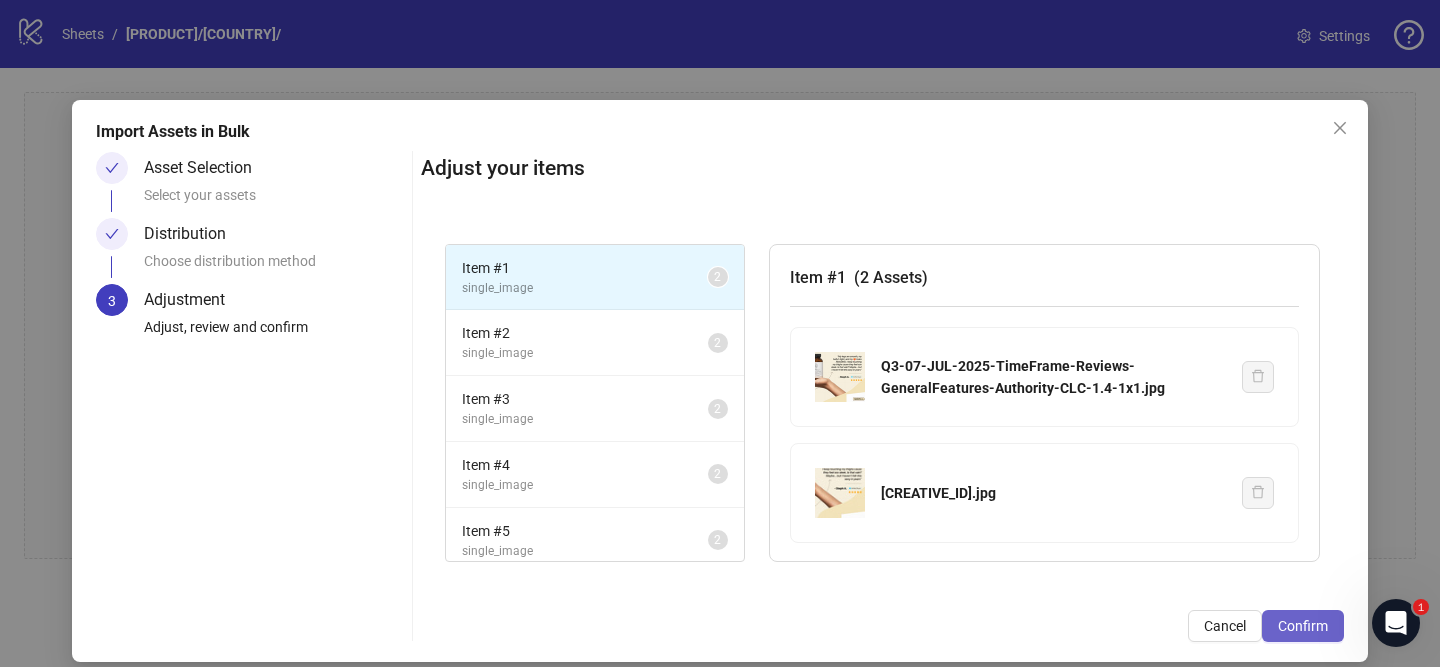 click on "Confirm" at bounding box center [1303, 626] 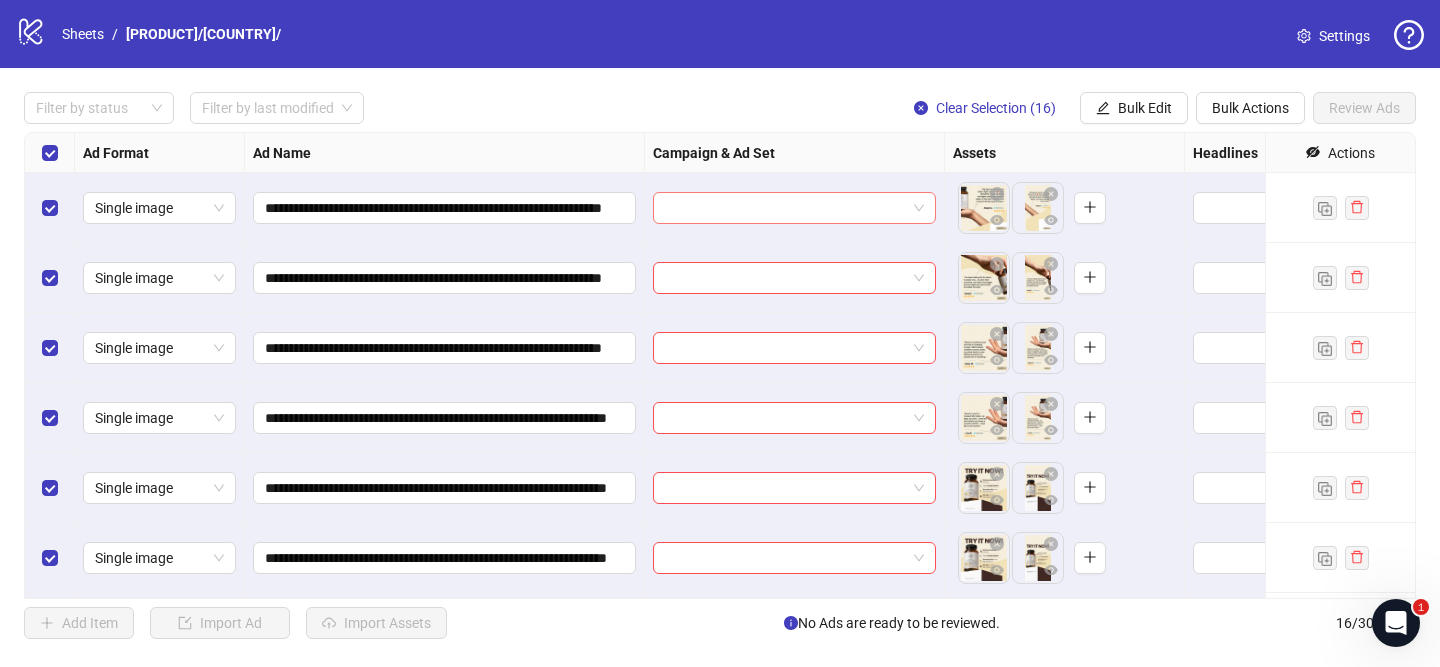 click at bounding box center (785, 208) 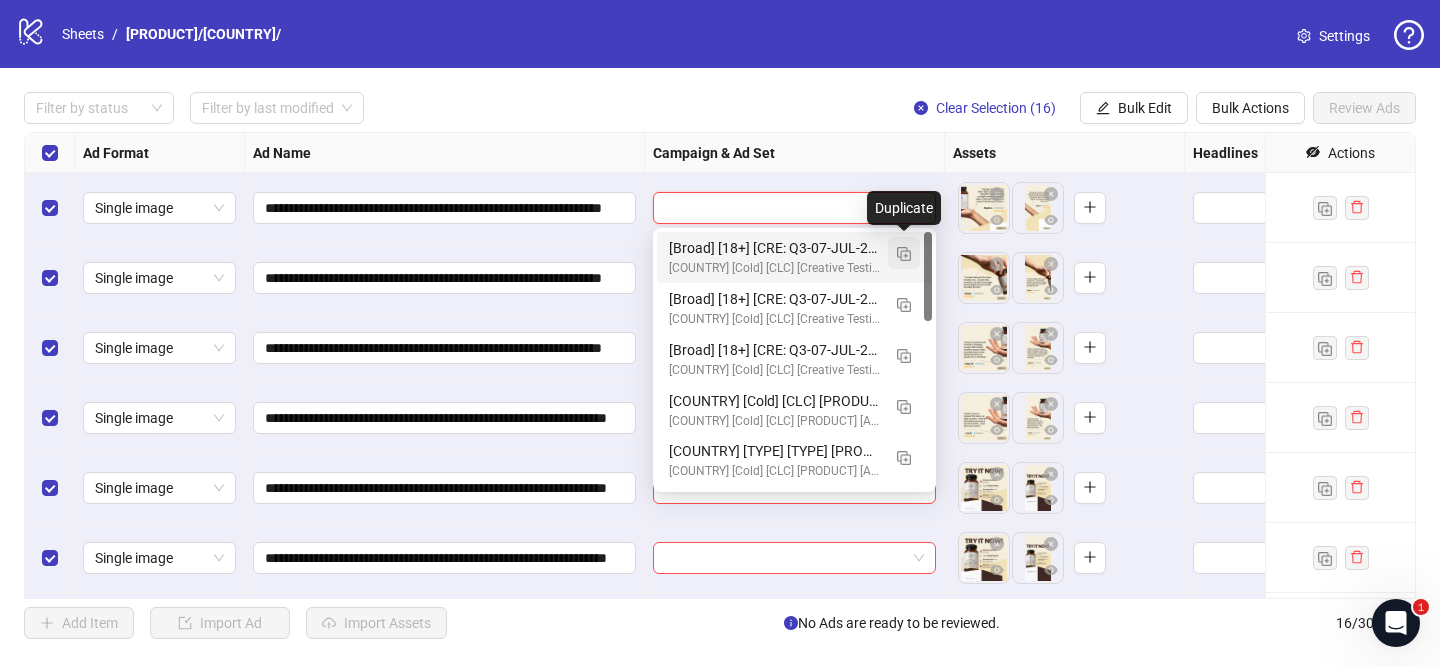 click at bounding box center (904, 254) 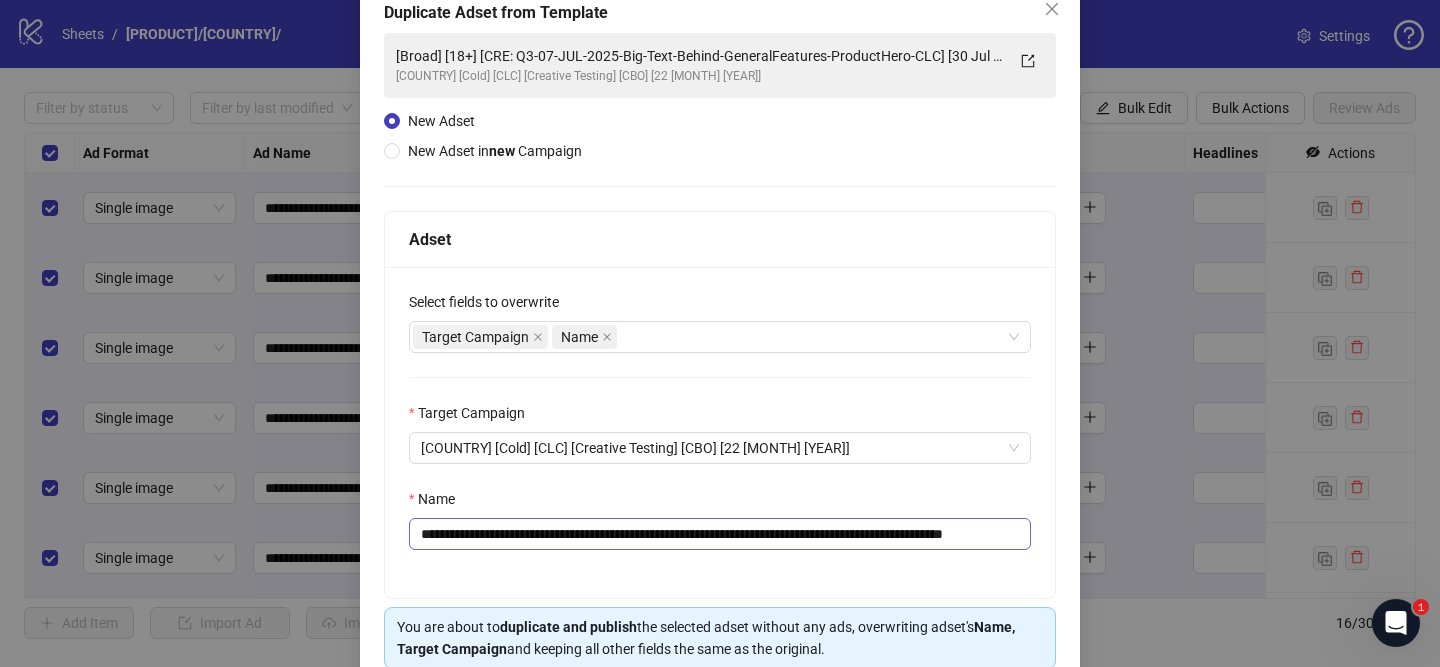 scroll, scrollTop: 129, scrollLeft: 0, axis: vertical 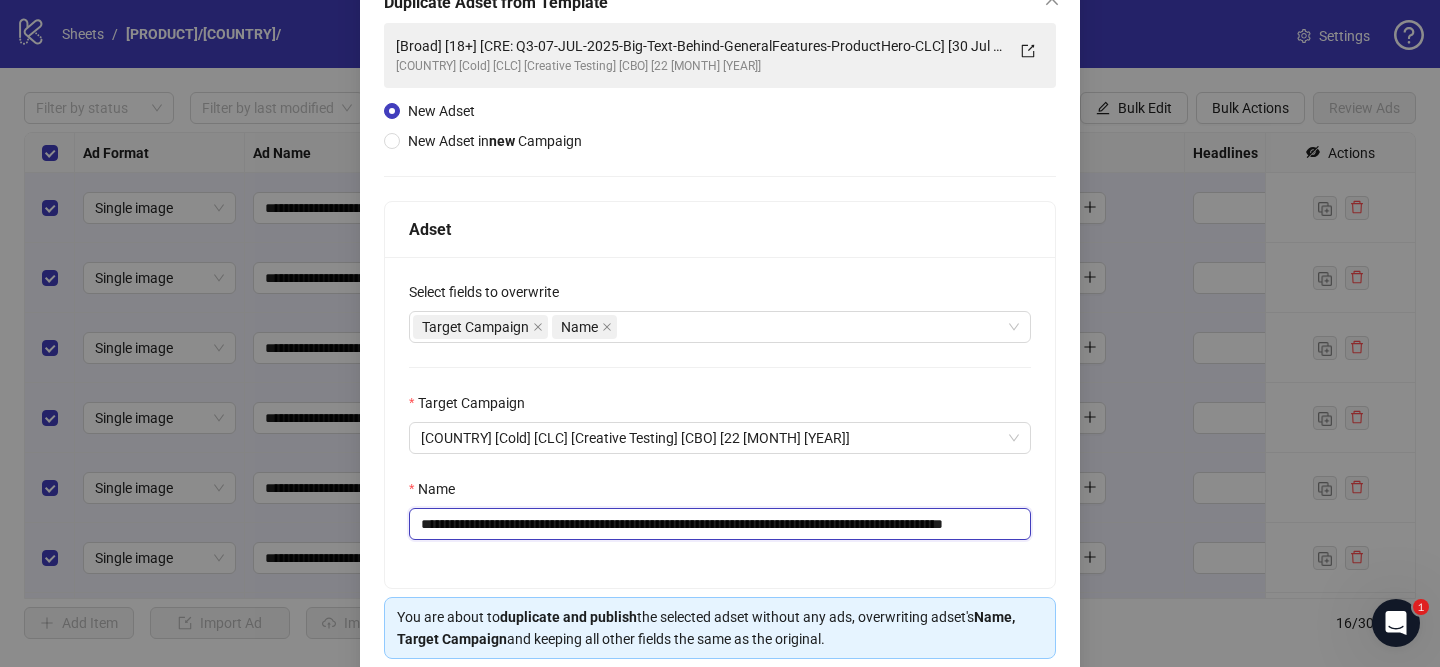 drag, startPoint x: 541, startPoint y: 524, endPoint x: 957, endPoint y: 522, distance: 416.00482 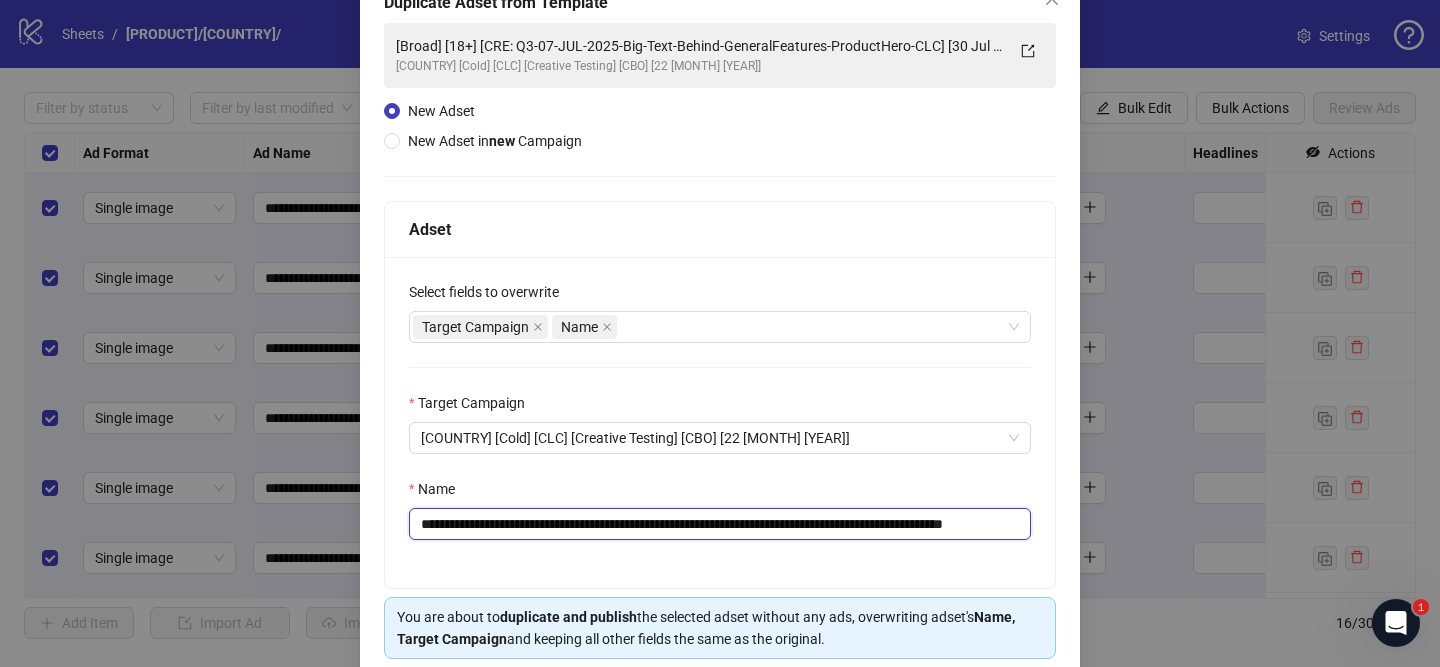 click on "**********" at bounding box center (720, 524) 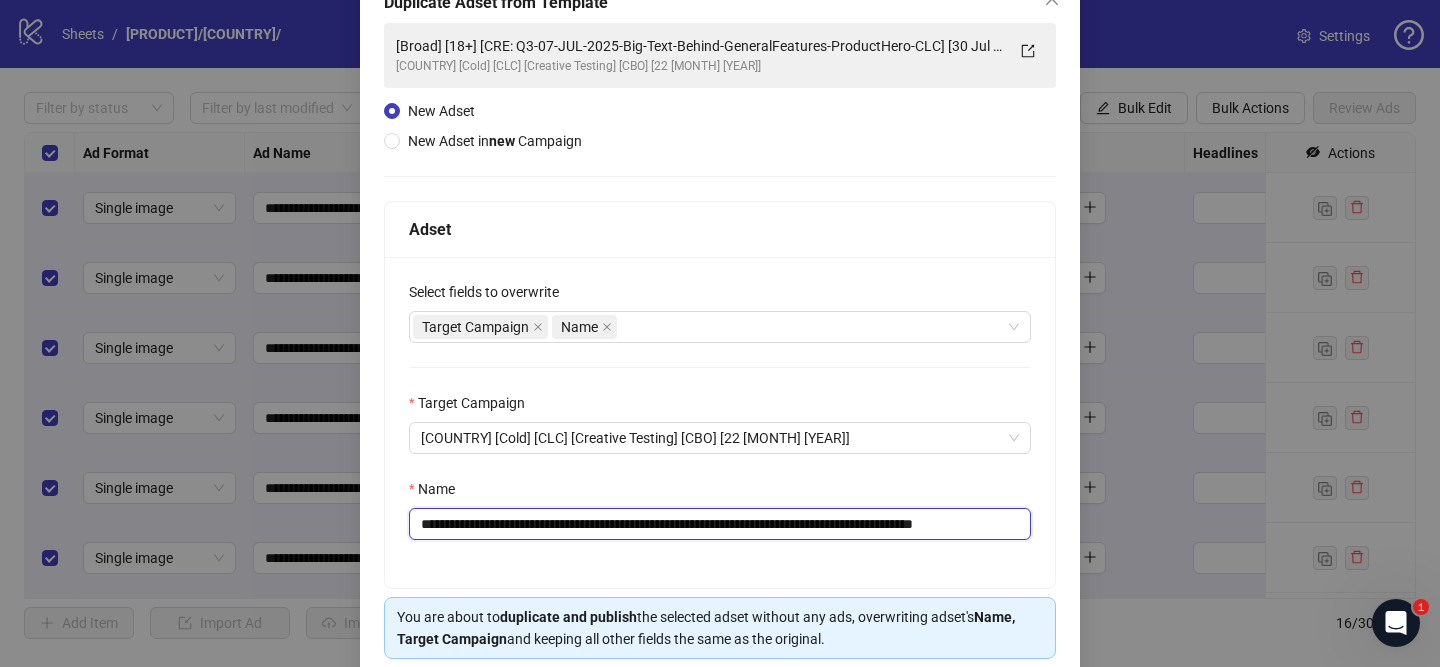 scroll, scrollTop: 0, scrollLeft: 43, axis: horizontal 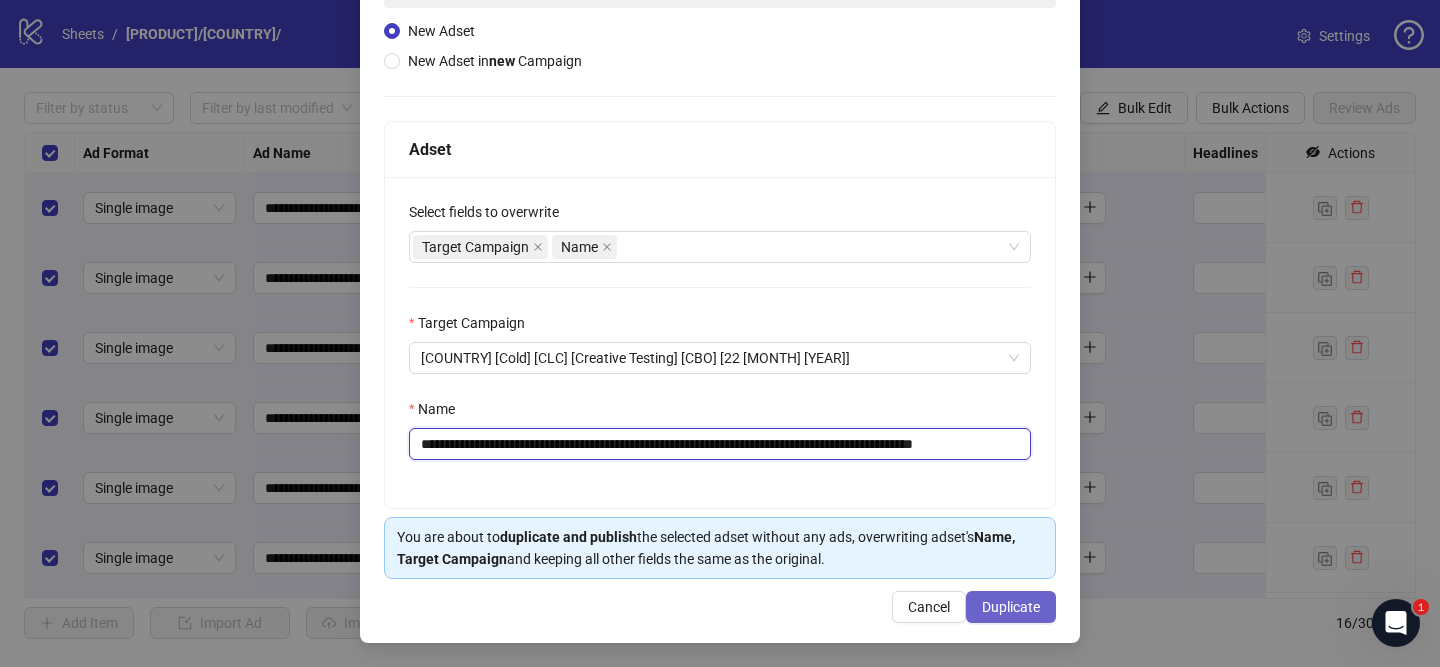 type on "**********" 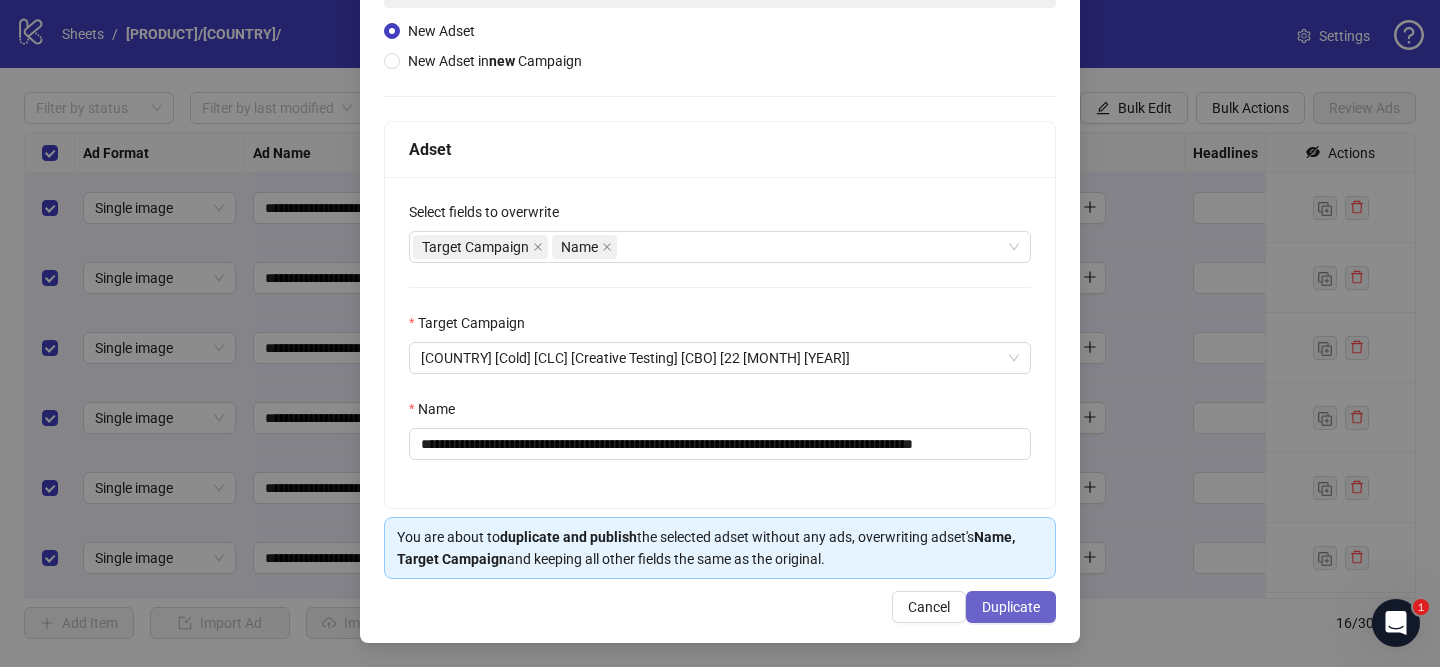 click on "Duplicate" at bounding box center [1011, 607] 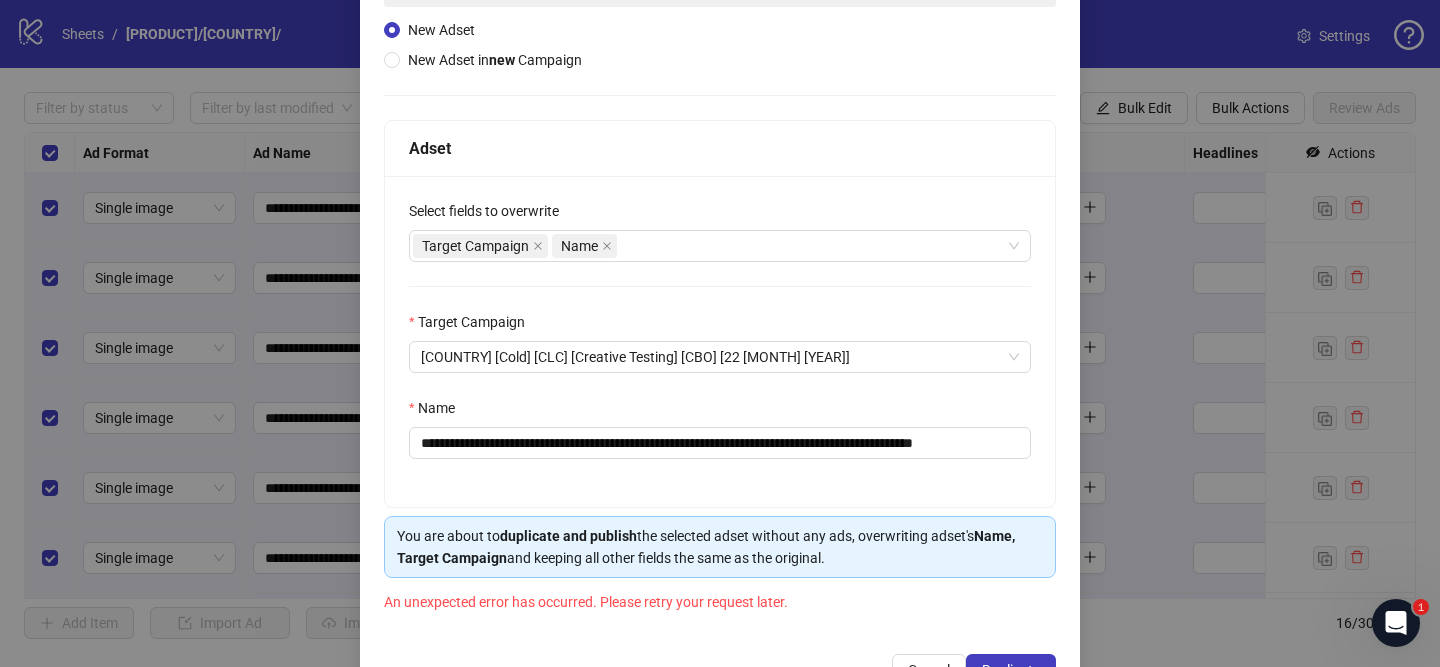 scroll, scrollTop: 274, scrollLeft: 0, axis: vertical 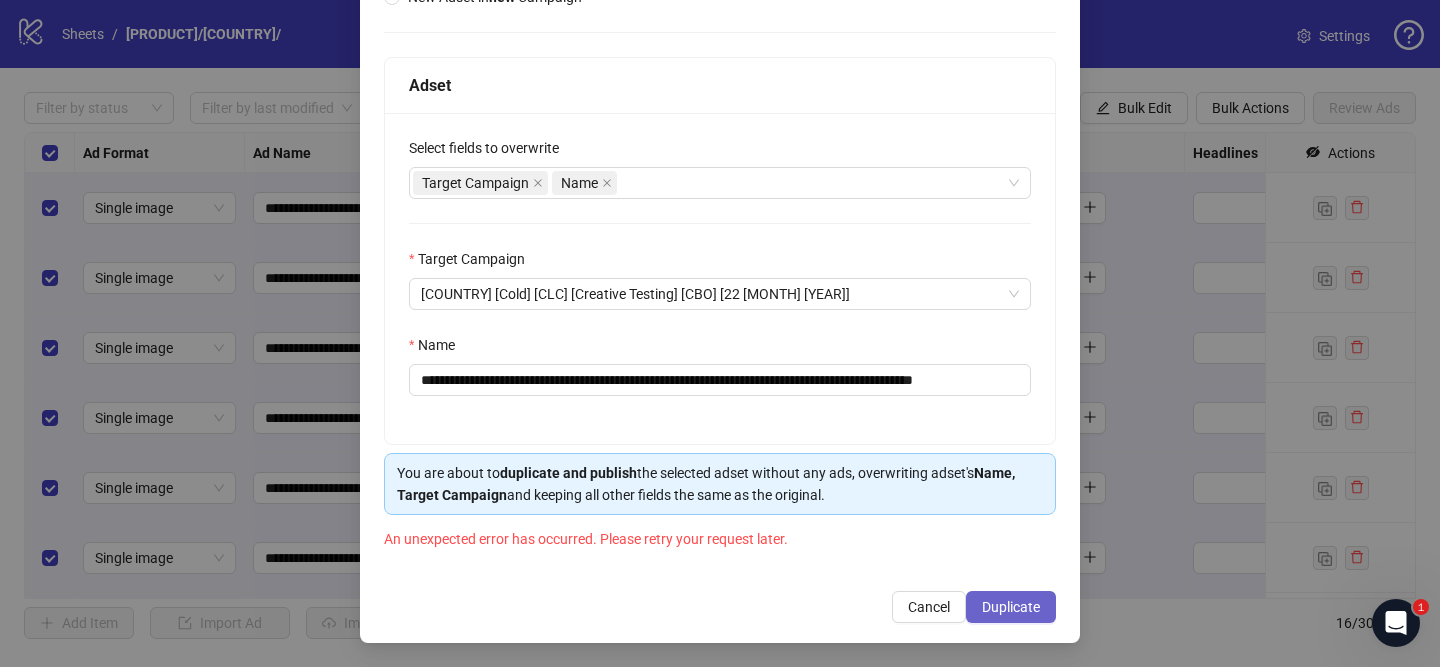 click on "Duplicate" at bounding box center [1011, 607] 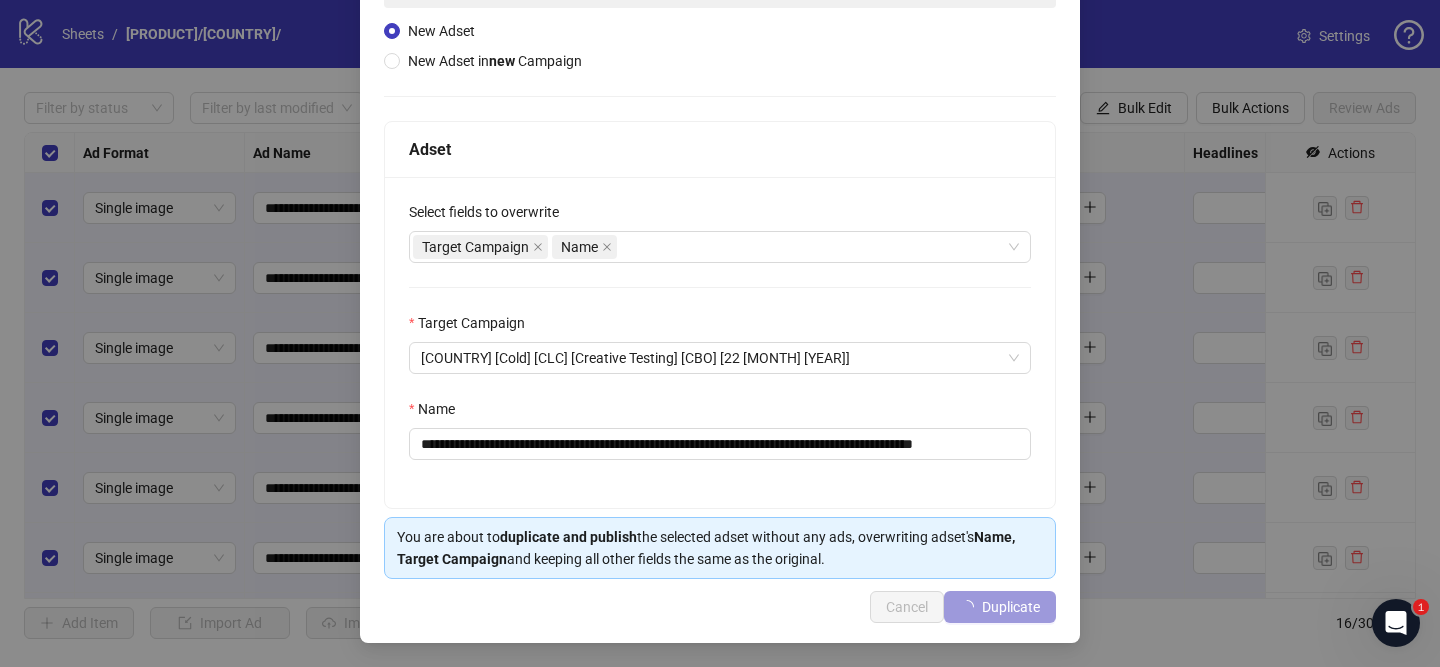 scroll, scrollTop: 210, scrollLeft: 0, axis: vertical 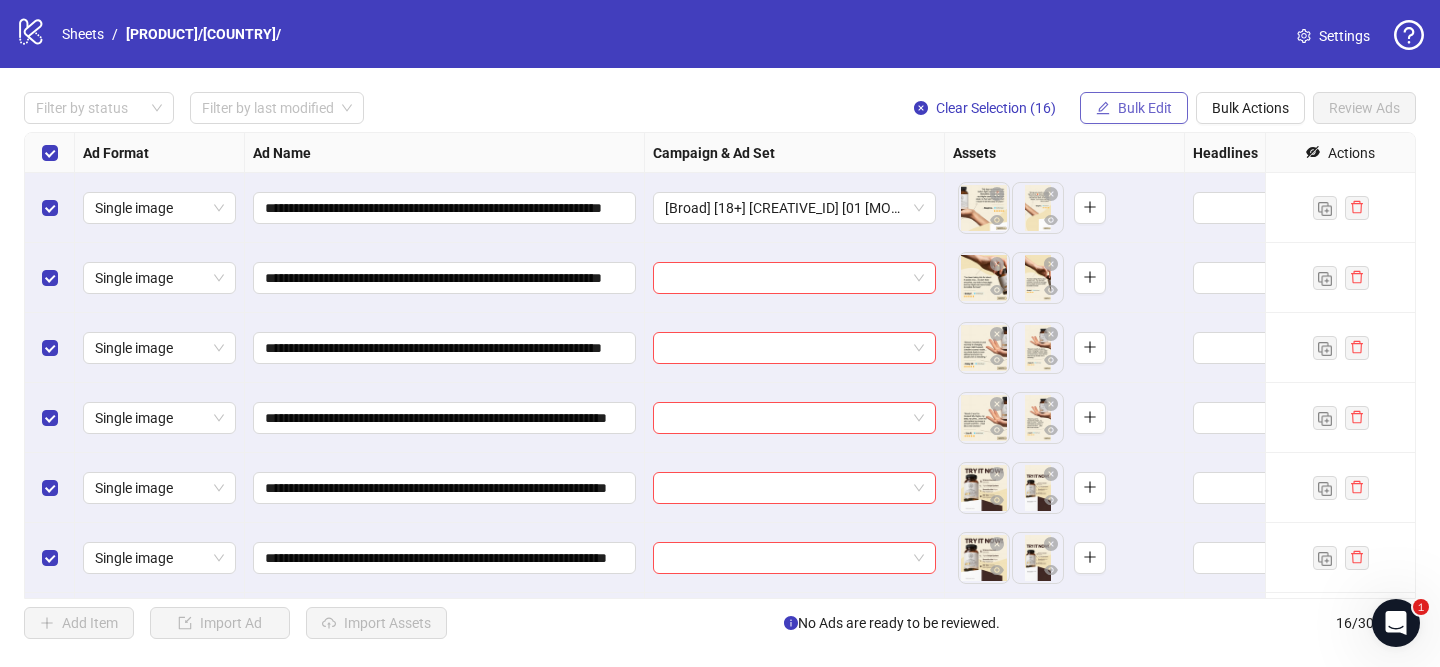 click on "Bulk Edit" at bounding box center (1134, 108) 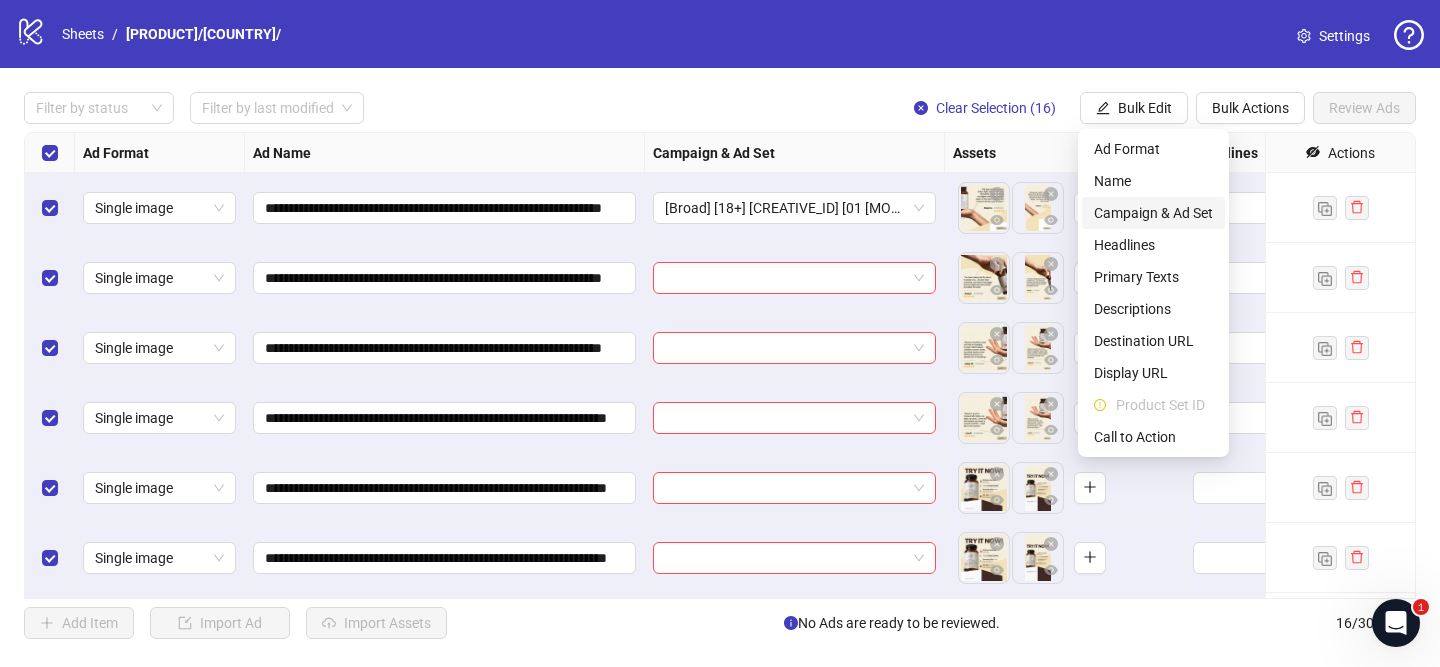 click on "Campaign & Ad Set" at bounding box center (1153, 213) 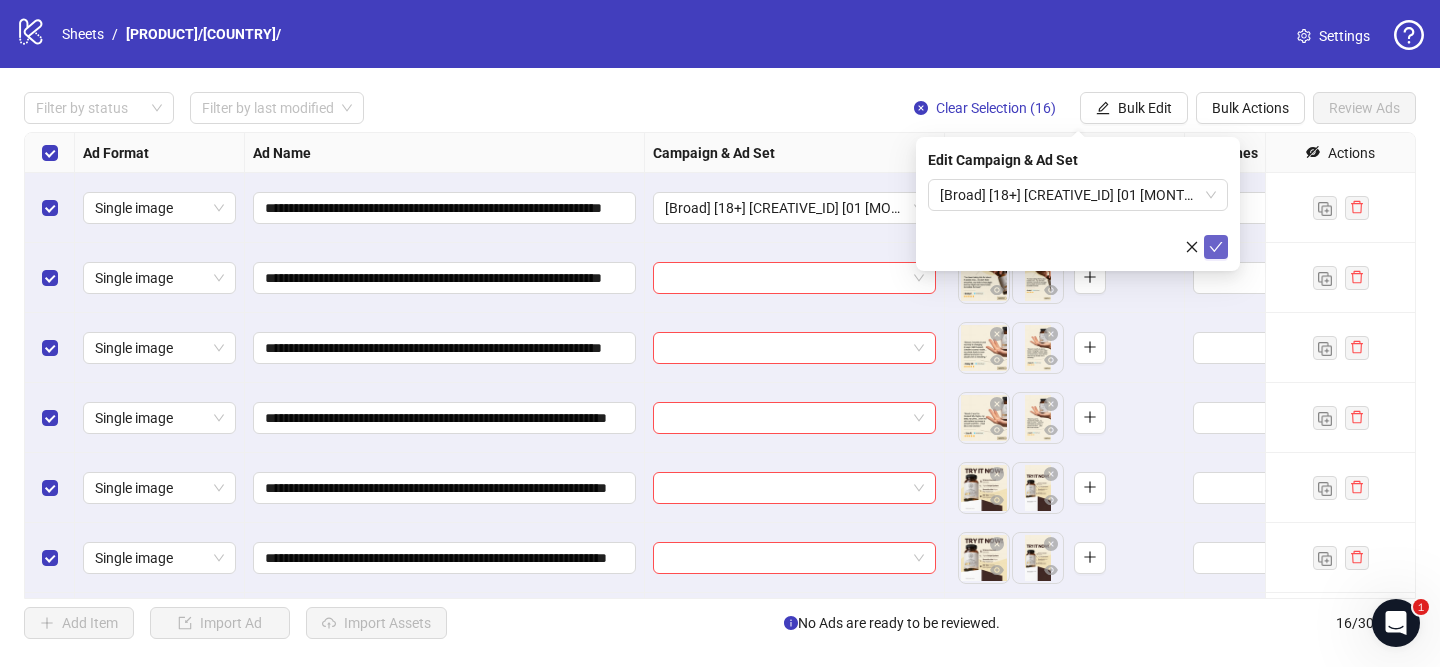 click 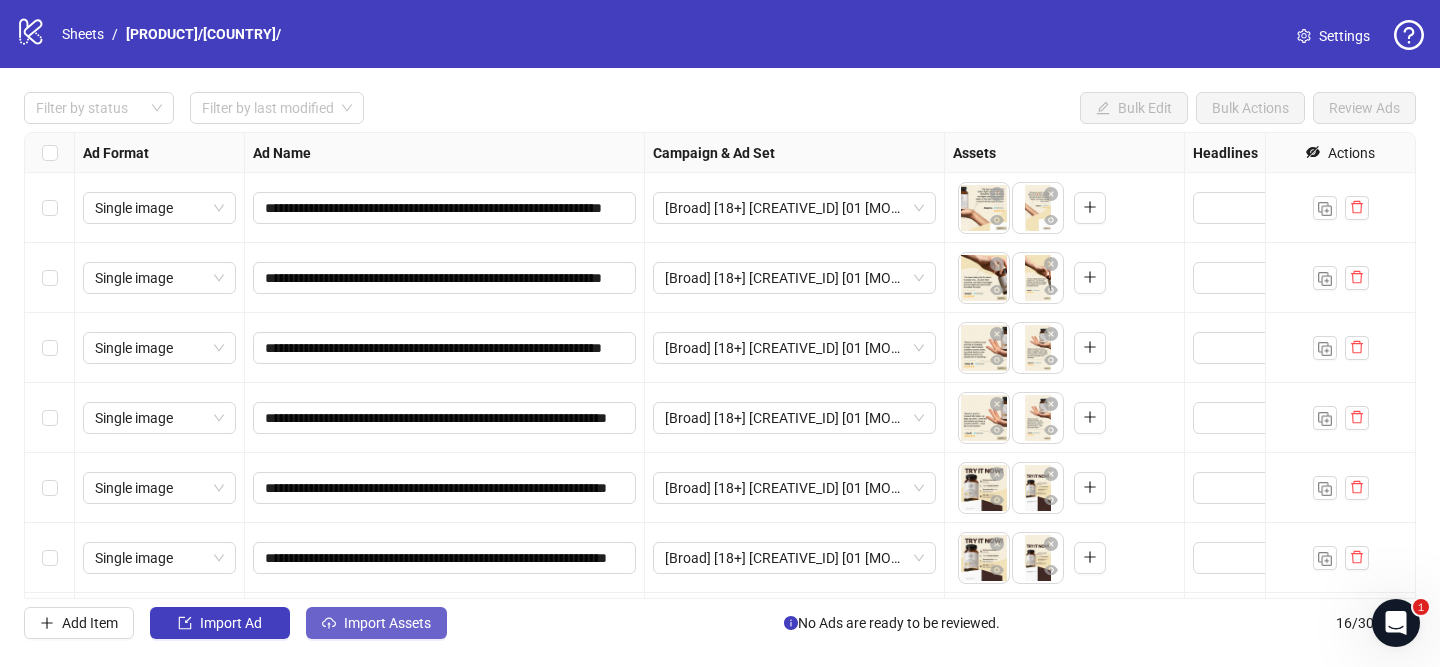 click on "Import Assets" at bounding box center [376, 623] 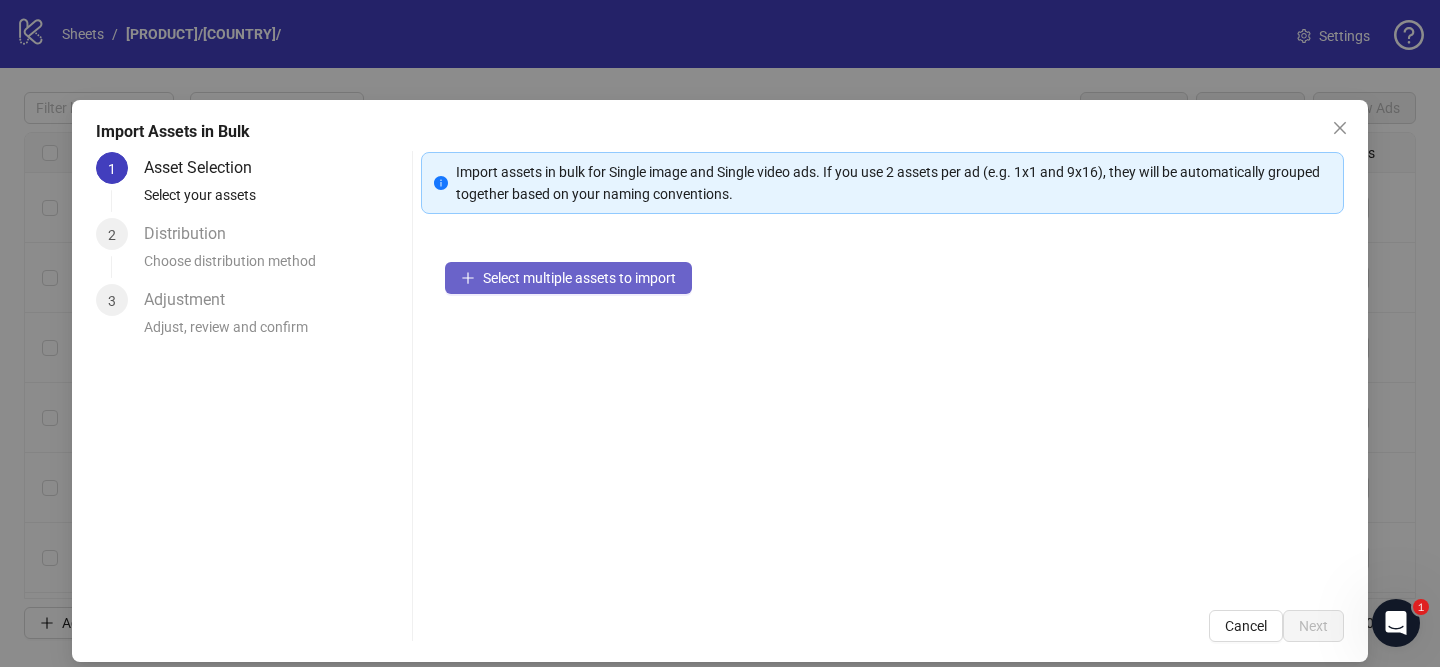 click on "Select multiple assets to import" at bounding box center [568, 278] 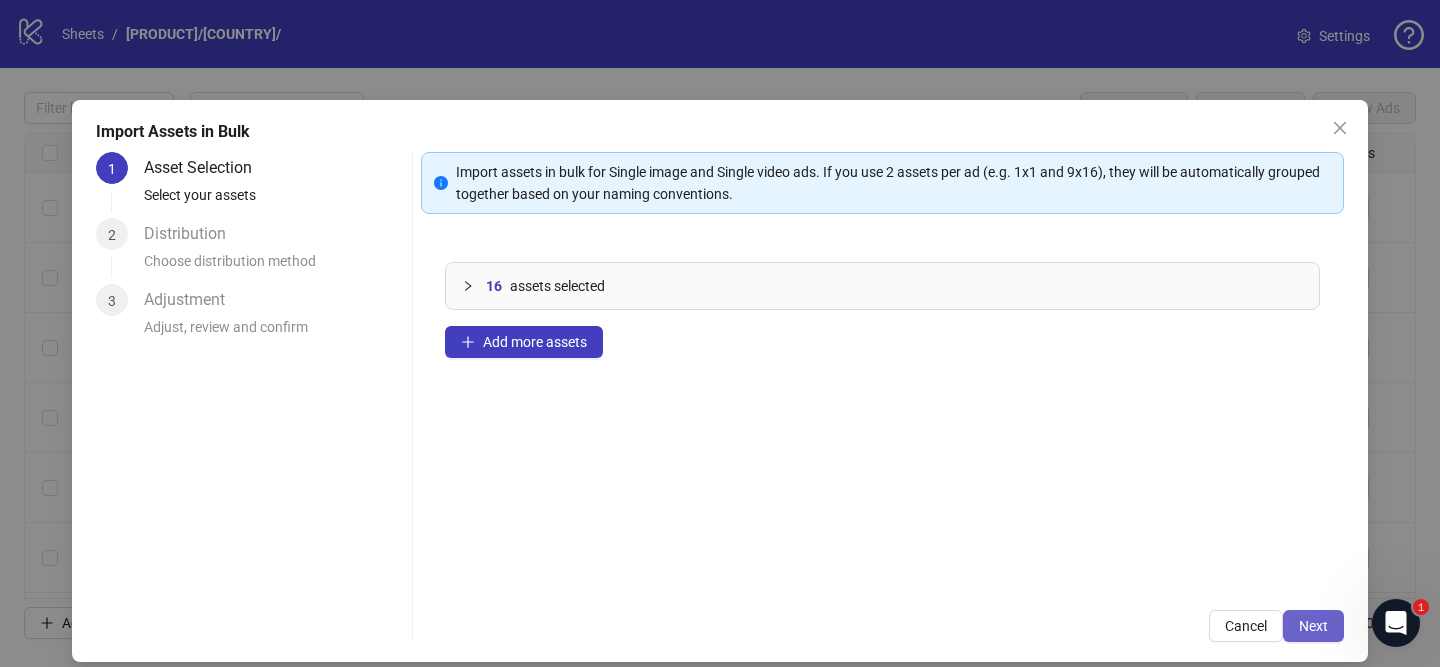 click on "Next" at bounding box center [1313, 626] 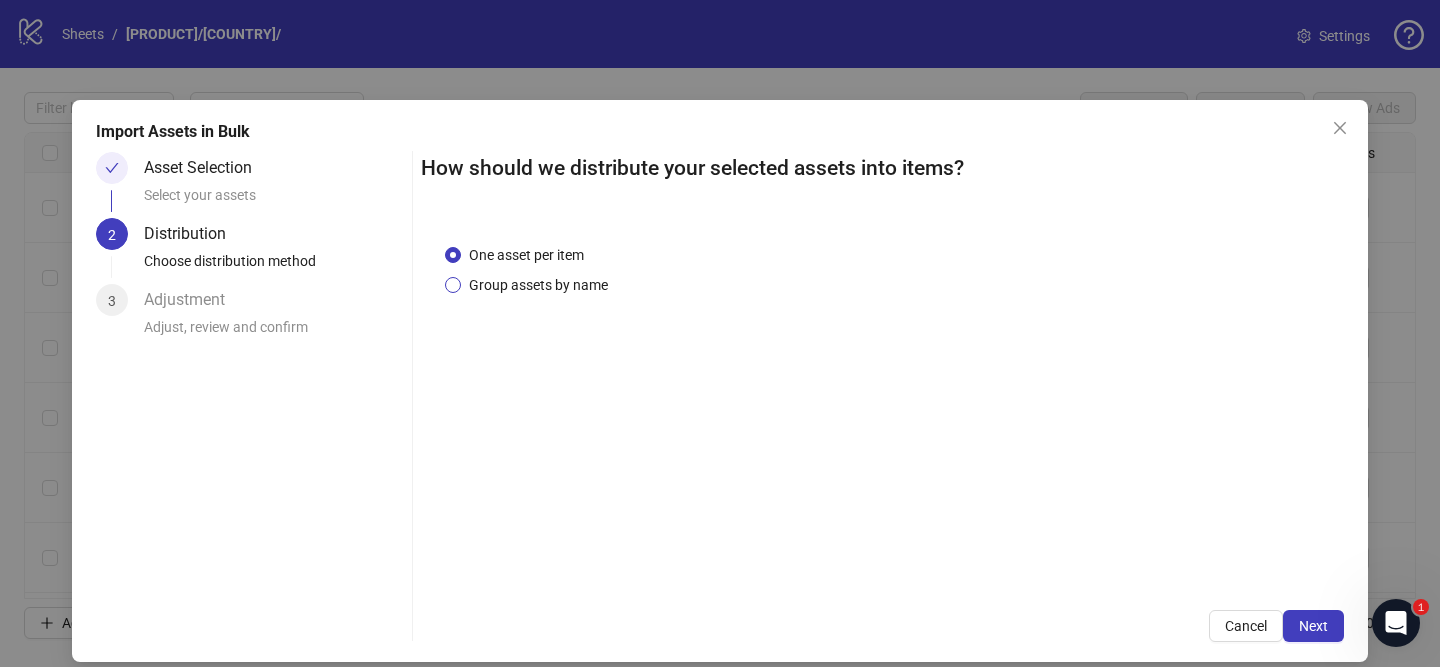 click on "Group assets by name" at bounding box center (538, 285) 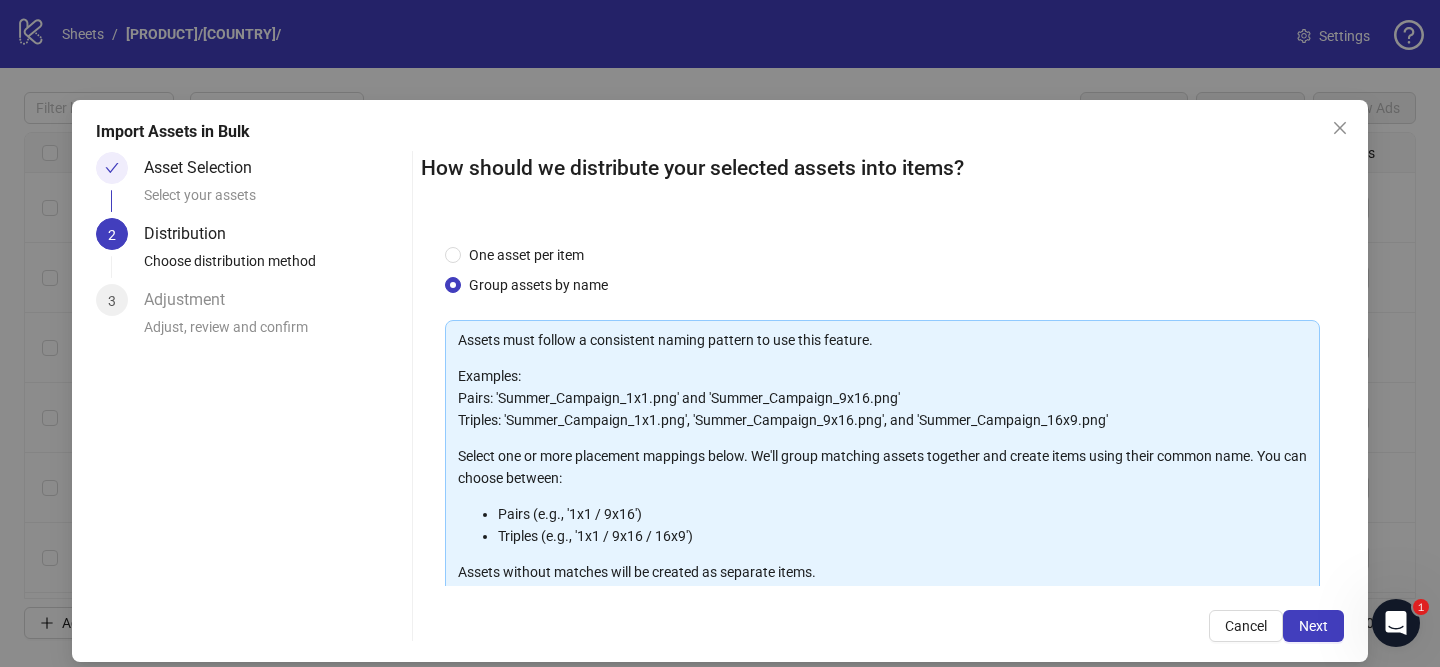 scroll, scrollTop: 219, scrollLeft: 0, axis: vertical 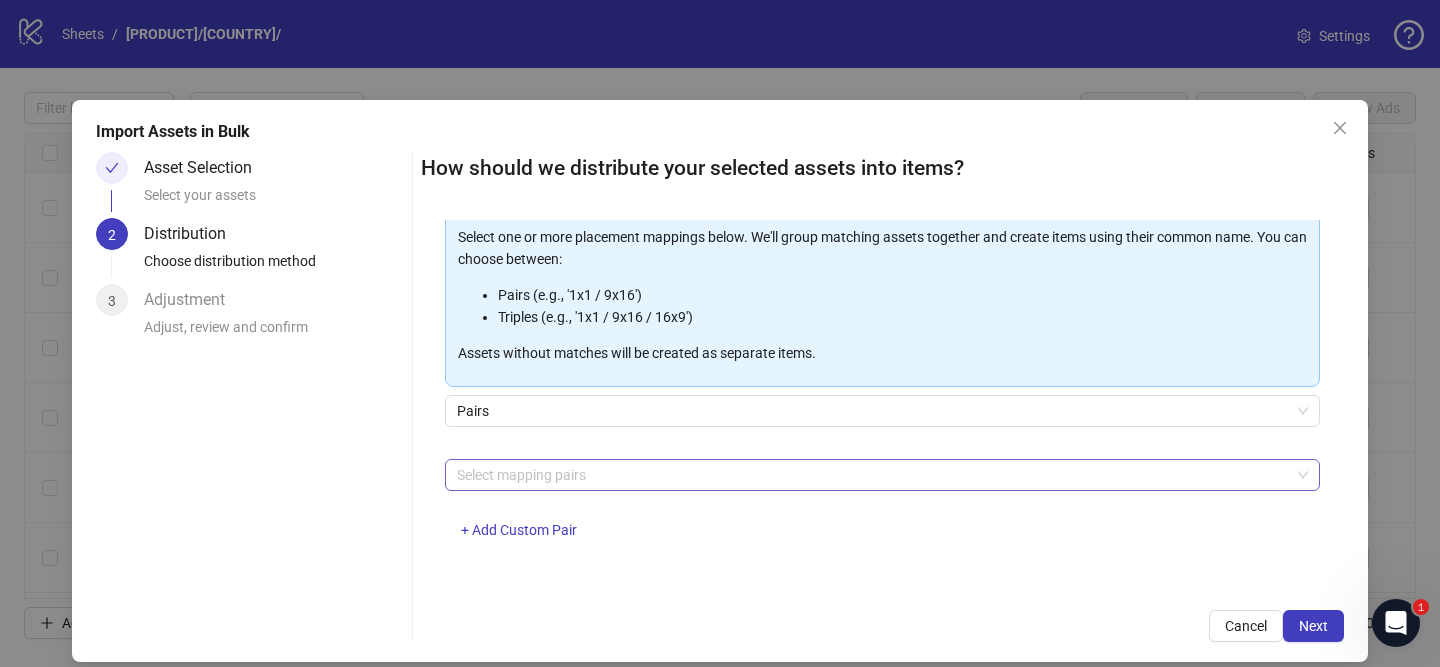click at bounding box center [872, 475] 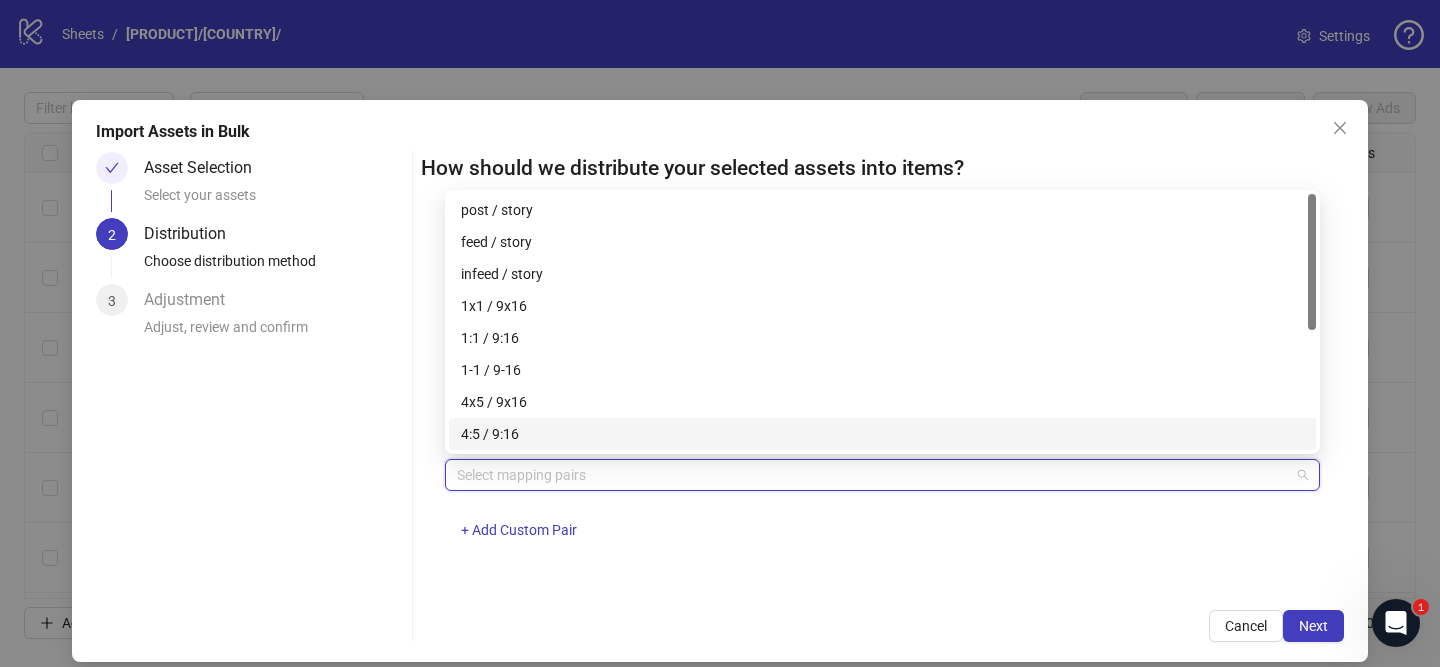 click on "4:5 / 9:16" at bounding box center [882, 434] 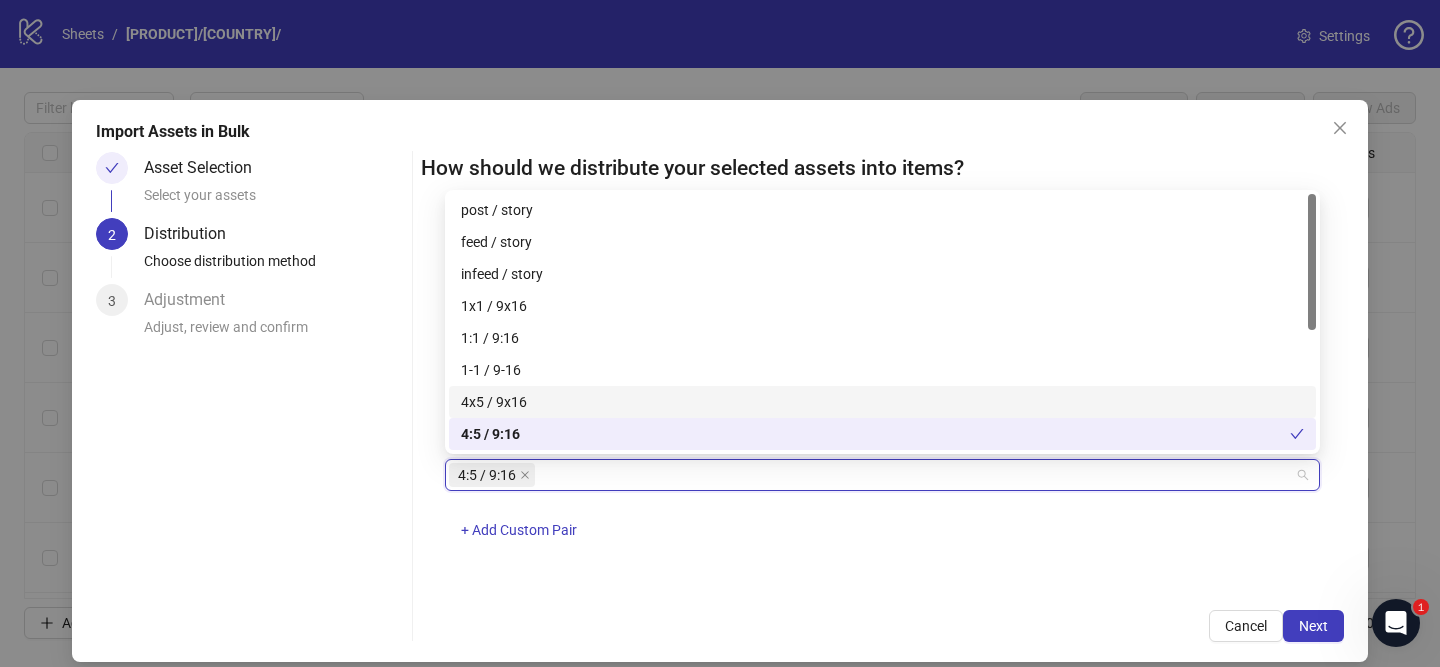 click on "4x5 / 9x16" at bounding box center [882, 402] 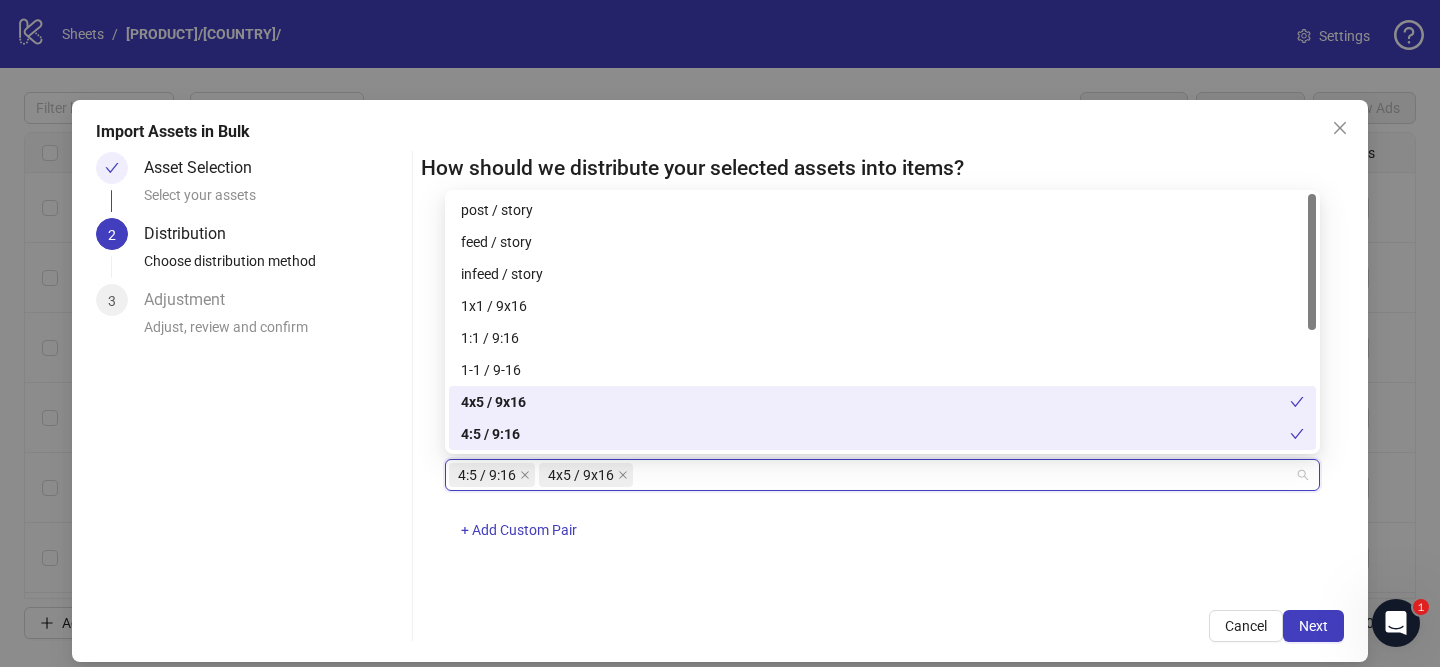 click on "4:5 / 9:16" at bounding box center (875, 434) 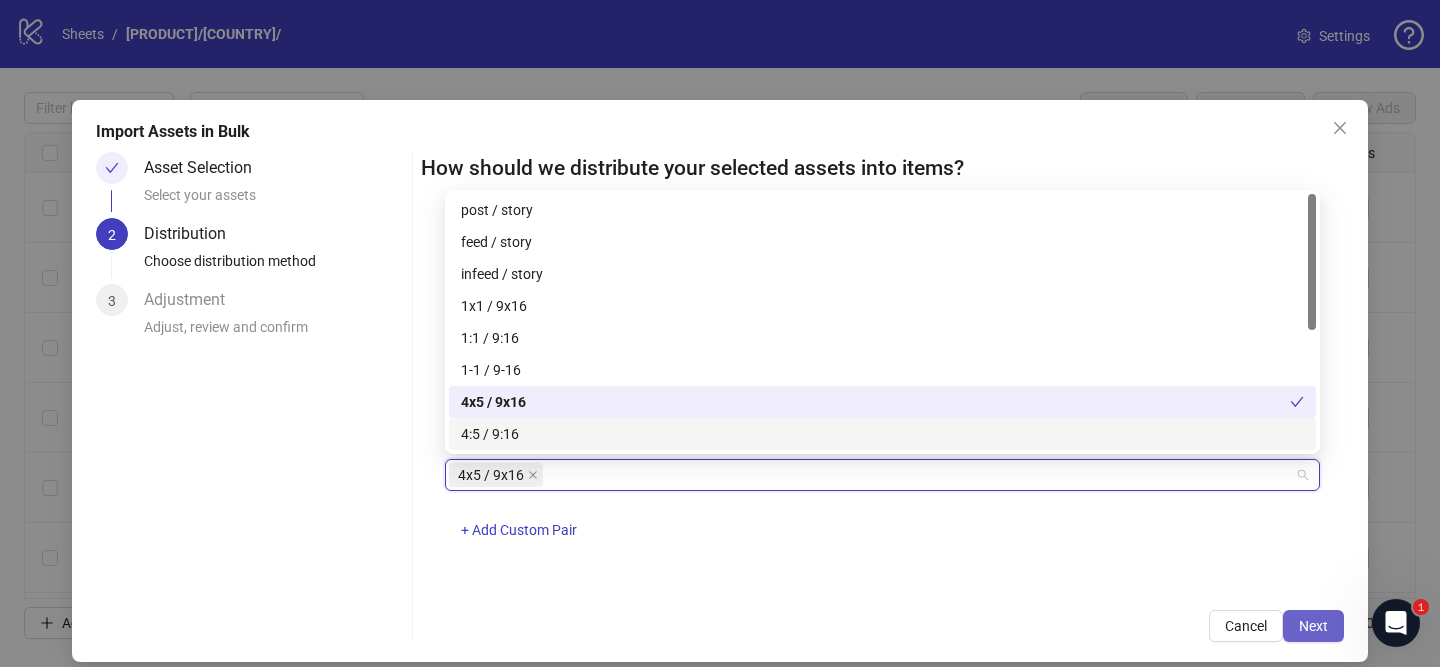 click on "Next" at bounding box center [1313, 626] 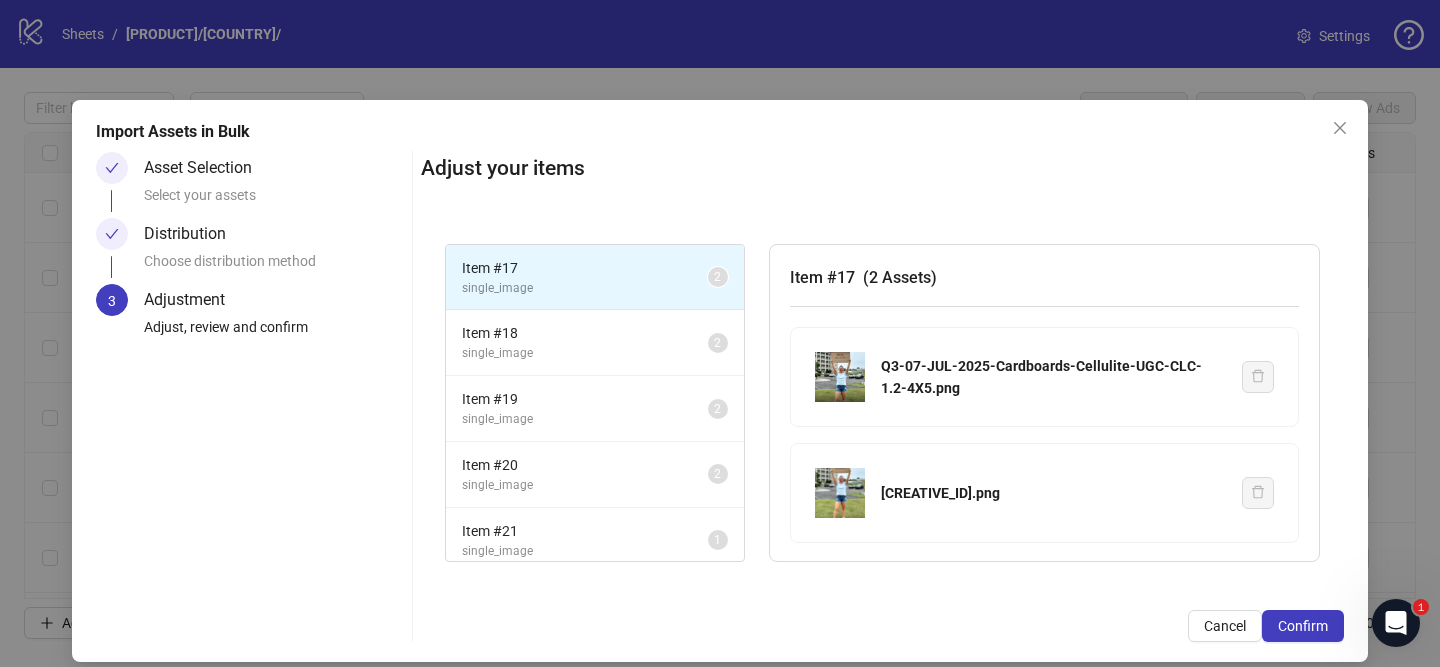 click on "Confirm" at bounding box center [1303, 626] 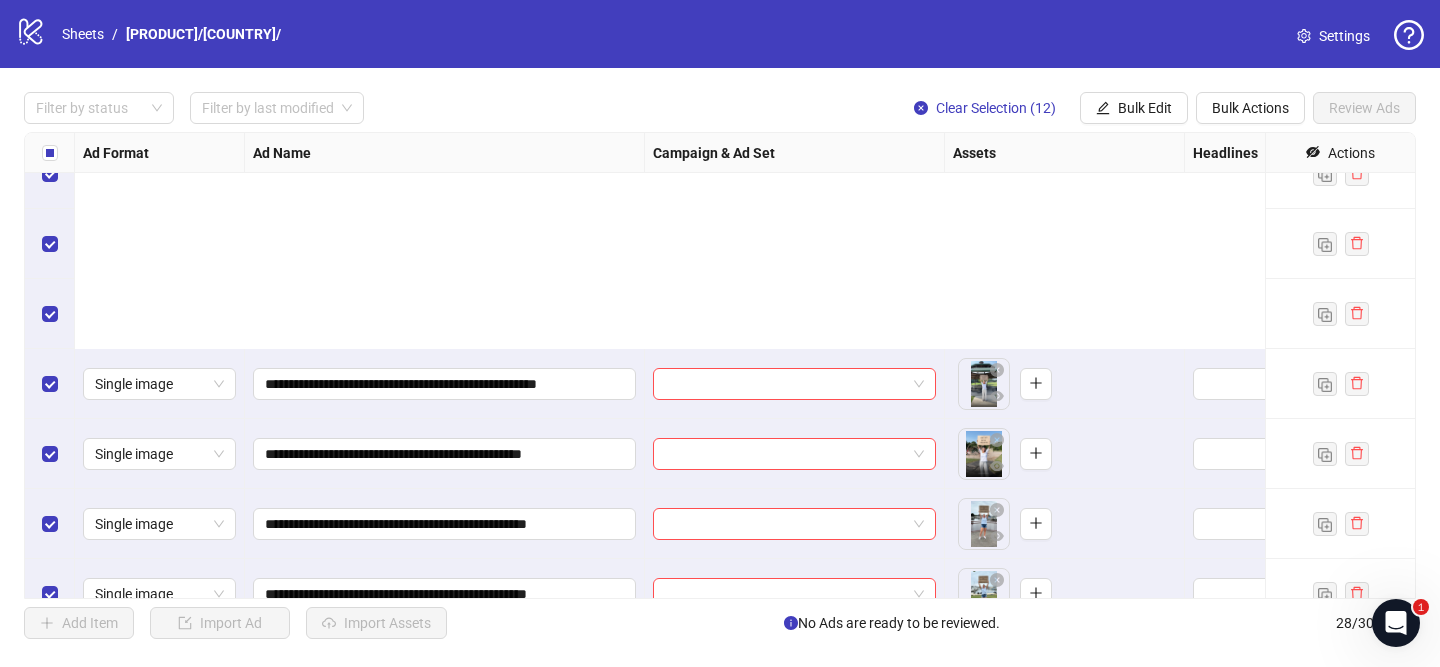 scroll, scrollTop: 1535, scrollLeft: 0, axis: vertical 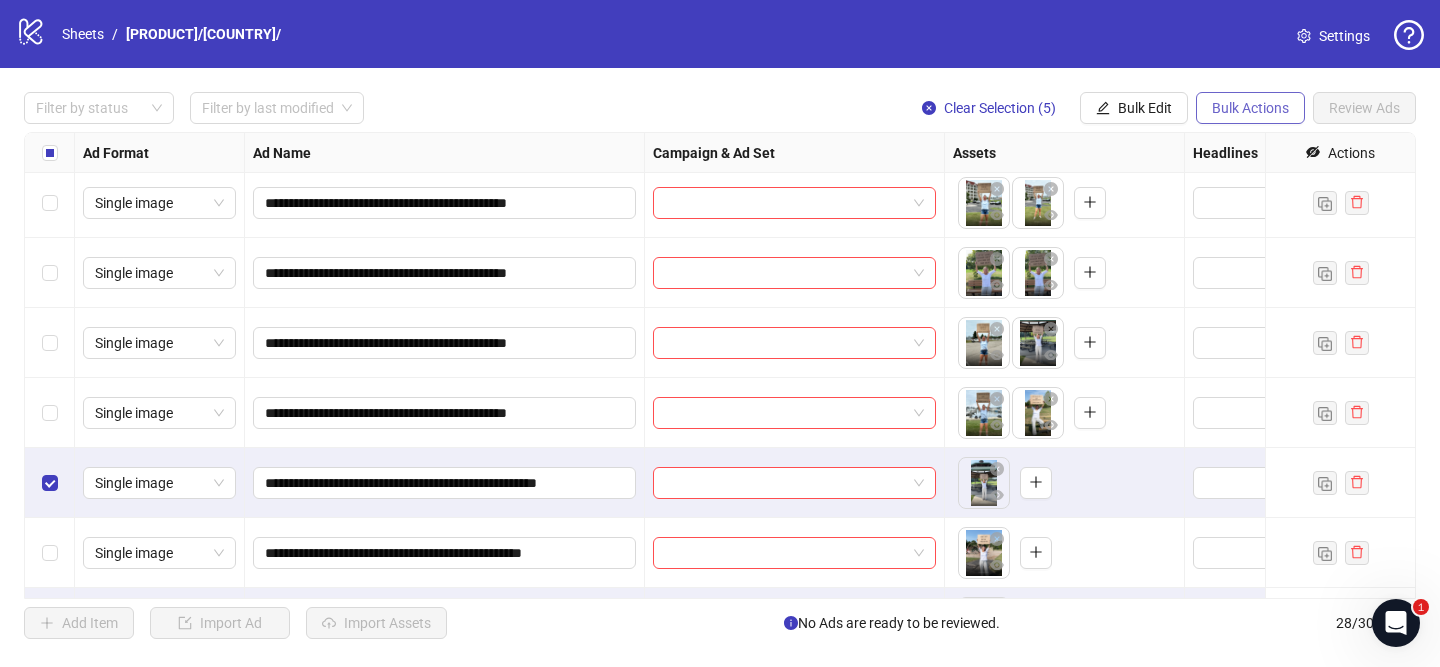 click on "Bulk Actions" at bounding box center (1250, 108) 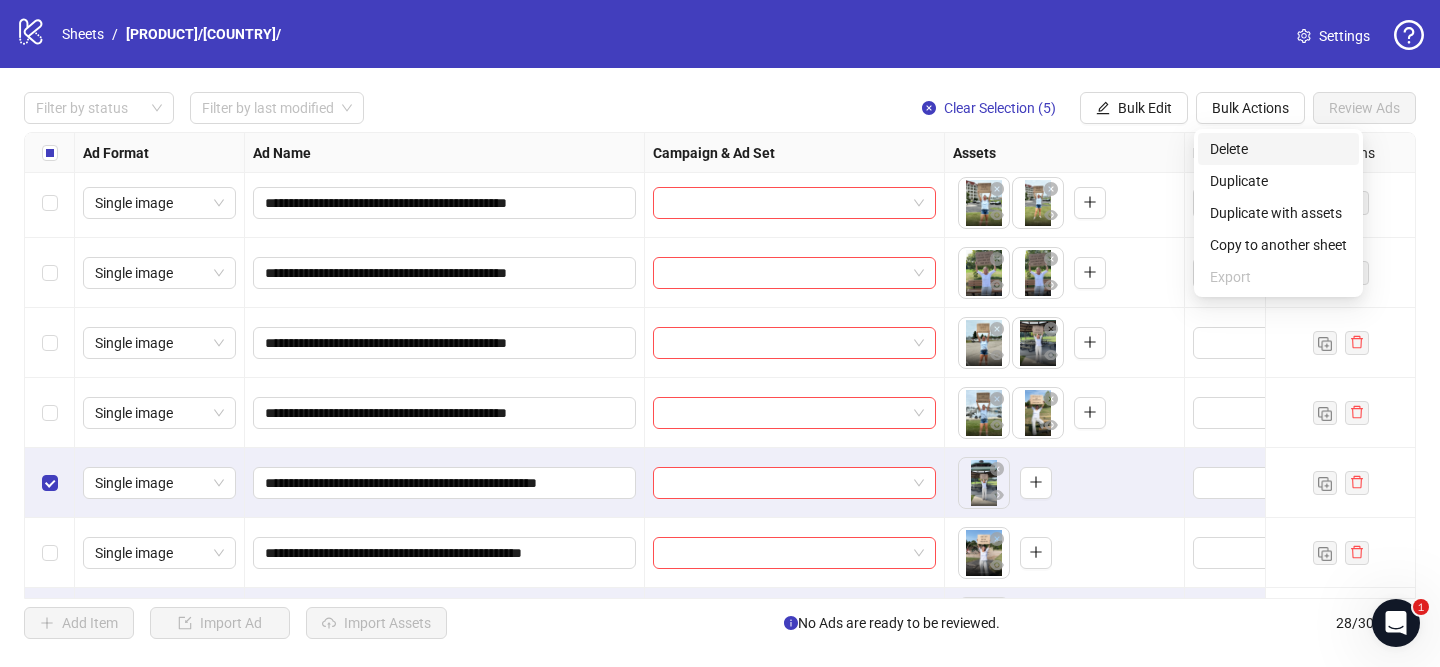 click on "Delete" at bounding box center [1278, 149] 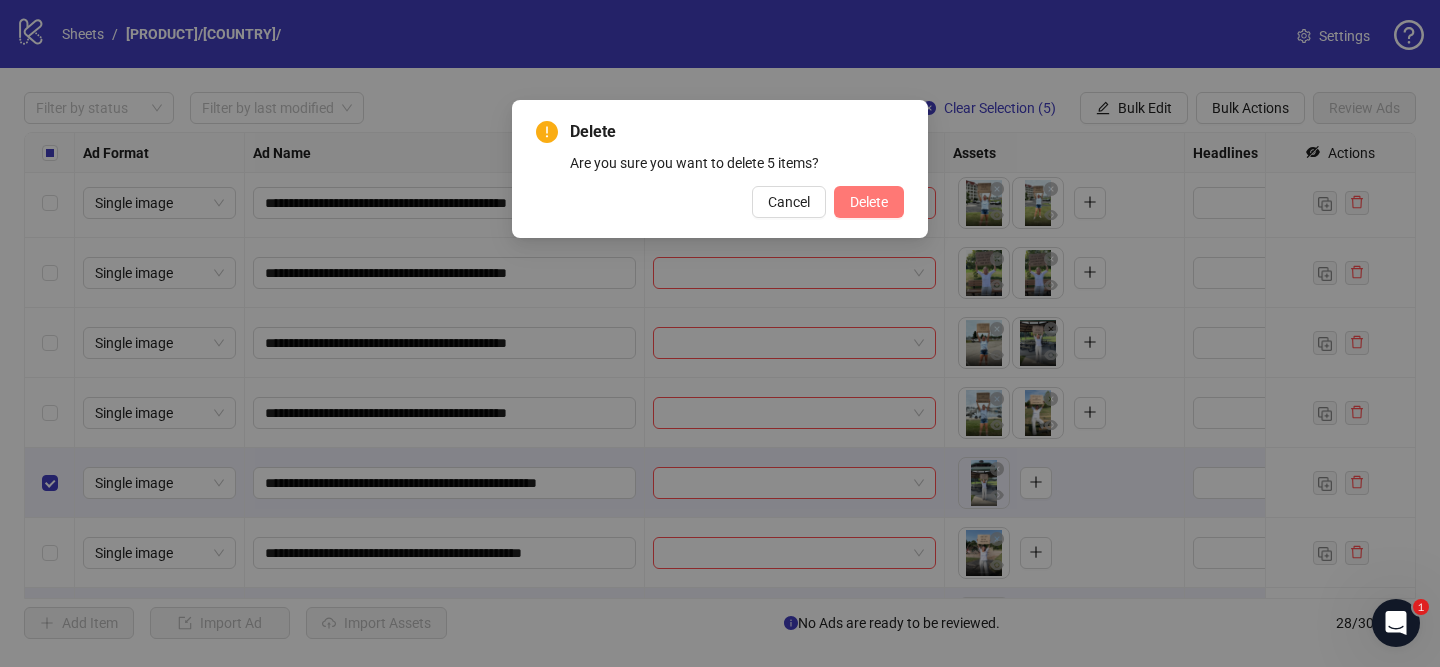 click on "Delete" at bounding box center (869, 202) 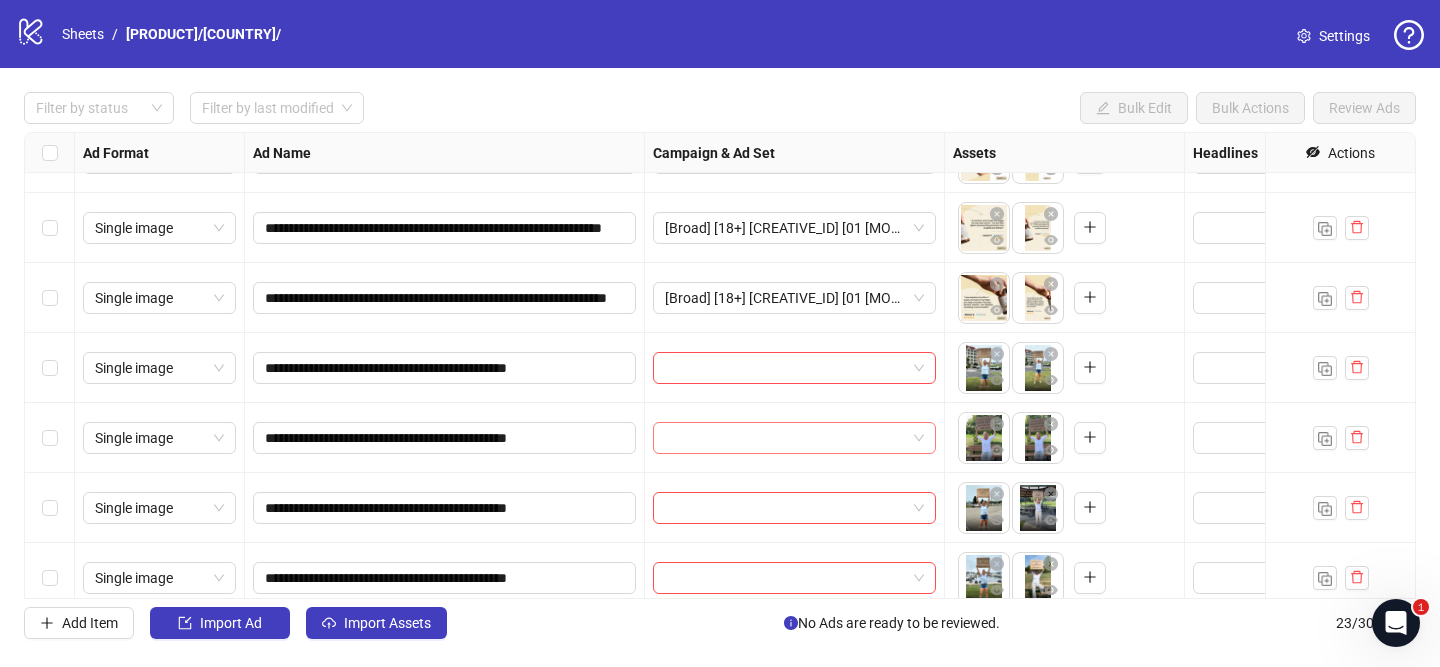 scroll, scrollTop: 956, scrollLeft: 0, axis: vertical 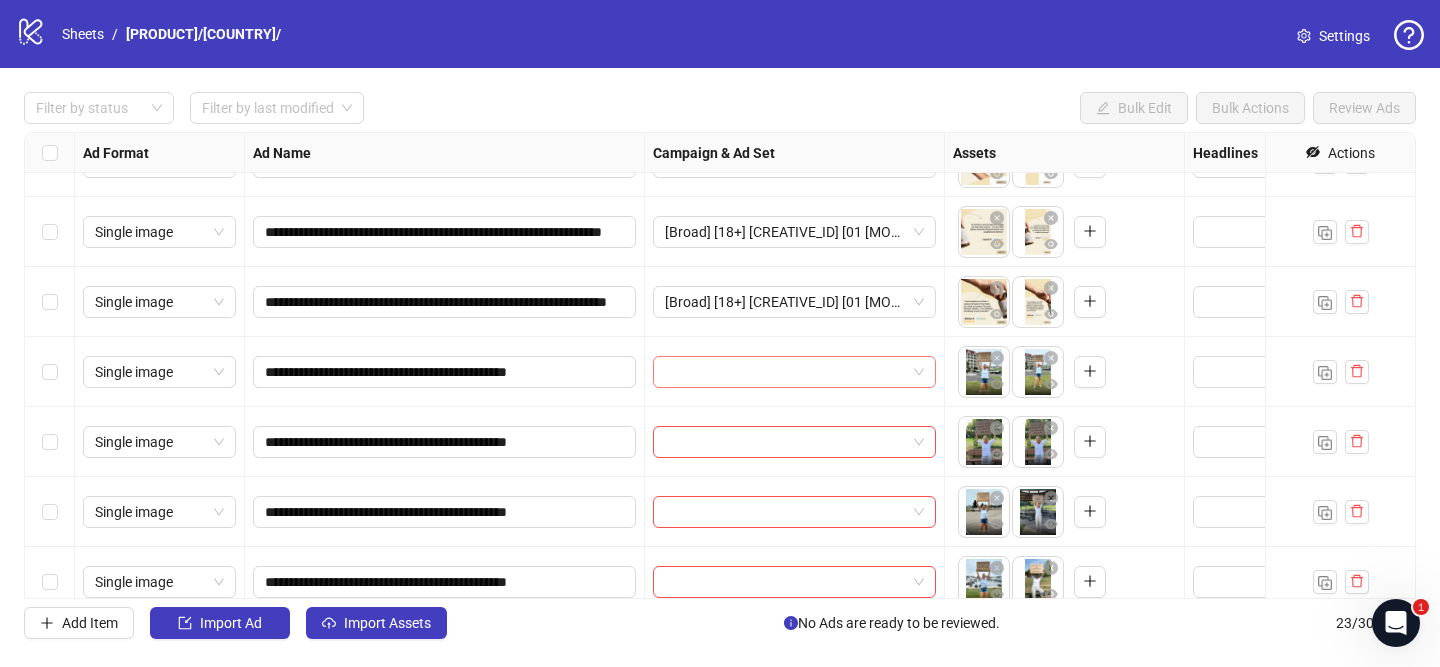 click at bounding box center (785, 372) 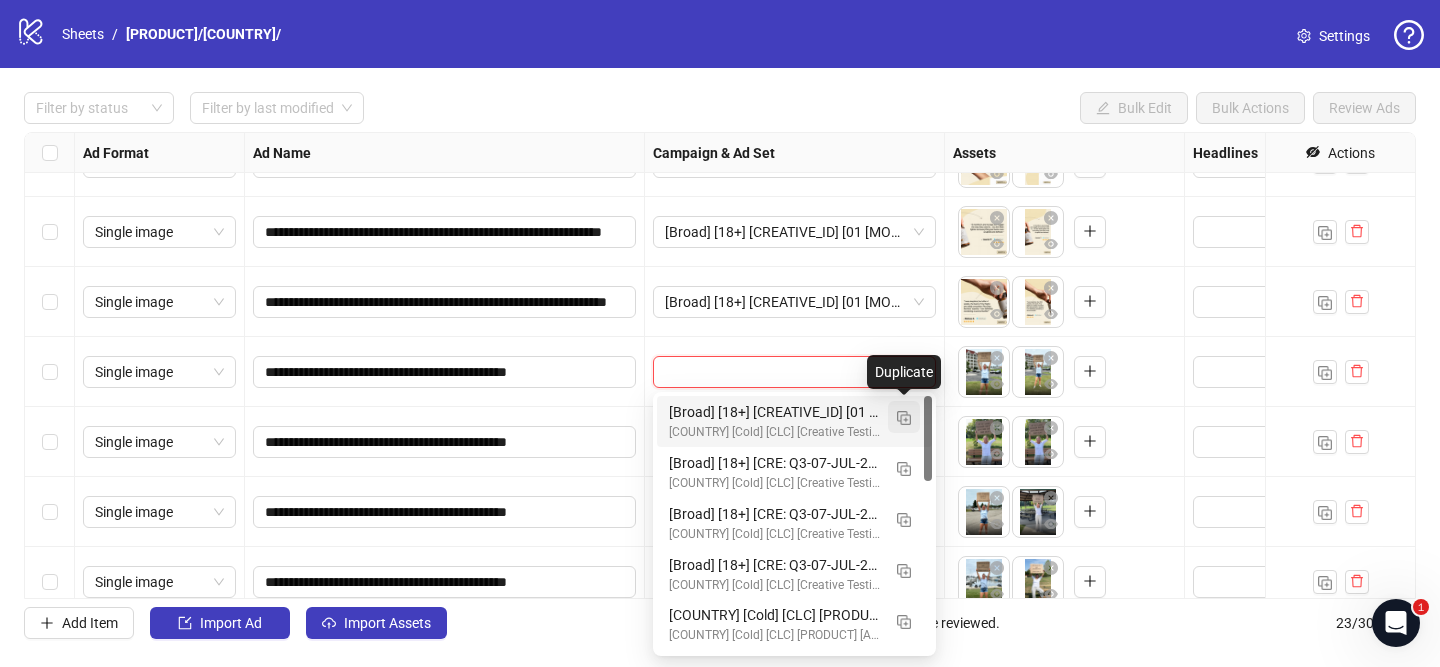 click at bounding box center [904, 418] 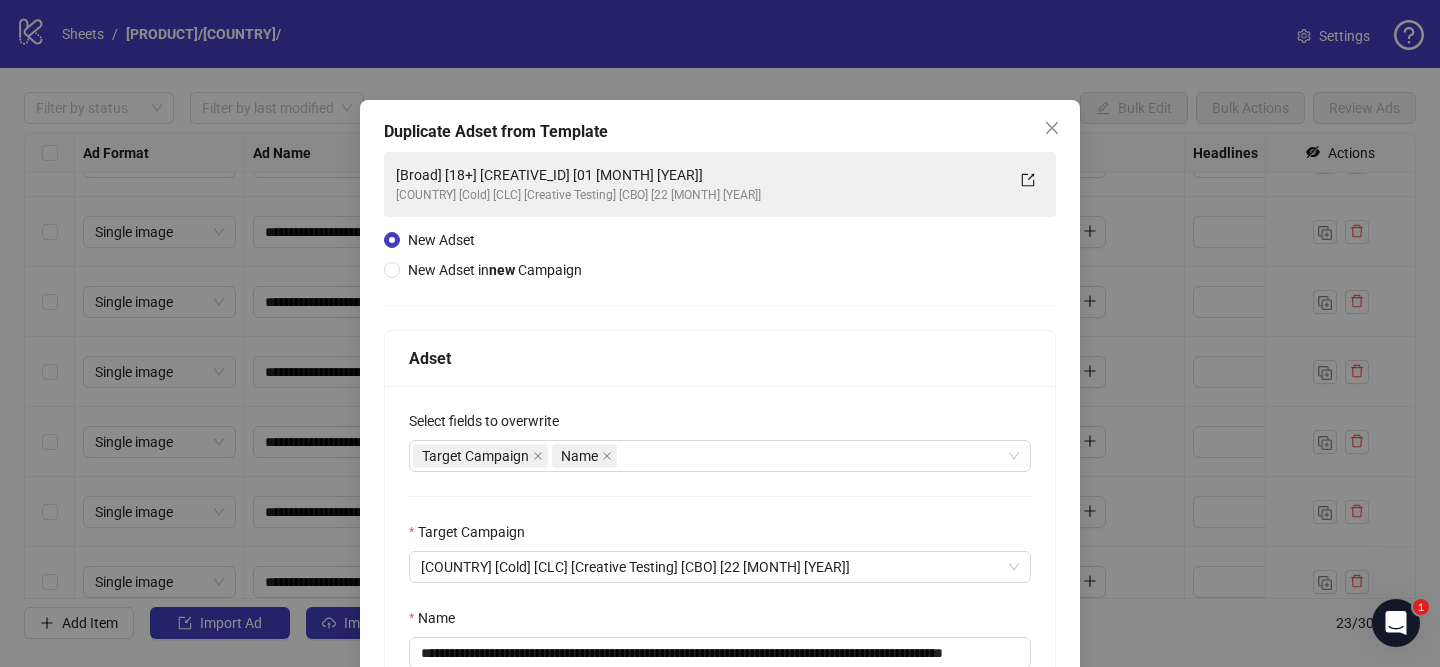 scroll, scrollTop: 111, scrollLeft: 0, axis: vertical 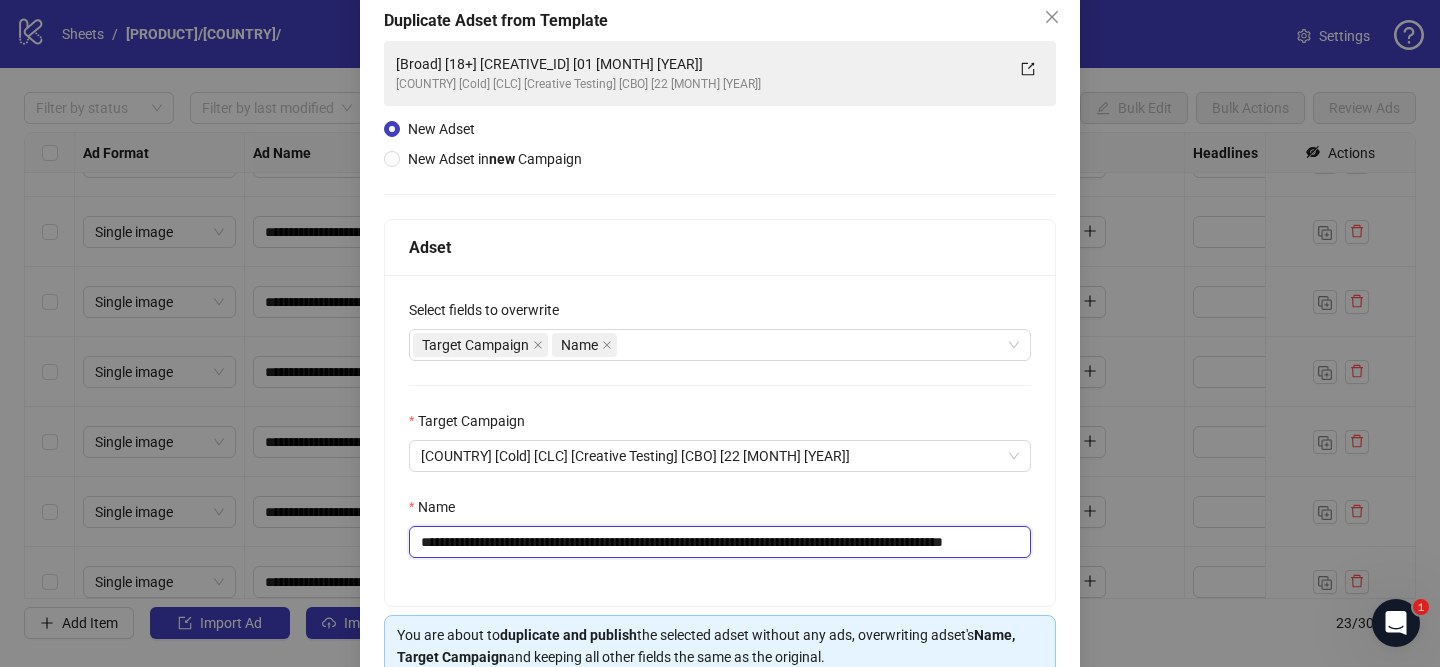 drag, startPoint x: 541, startPoint y: 542, endPoint x: 962, endPoint y: 544, distance: 421.00476 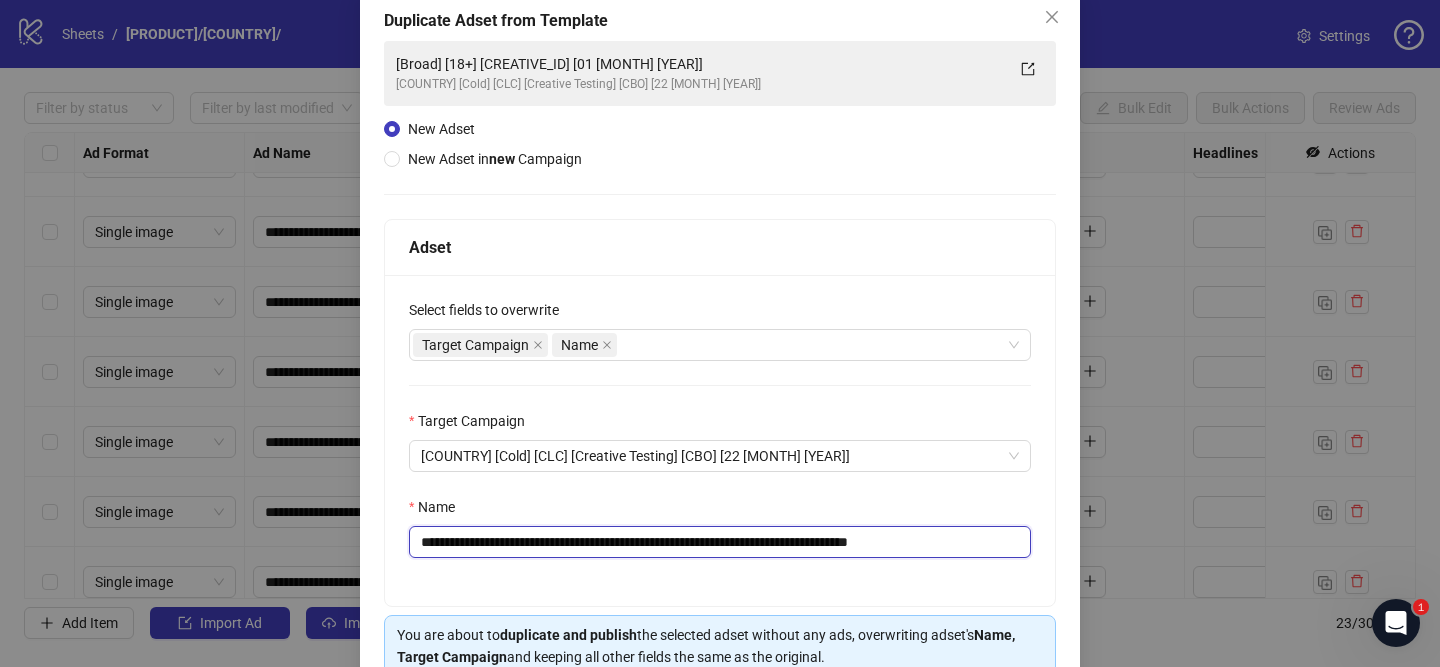 drag, startPoint x: 931, startPoint y: 544, endPoint x: 1001, endPoint y: 544, distance: 70 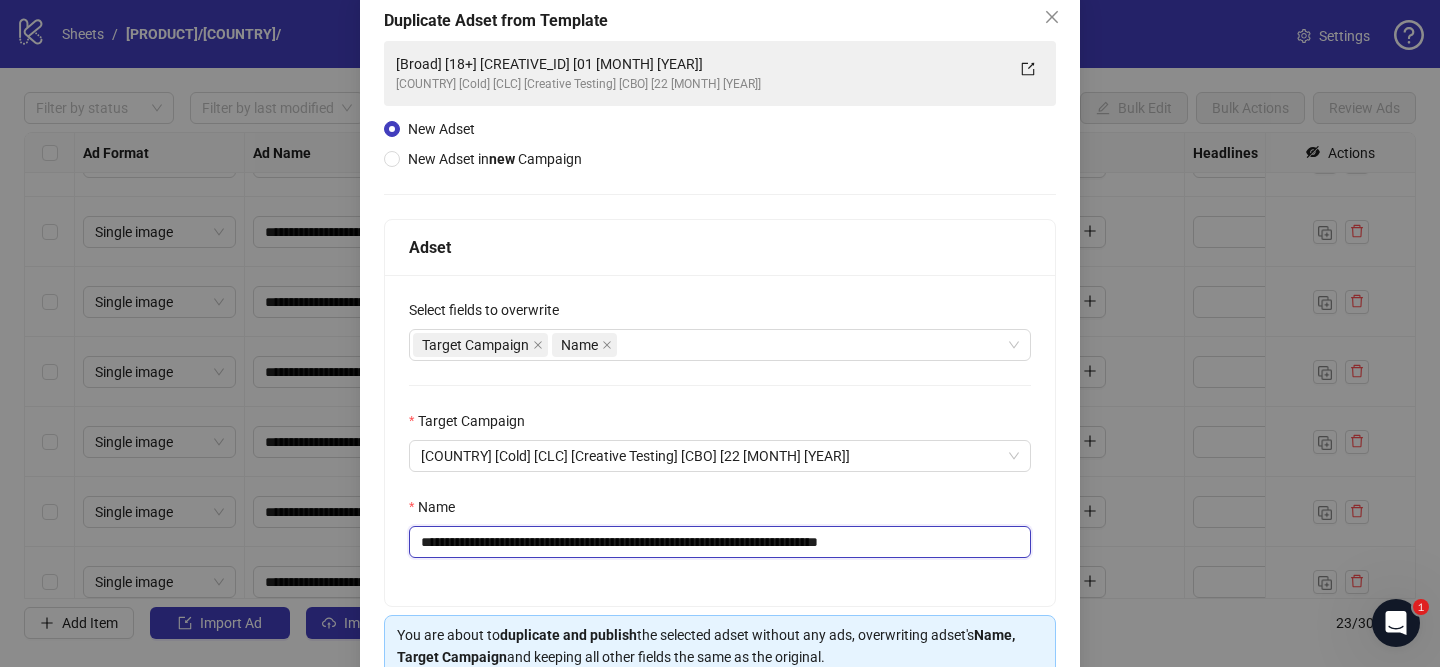 scroll, scrollTop: 210, scrollLeft: 0, axis: vertical 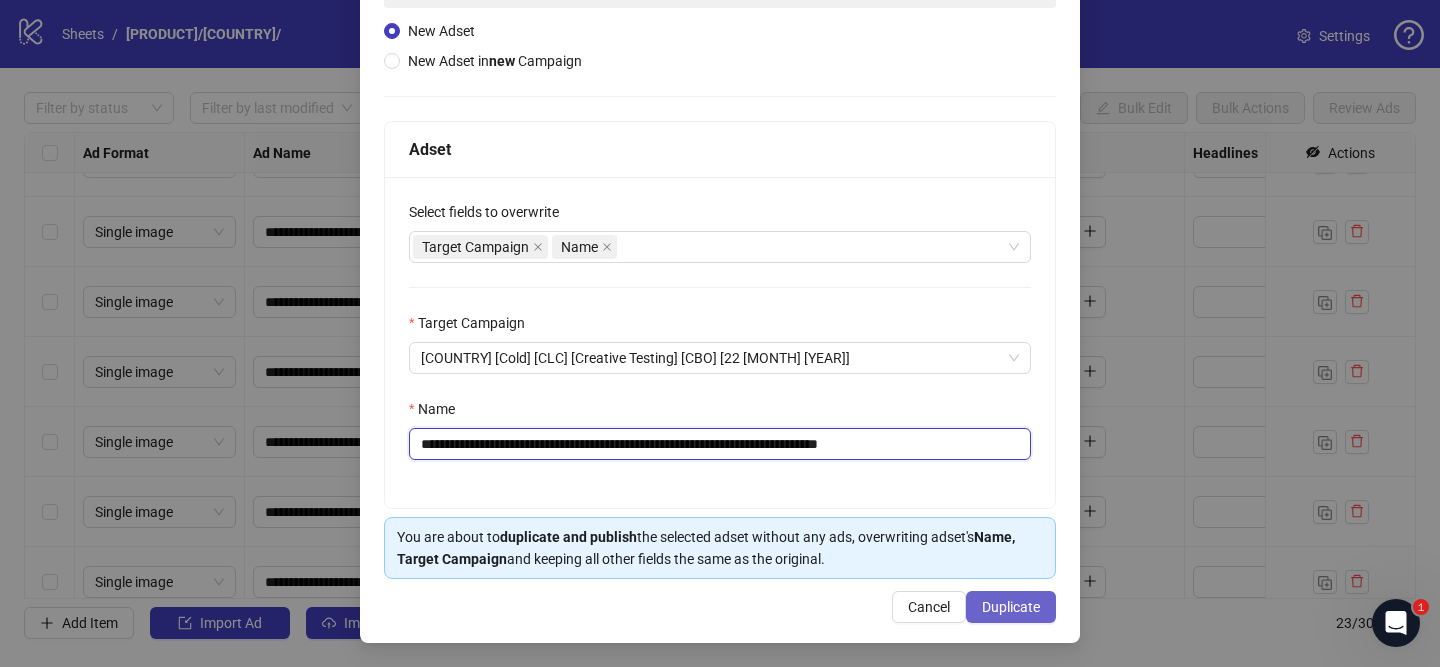 type on "**********" 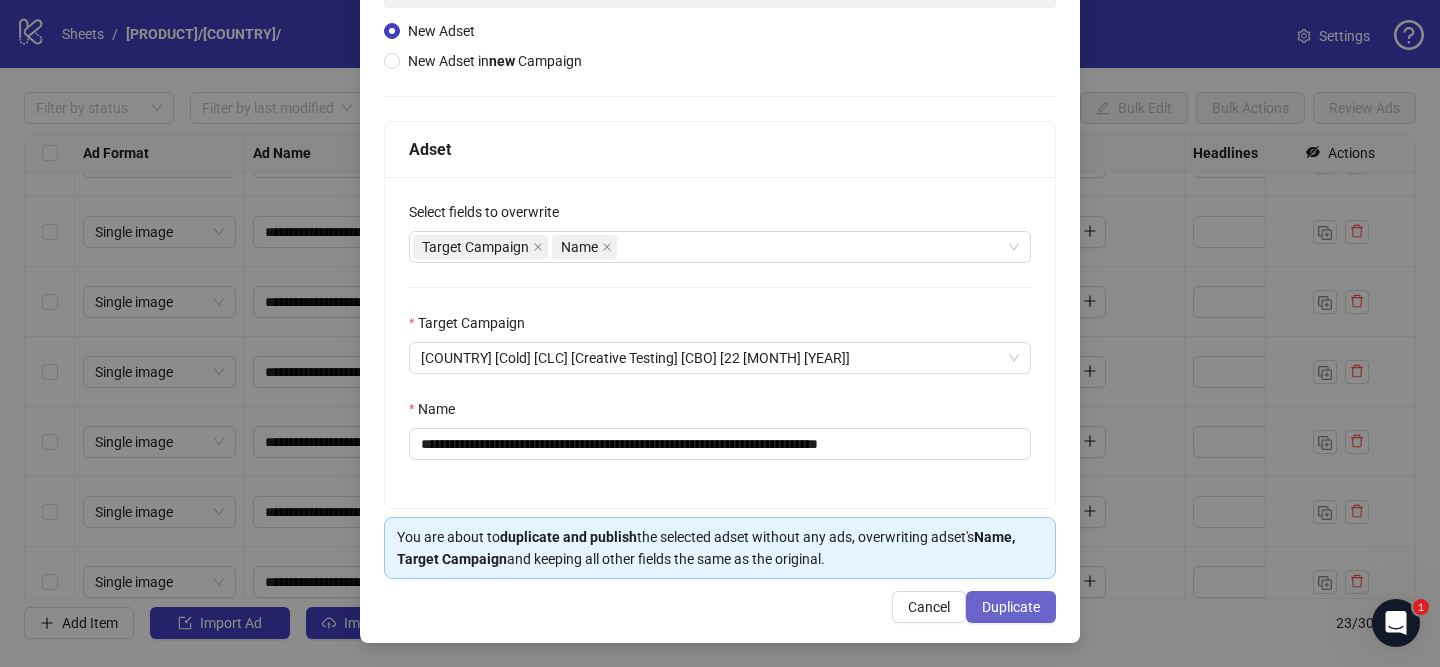 click on "Duplicate" at bounding box center [1011, 607] 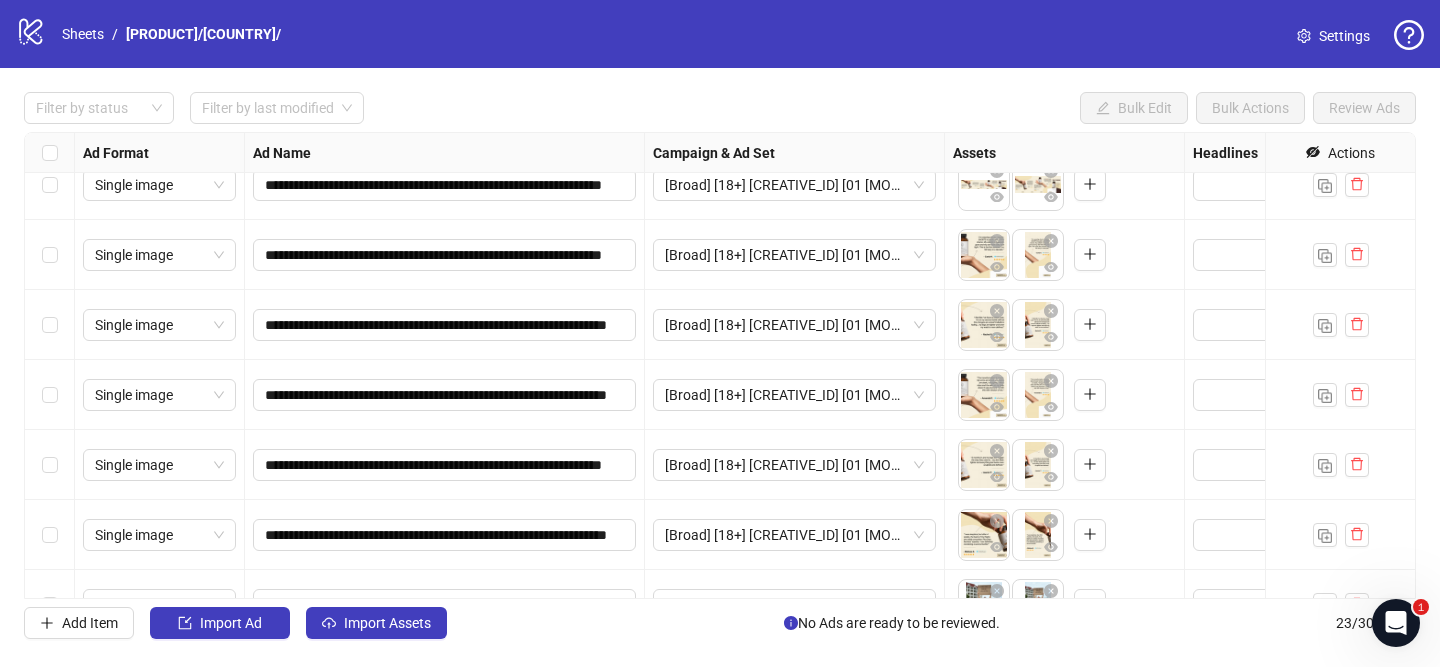 scroll, scrollTop: 1185, scrollLeft: 0, axis: vertical 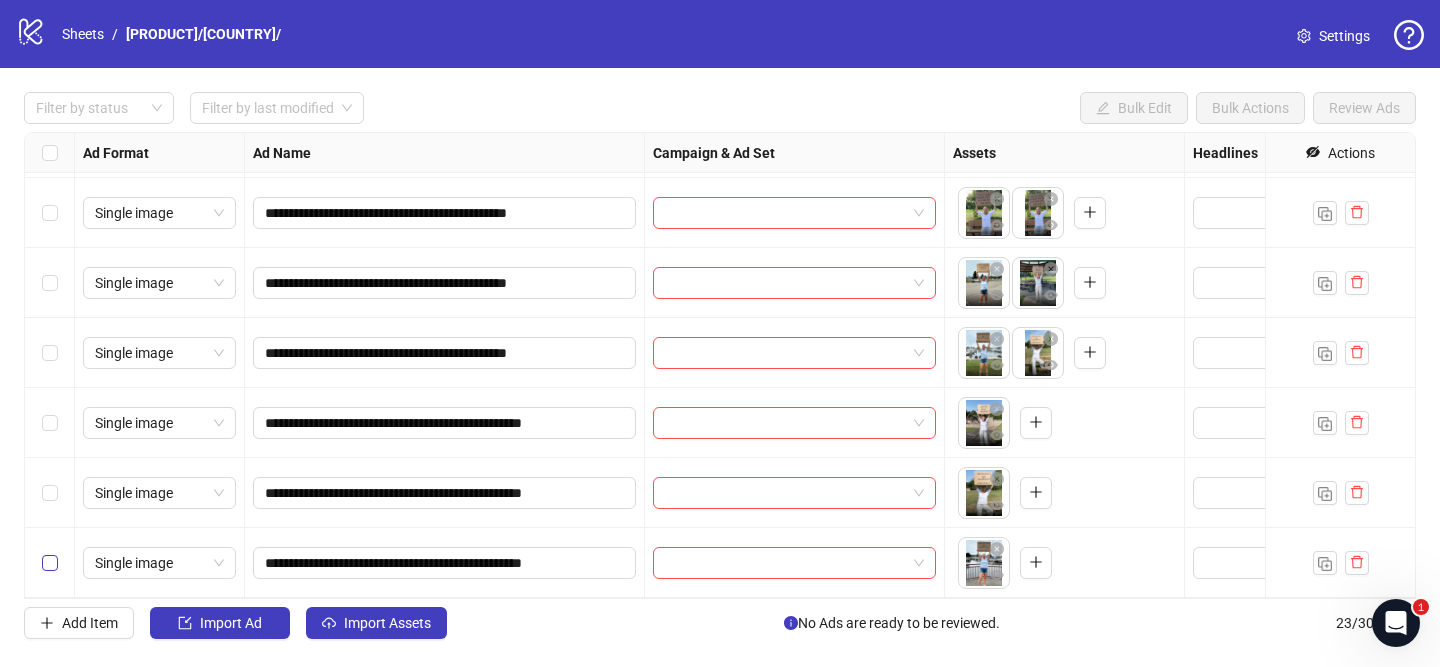 click at bounding box center (50, 563) 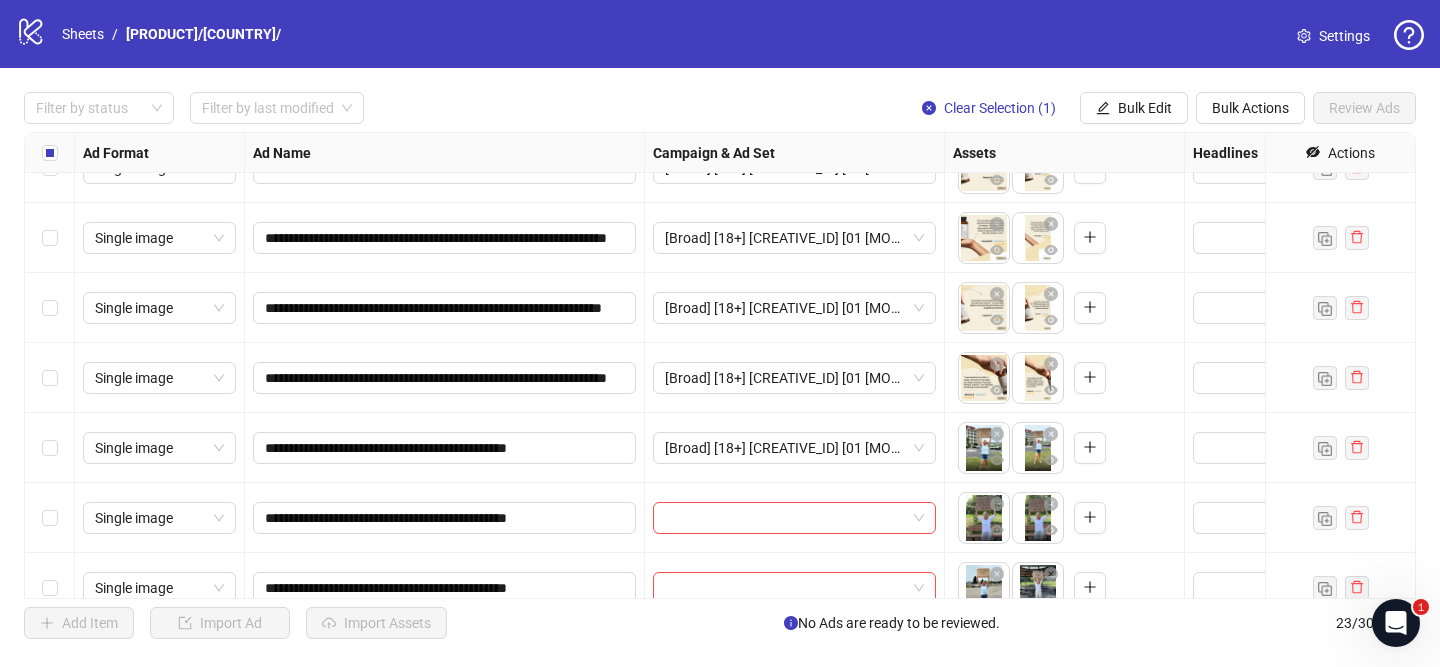 scroll, scrollTop: 878, scrollLeft: 0, axis: vertical 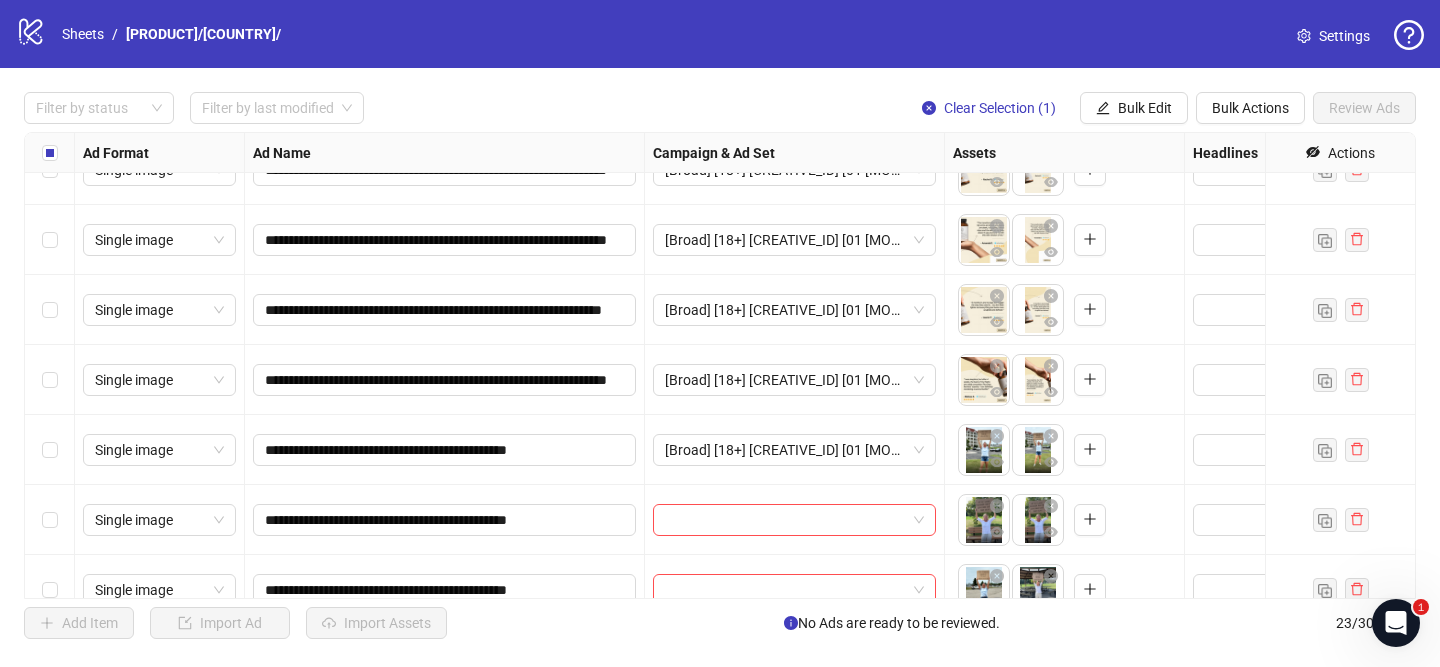 click at bounding box center (50, 450) 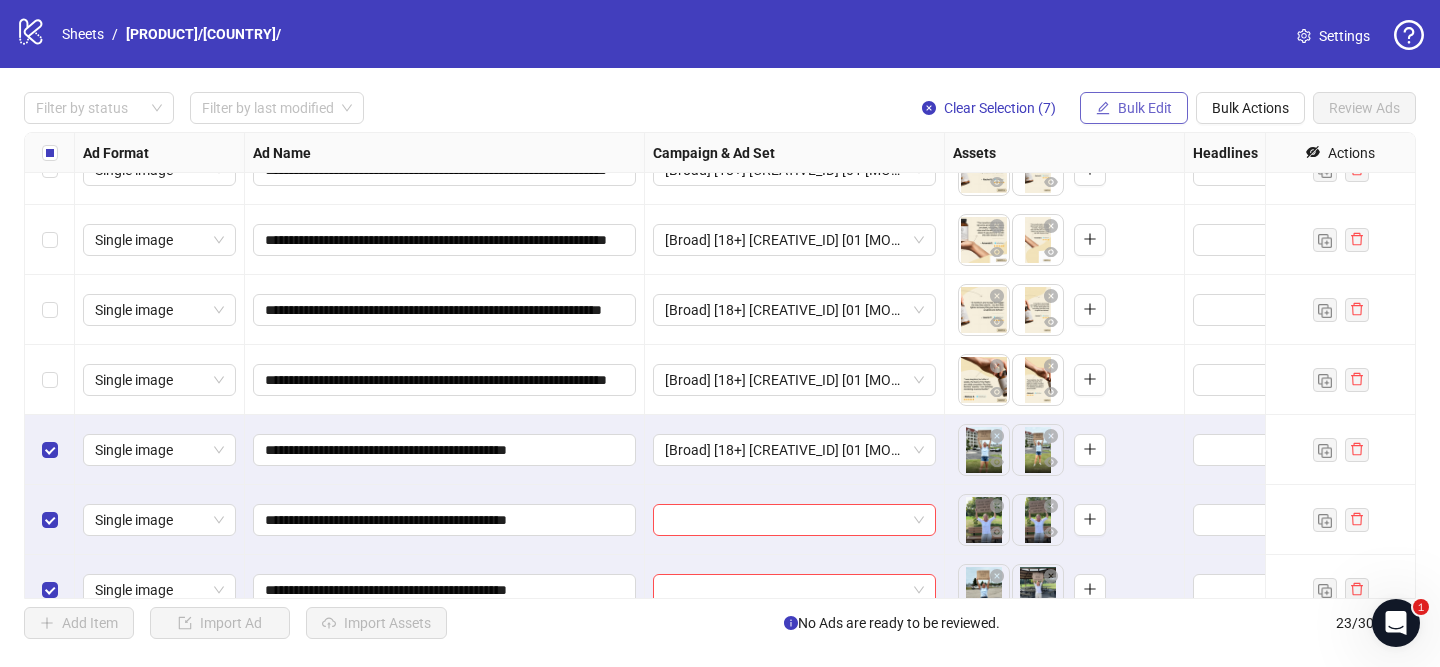 click on "Bulk Edit" at bounding box center (1145, 108) 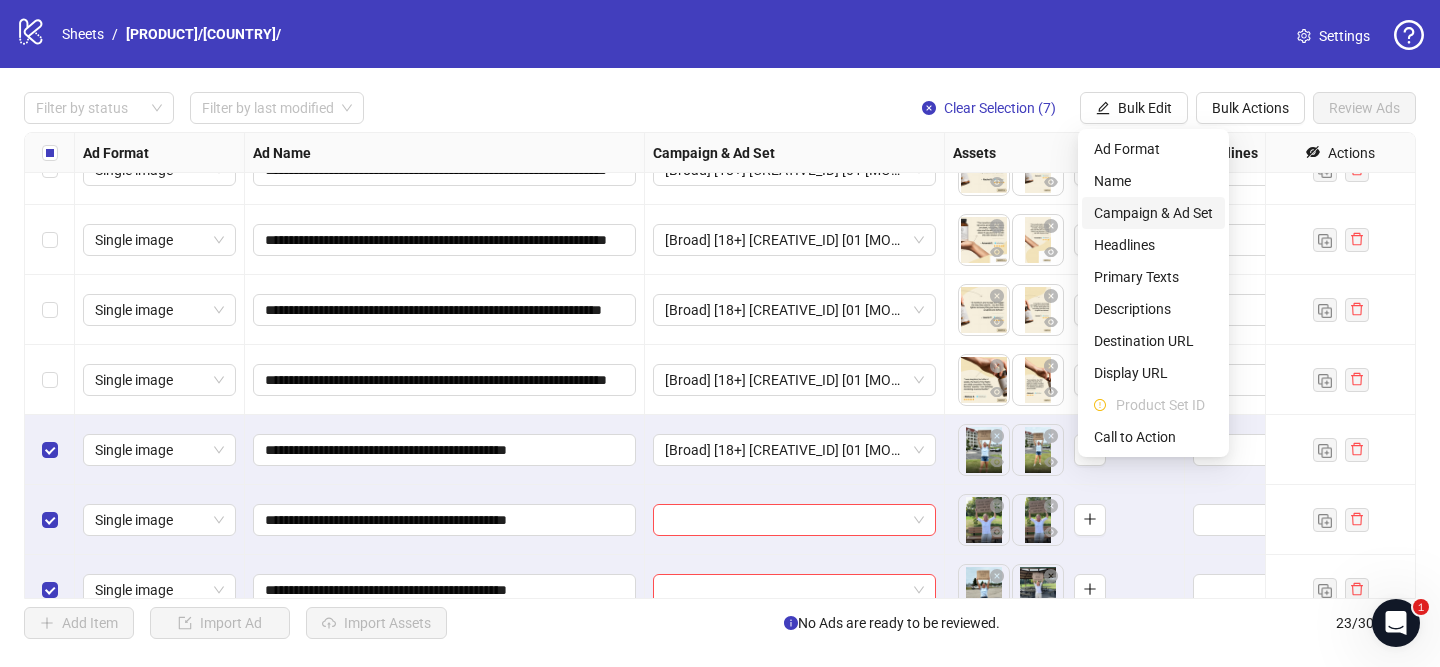 click on "Campaign & Ad Set" at bounding box center [1153, 213] 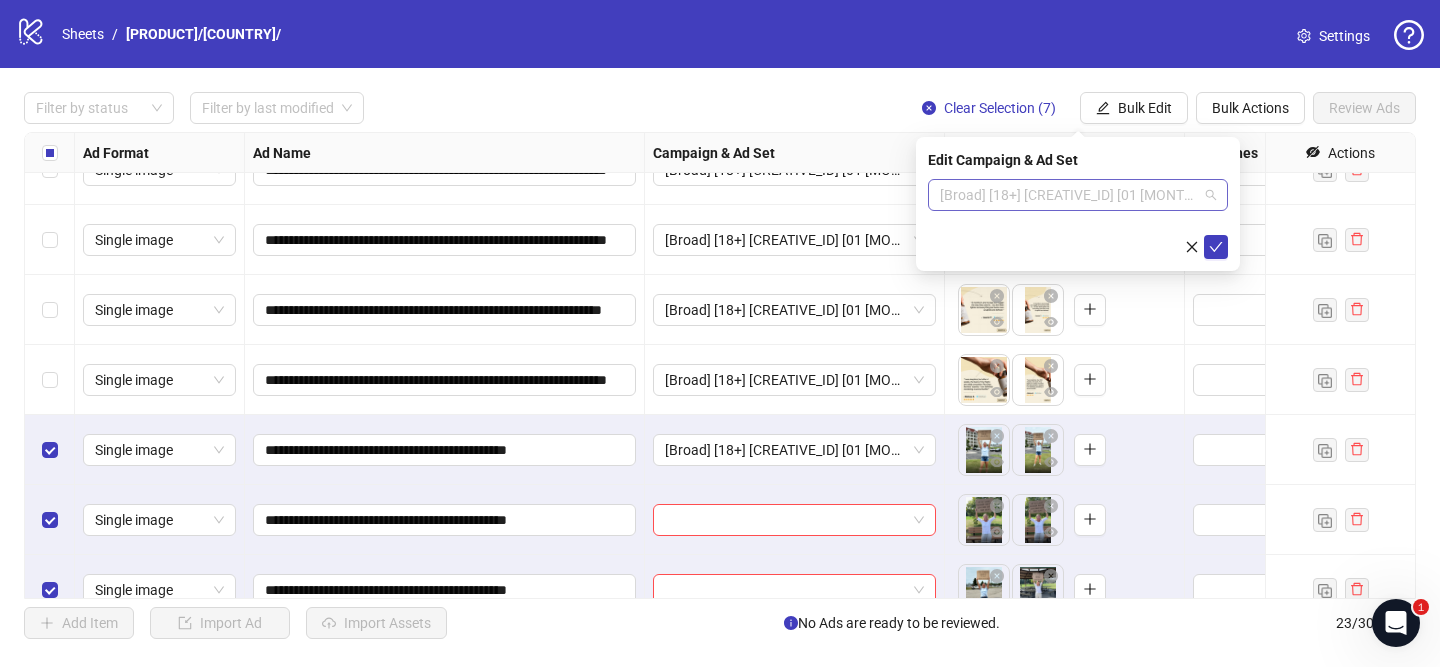 click on "[Broad] [18+] [CREATIVE_ID] [01 [MONTH] [YEAR]]" at bounding box center [1078, 195] 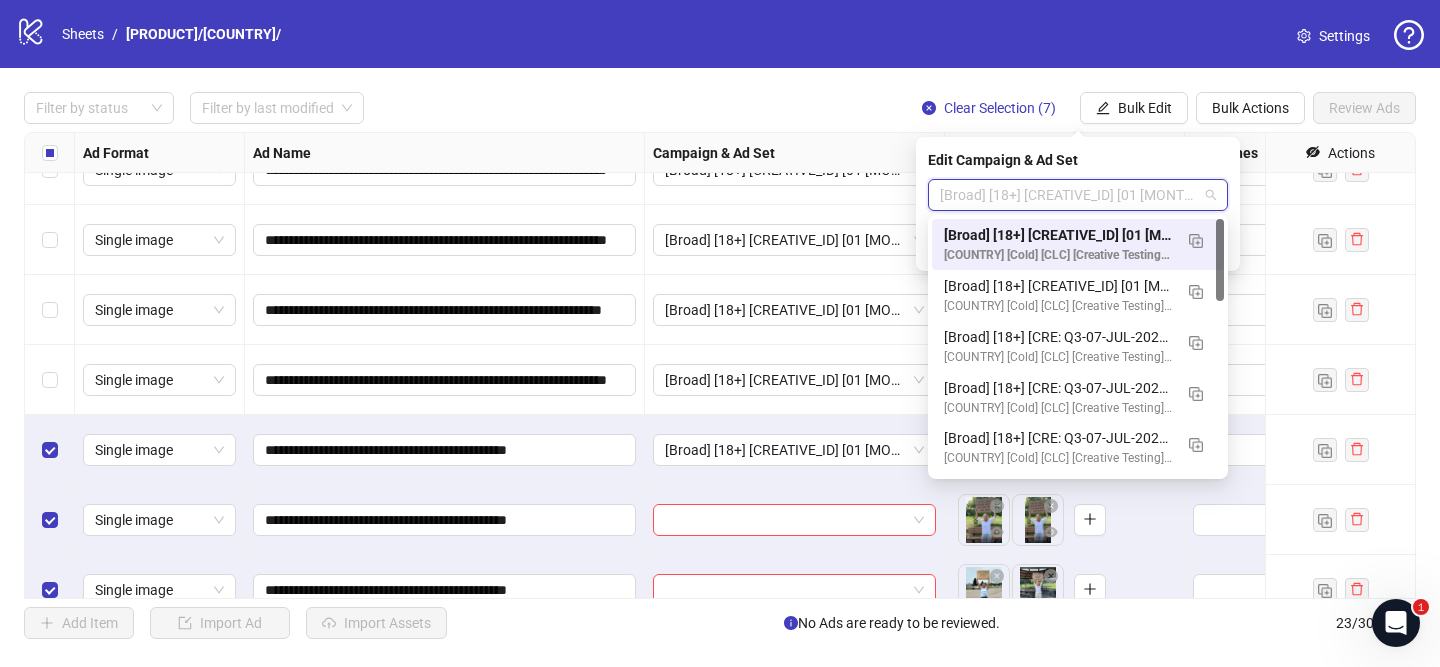 paste on "**********" 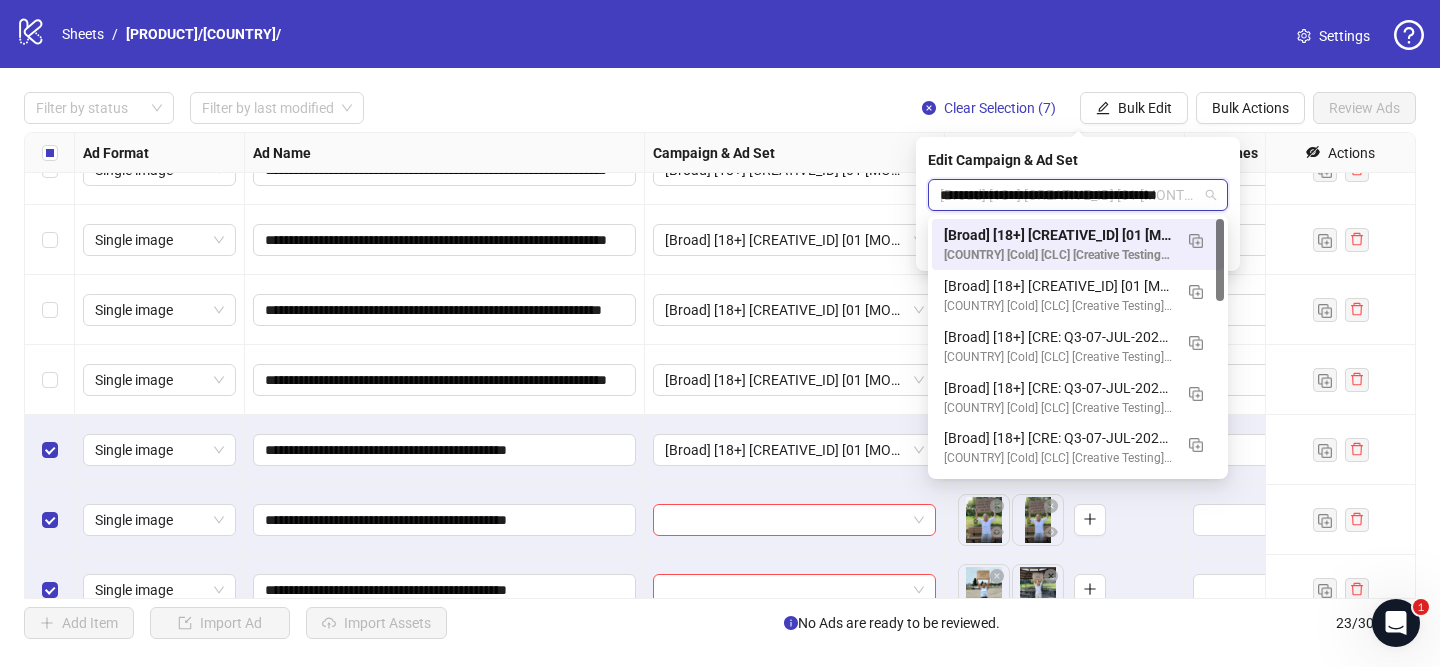 scroll, scrollTop: 0, scrollLeft: 33, axis: horizontal 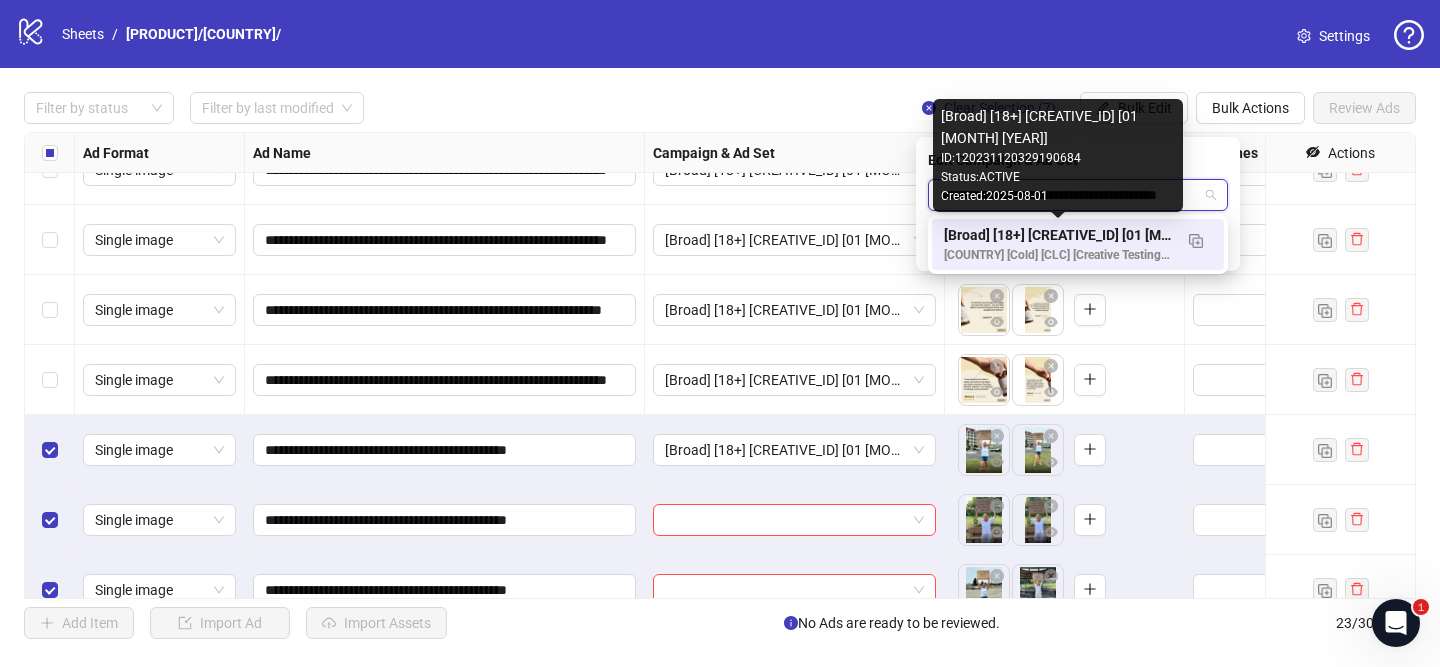 click on "[Broad] [18+] [CREATIVE_ID] [01 [MONTH] [YEAR]]" at bounding box center (1058, 235) 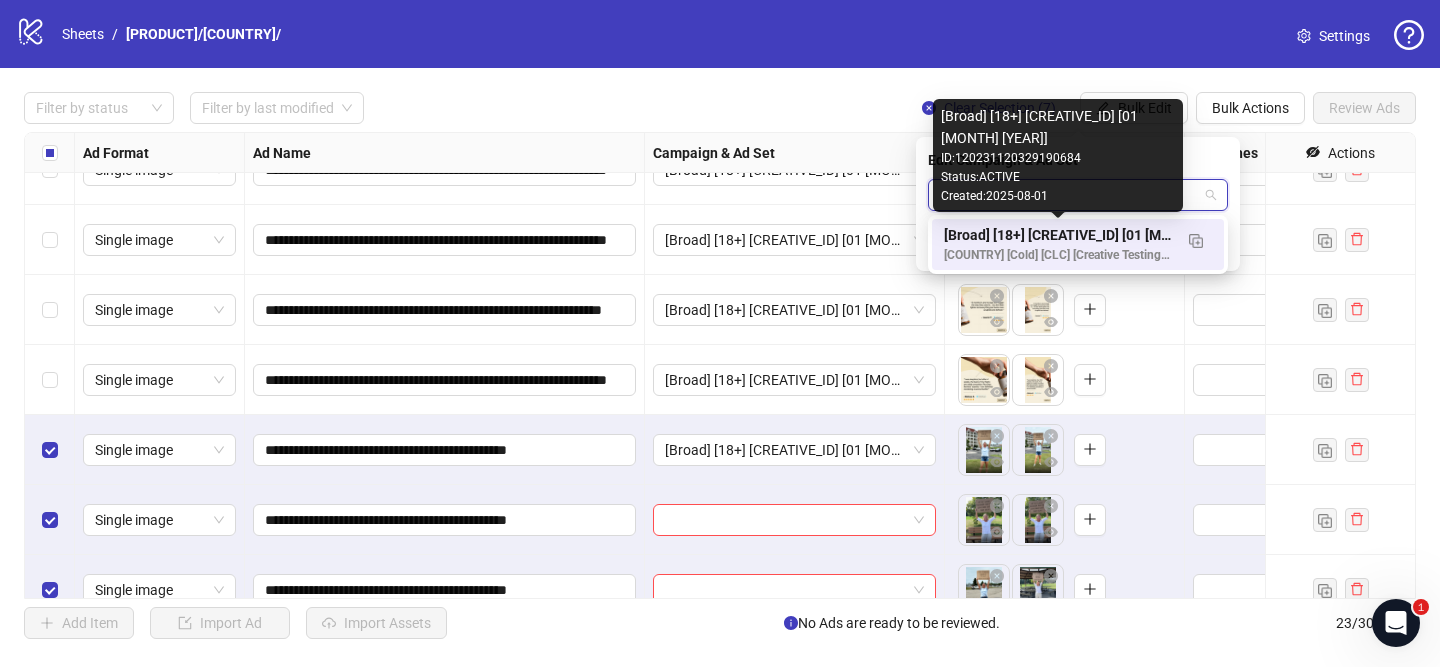 scroll, scrollTop: 0, scrollLeft: 0, axis: both 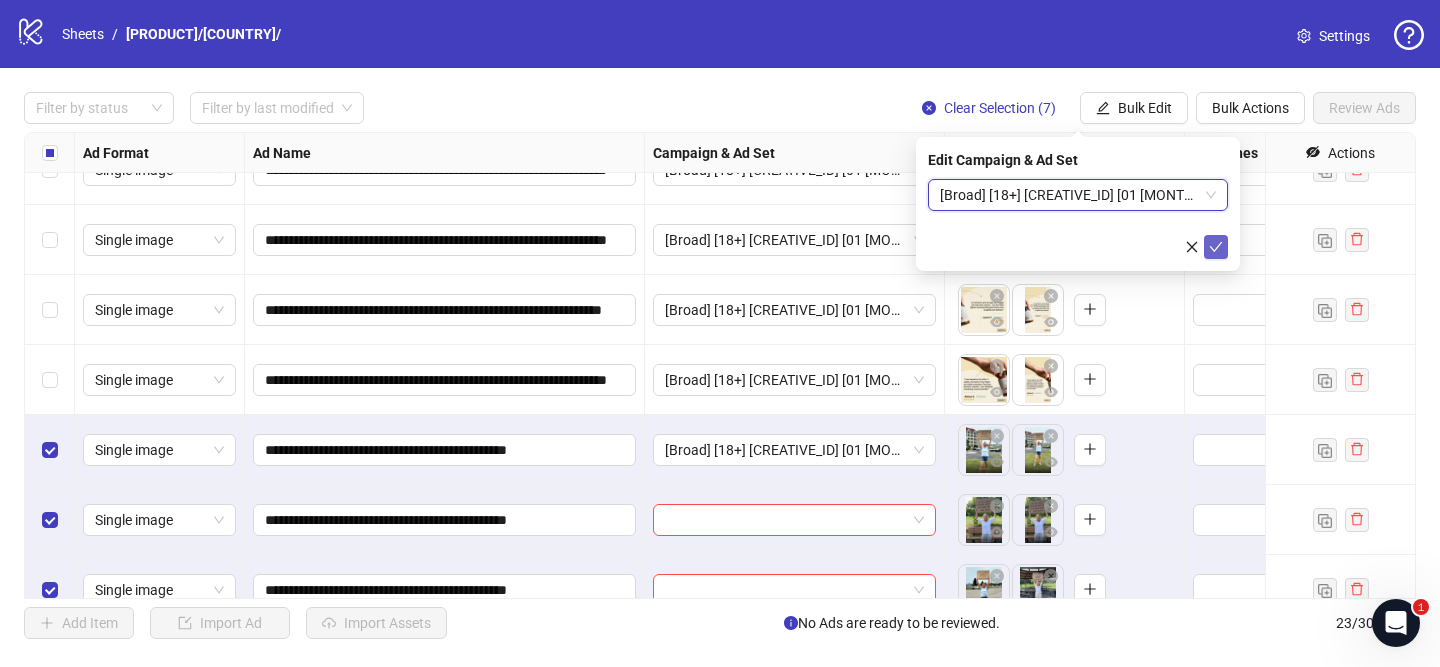 click at bounding box center (1216, 247) 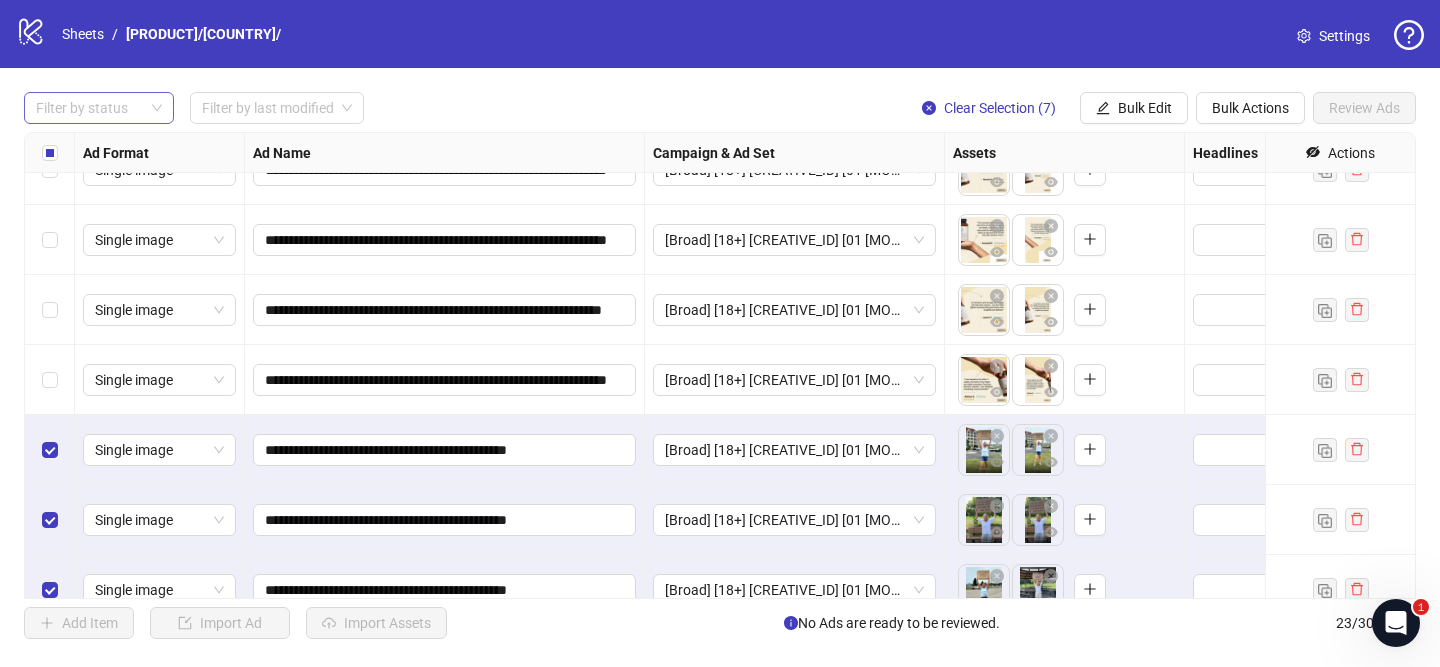 click at bounding box center [88, 108] 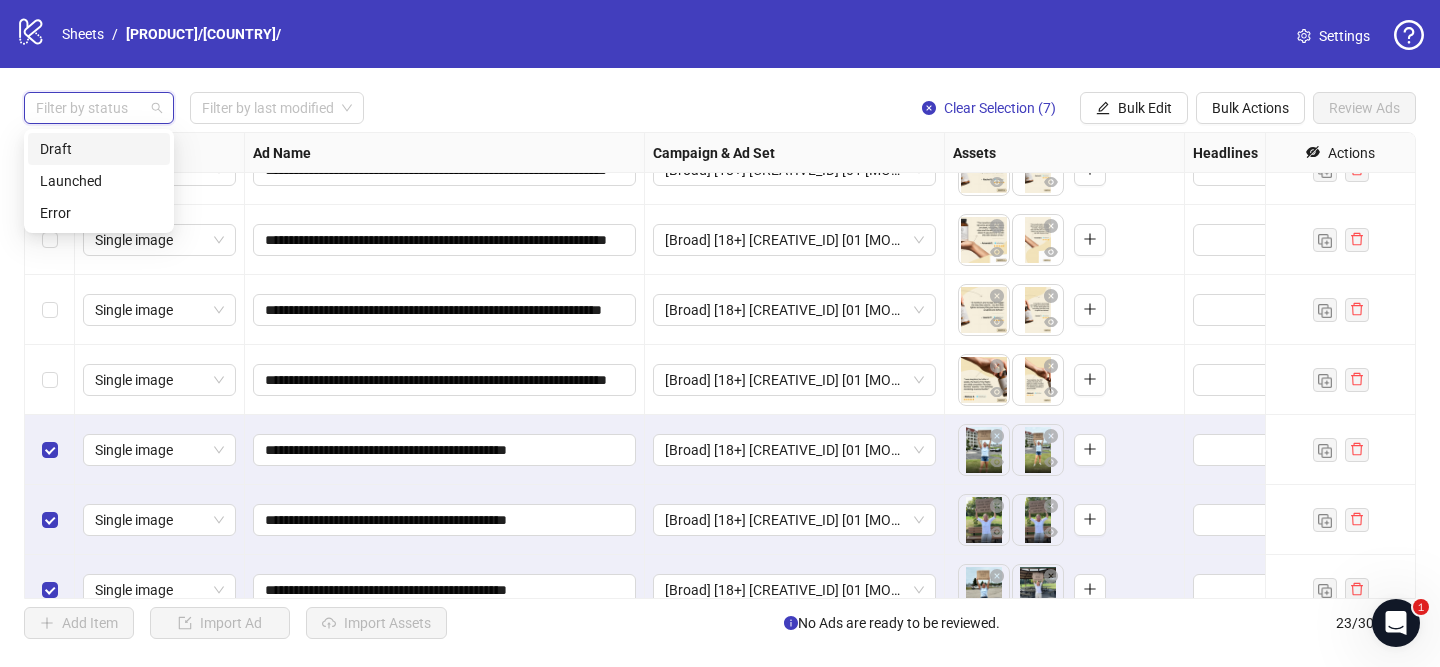 click on "Draft" at bounding box center (99, 149) 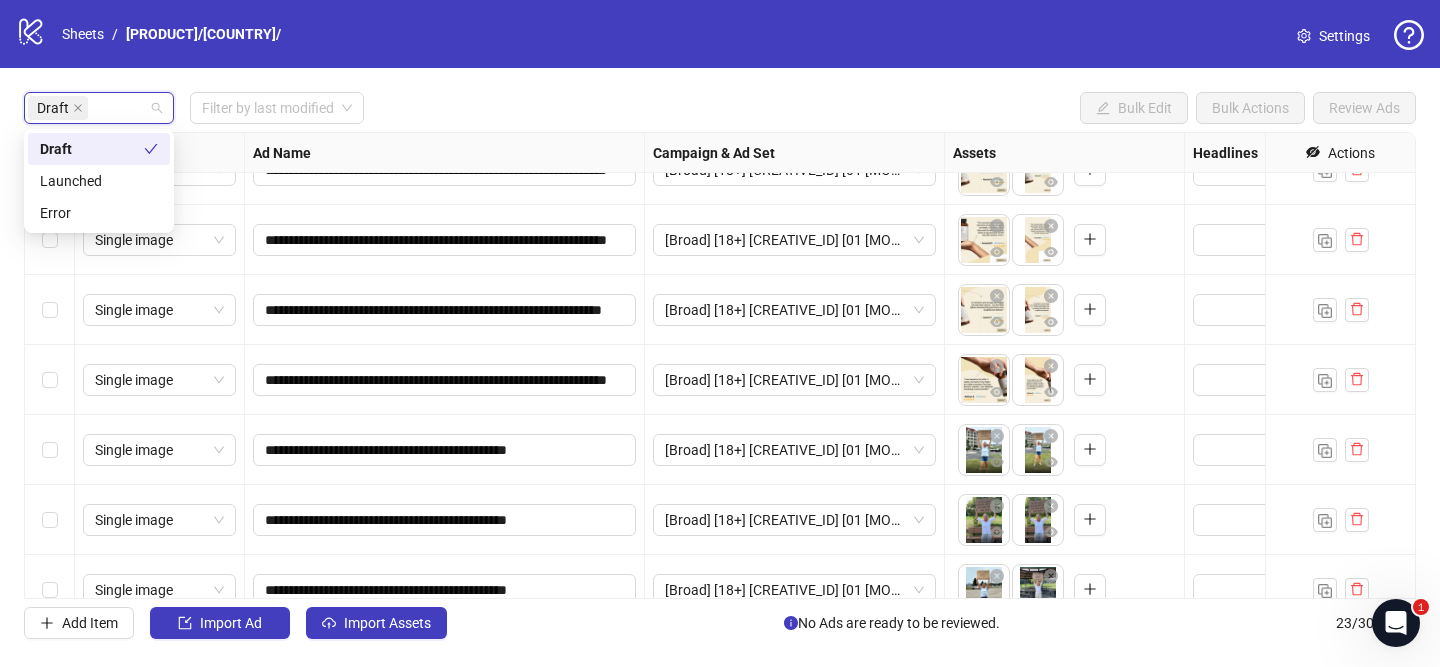 click on "Draft   Filter by last modified Bulk Edit Bulk Actions Review Ads" at bounding box center (720, 108) 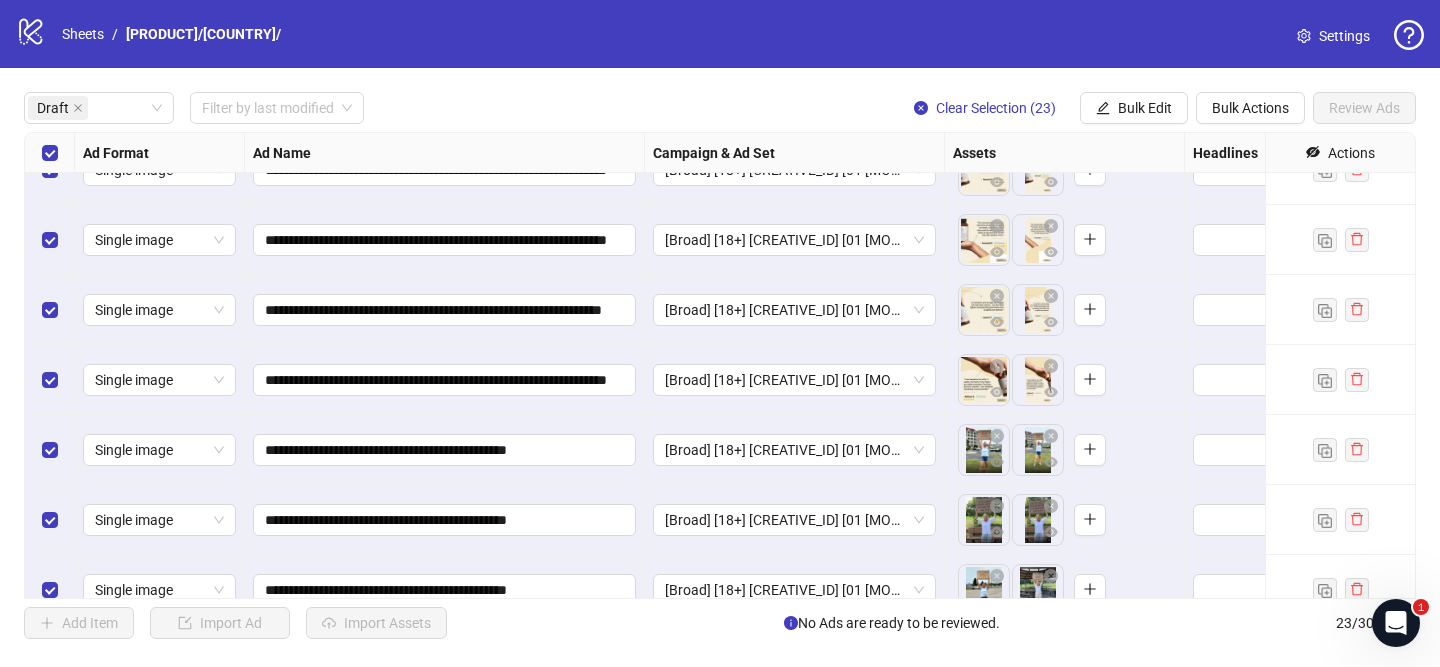 click on "**********" at bounding box center [720, 365] 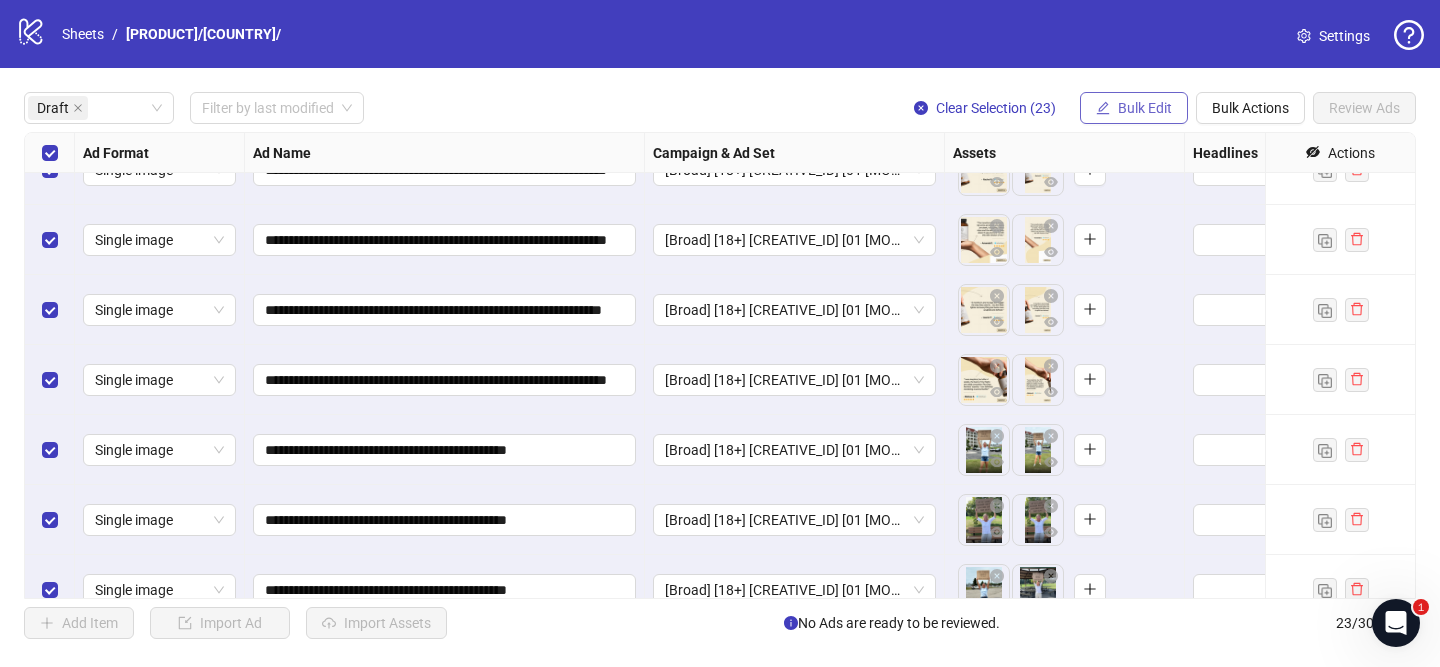 click on "Bulk Edit" at bounding box center (1145, 108) 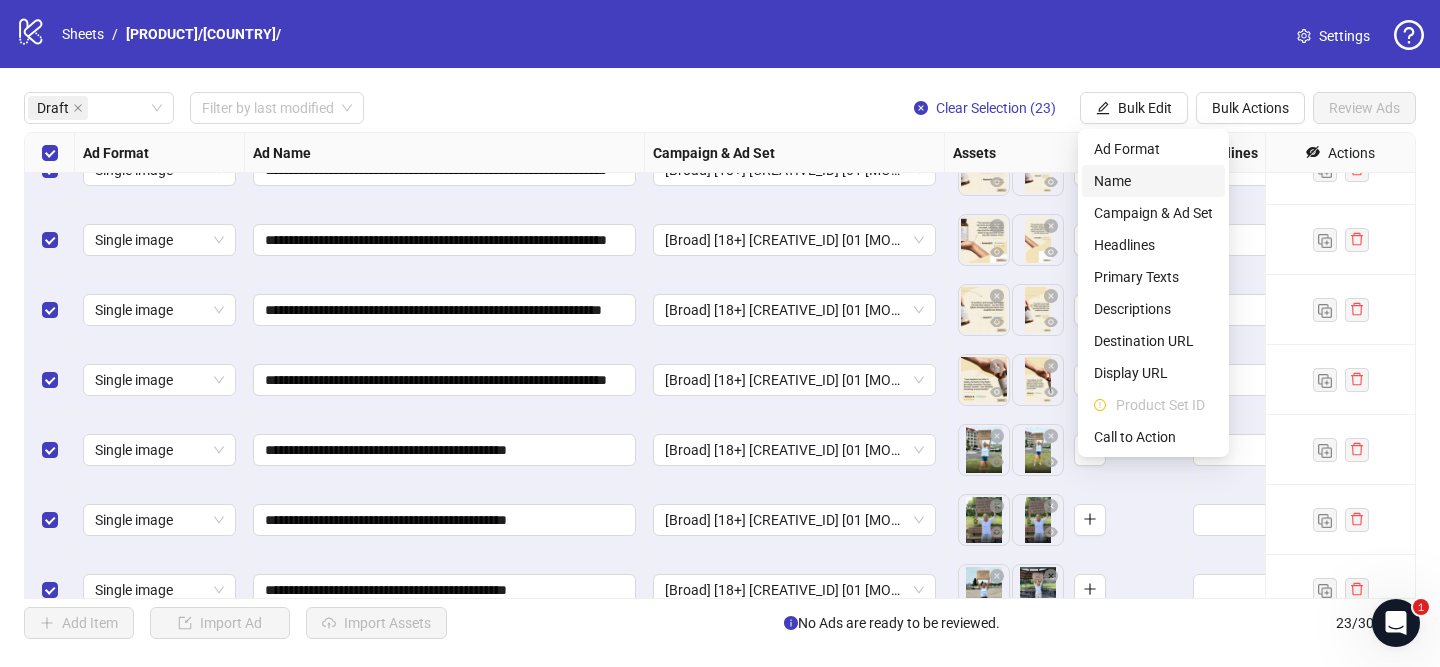 click on "Name" at bounding box center [1153, 181] 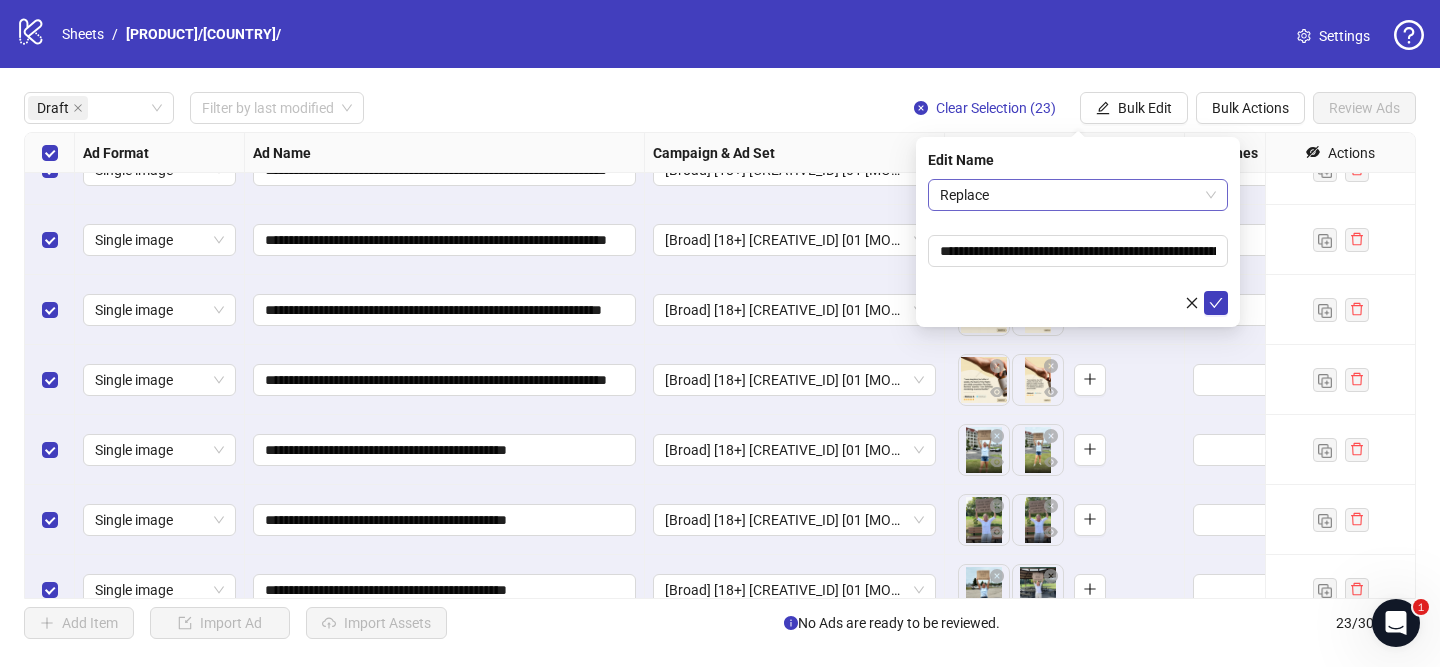 click on "Replace" at bounding box center (1078, 195) 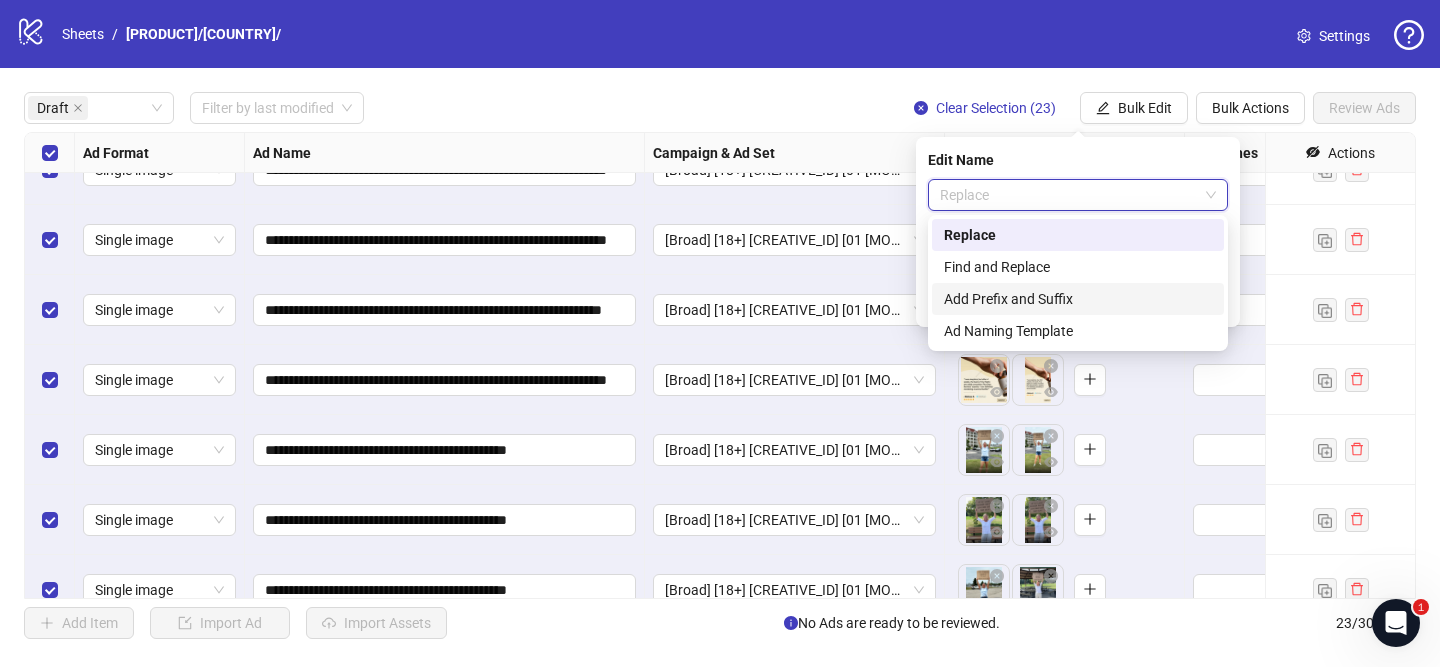 click on "Add Prefix and Suffix" at bounding box center (1078, 299) 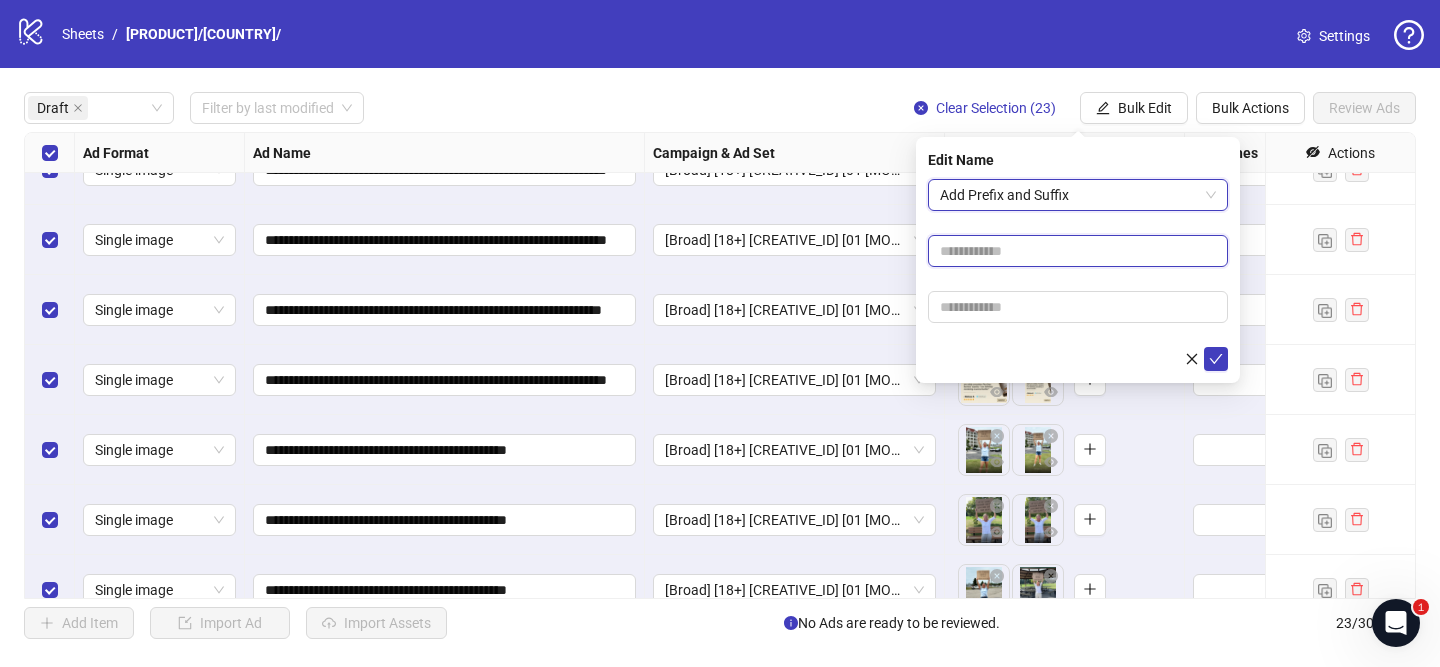 click at bounding box center (1078, 251) 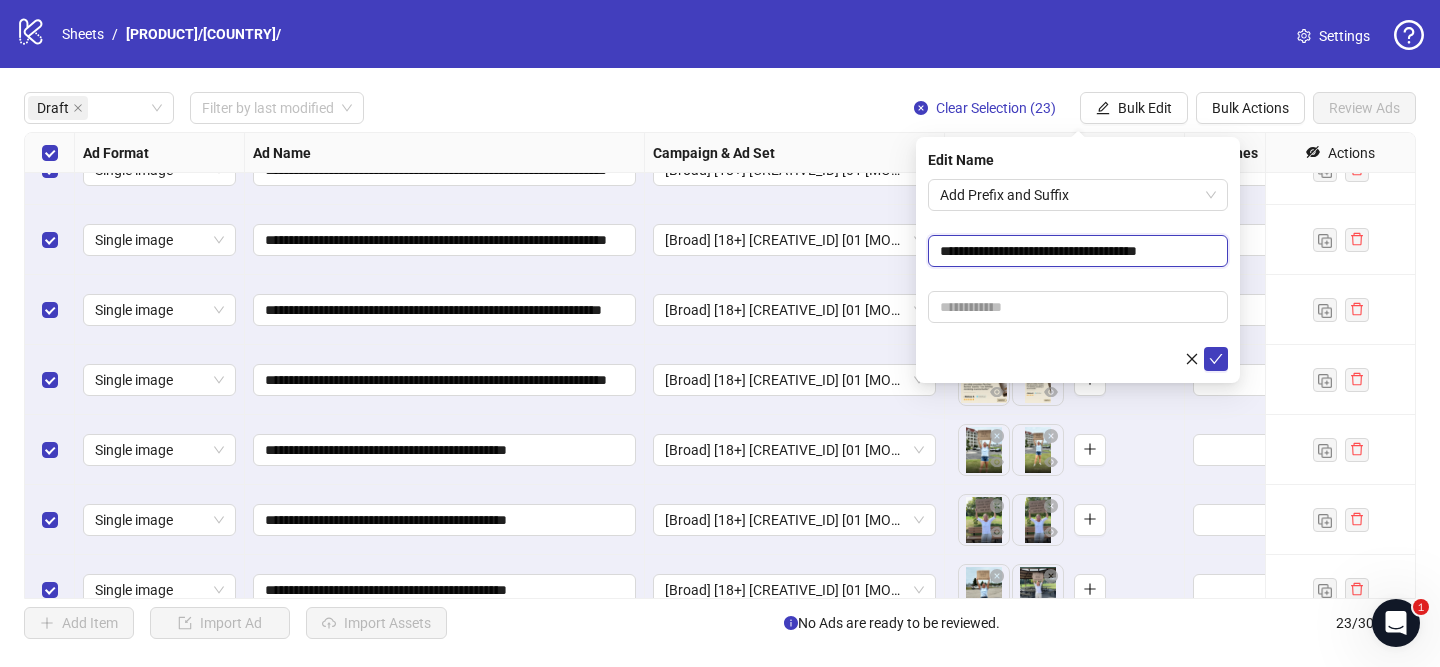type on "**********" 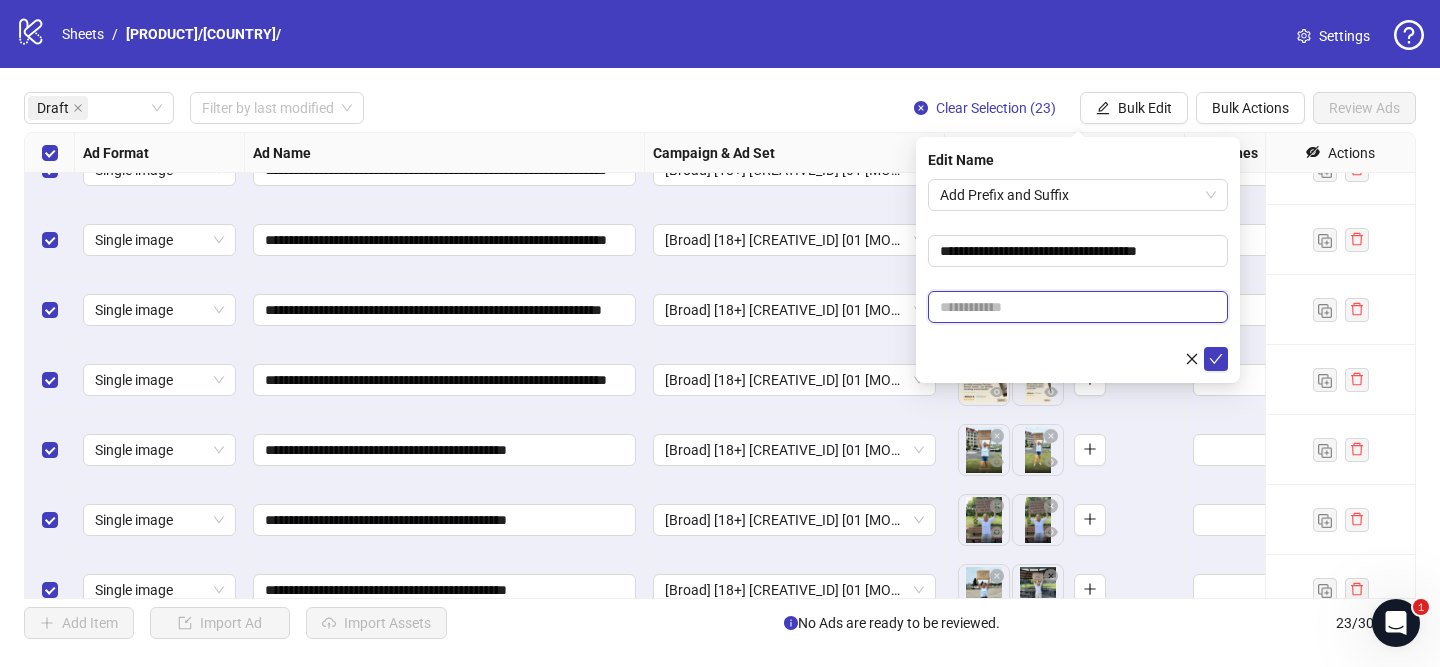 click at bounding box center [1078, 307] 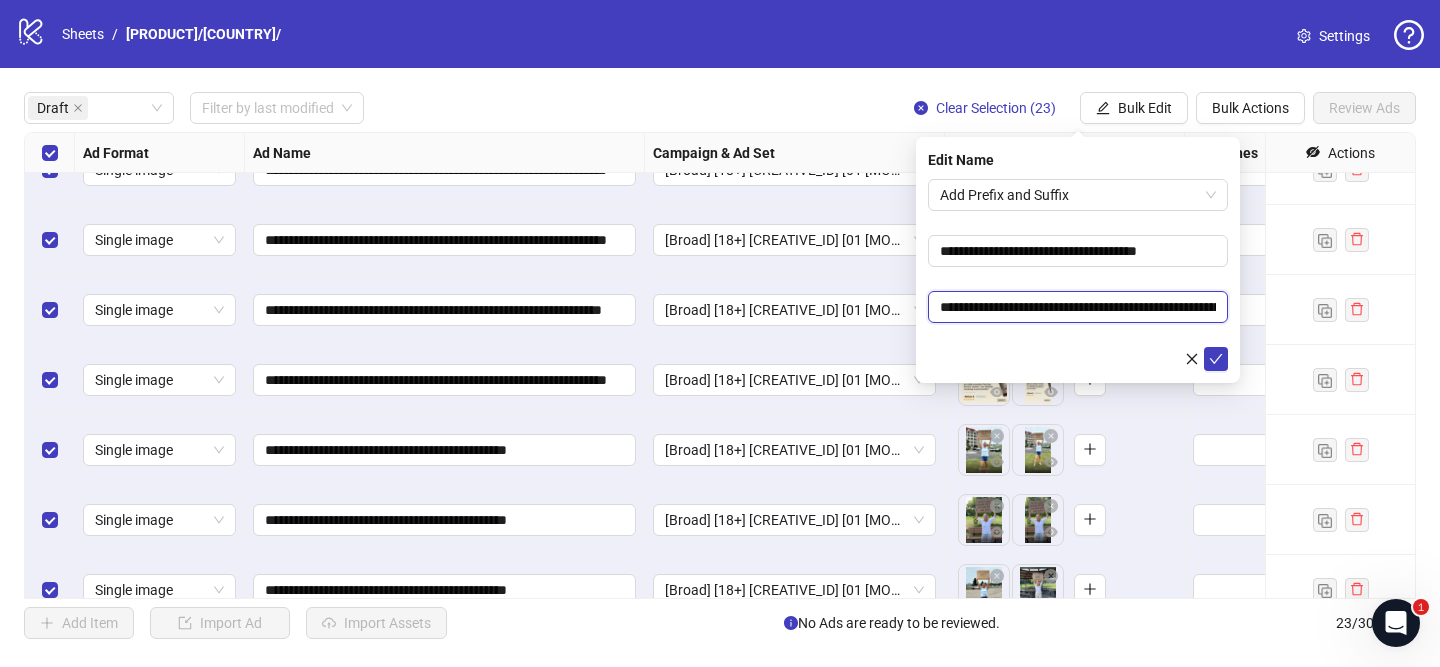 scroll, scrollTop: 0, scrollLeft: 135, axis: horizontal 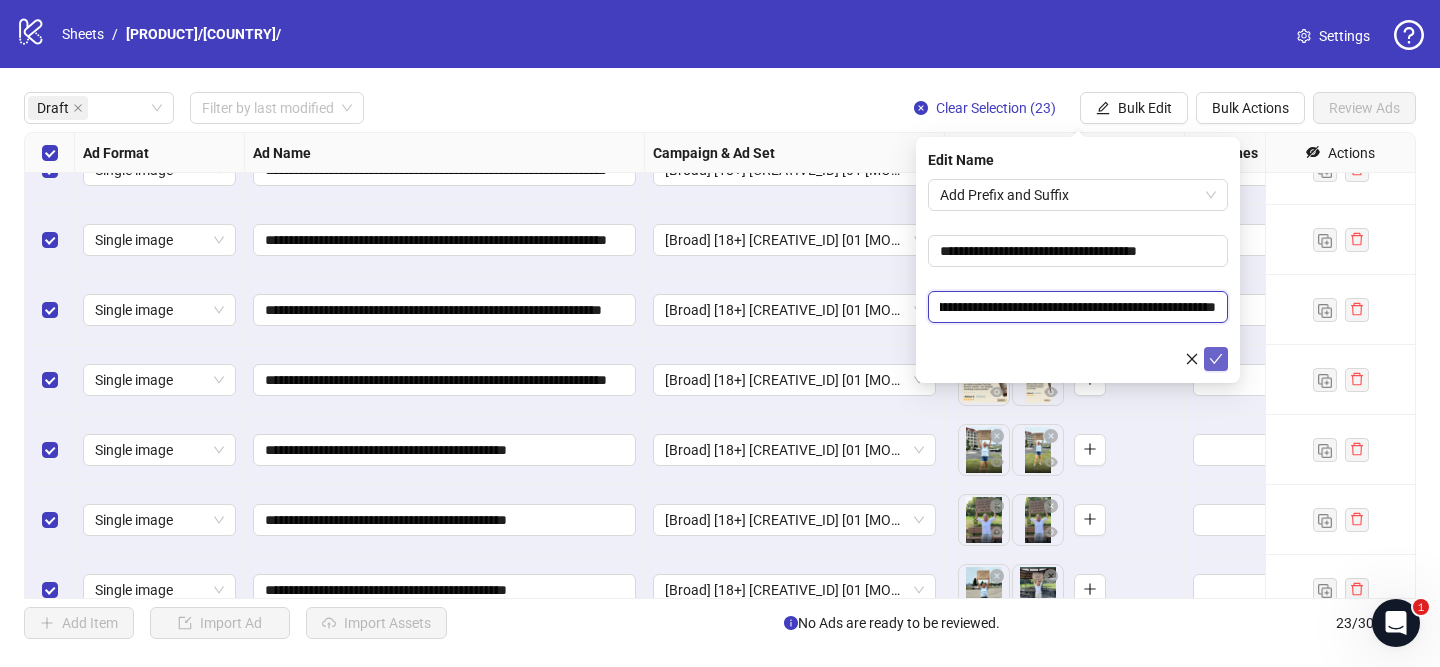type on "**********" 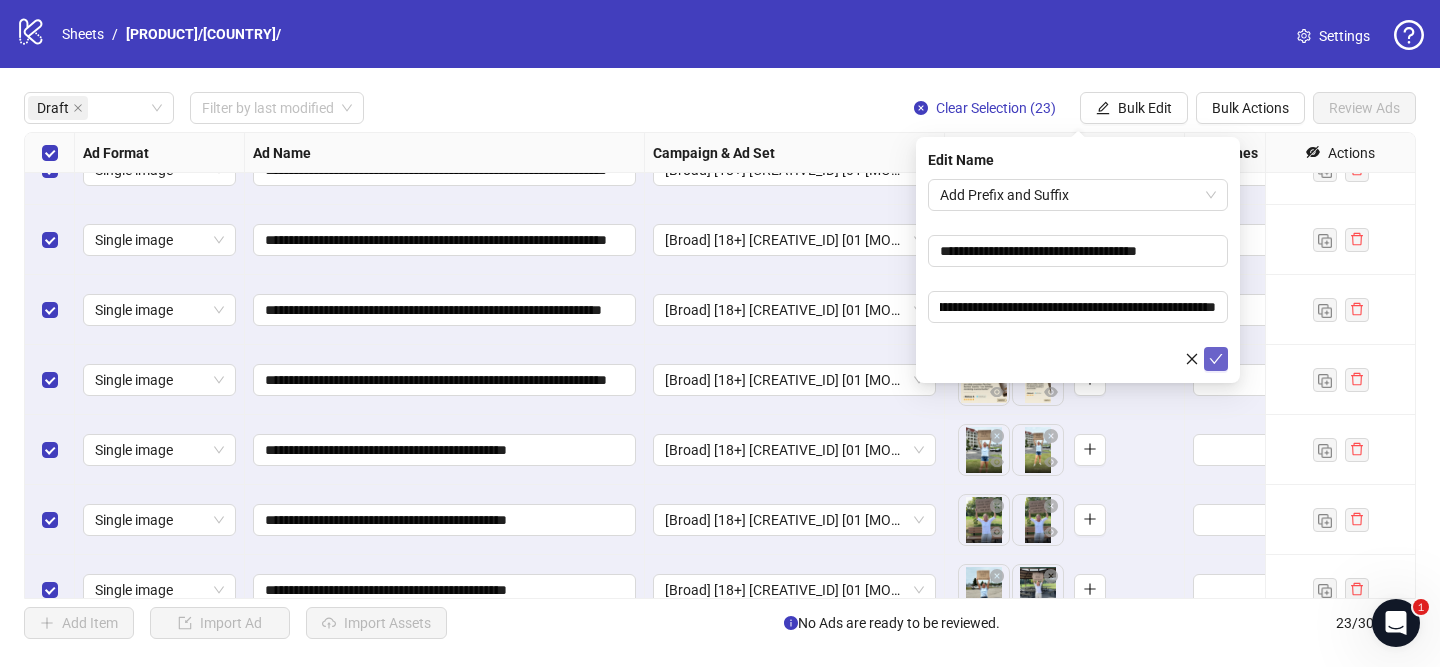 click 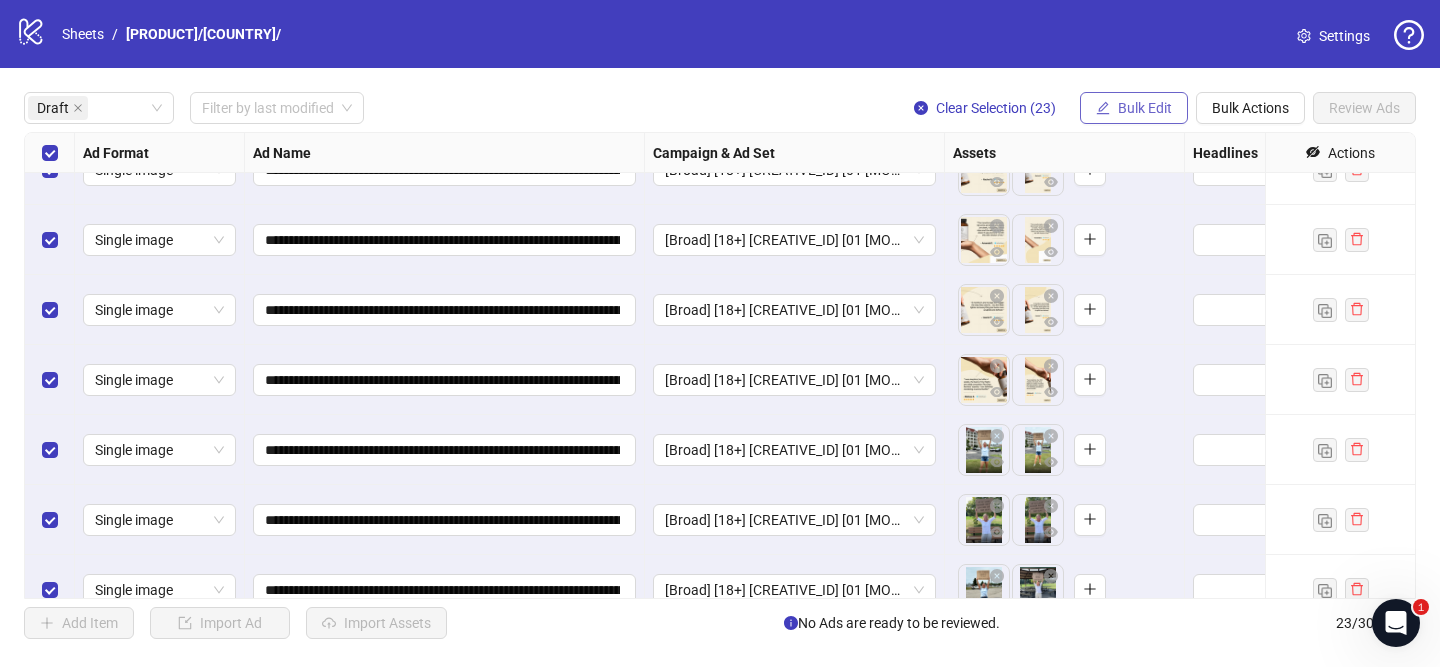 click on "Bulk Edit" at bounding box center [1145, 108] 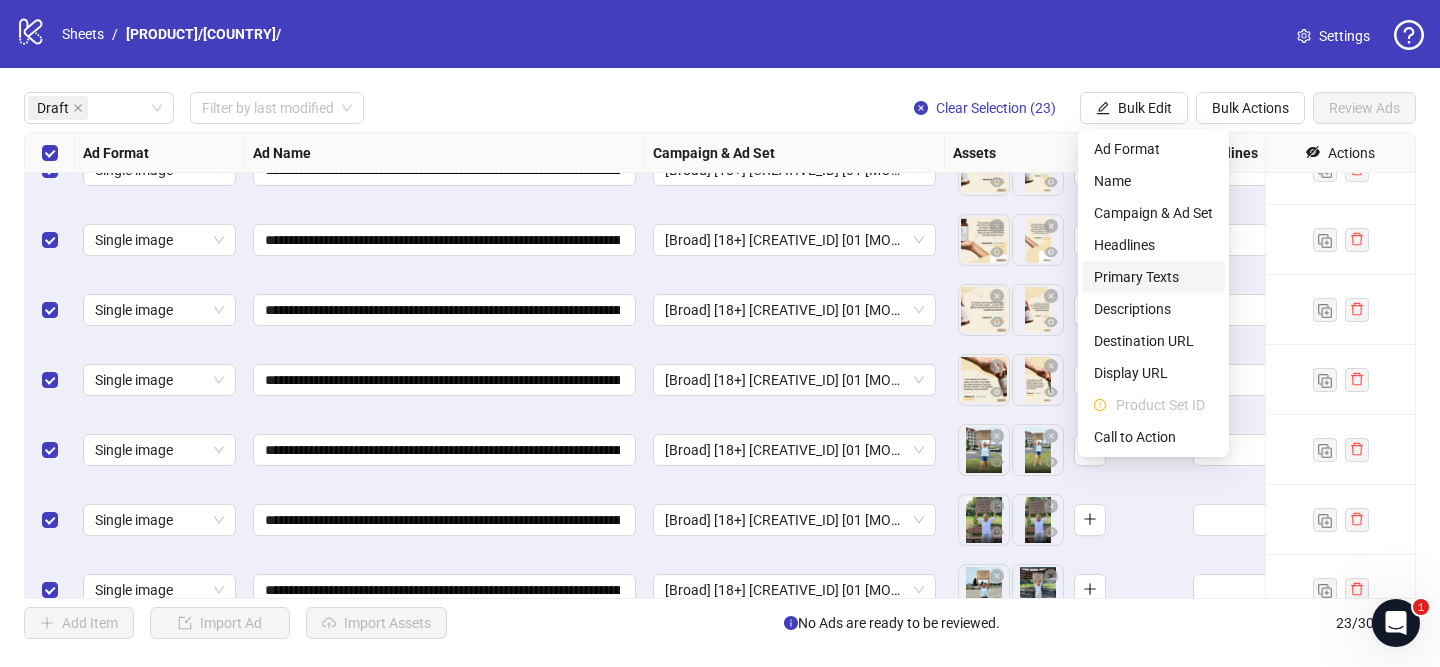 click on "Primary Texts" at bounding box center (1153, 277) 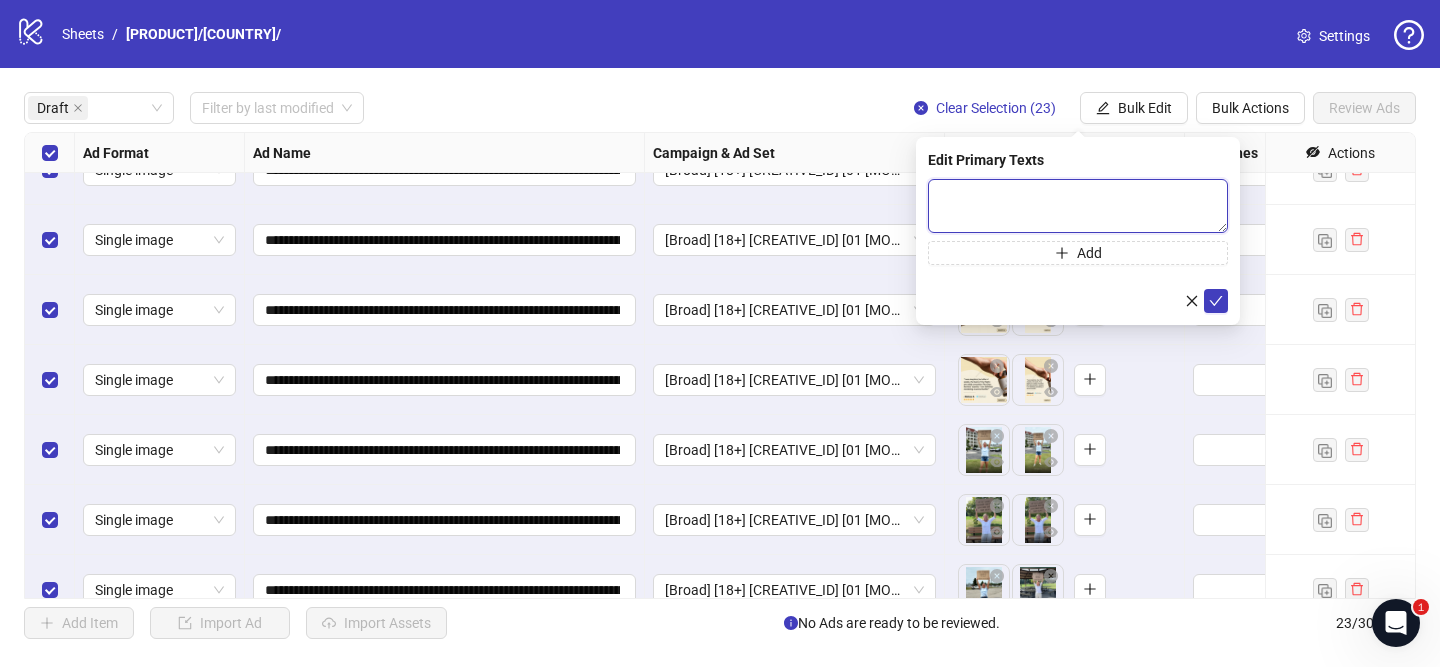 click at bounding box center (1078, 206) 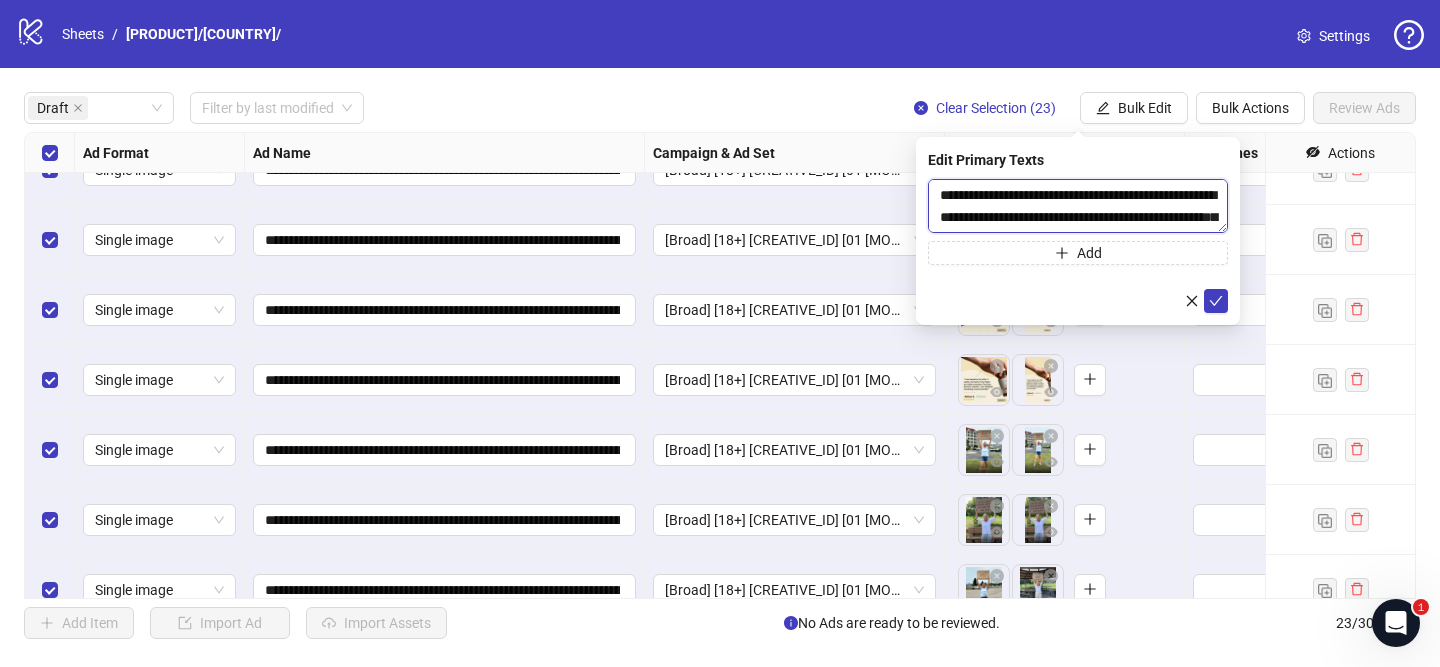 scroll, scrollTop: 763, scrollLeft: 0, axis: vertical 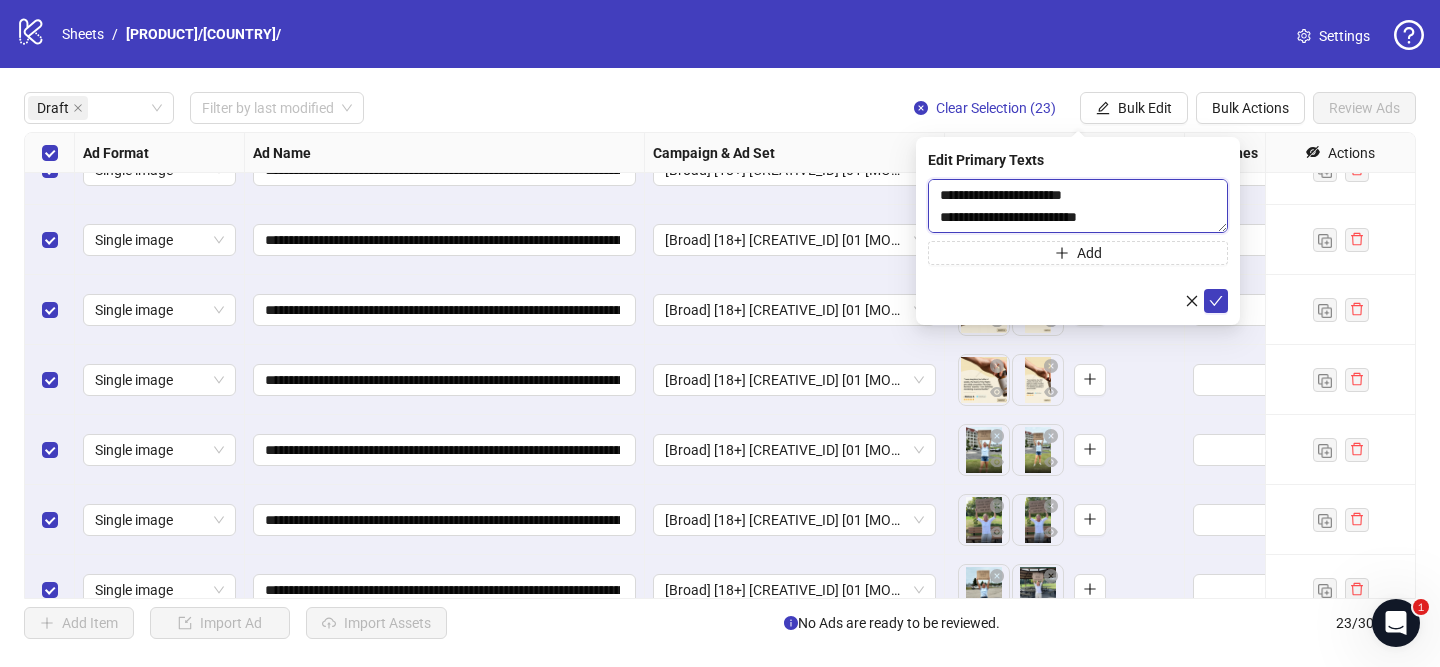 type on "**********" 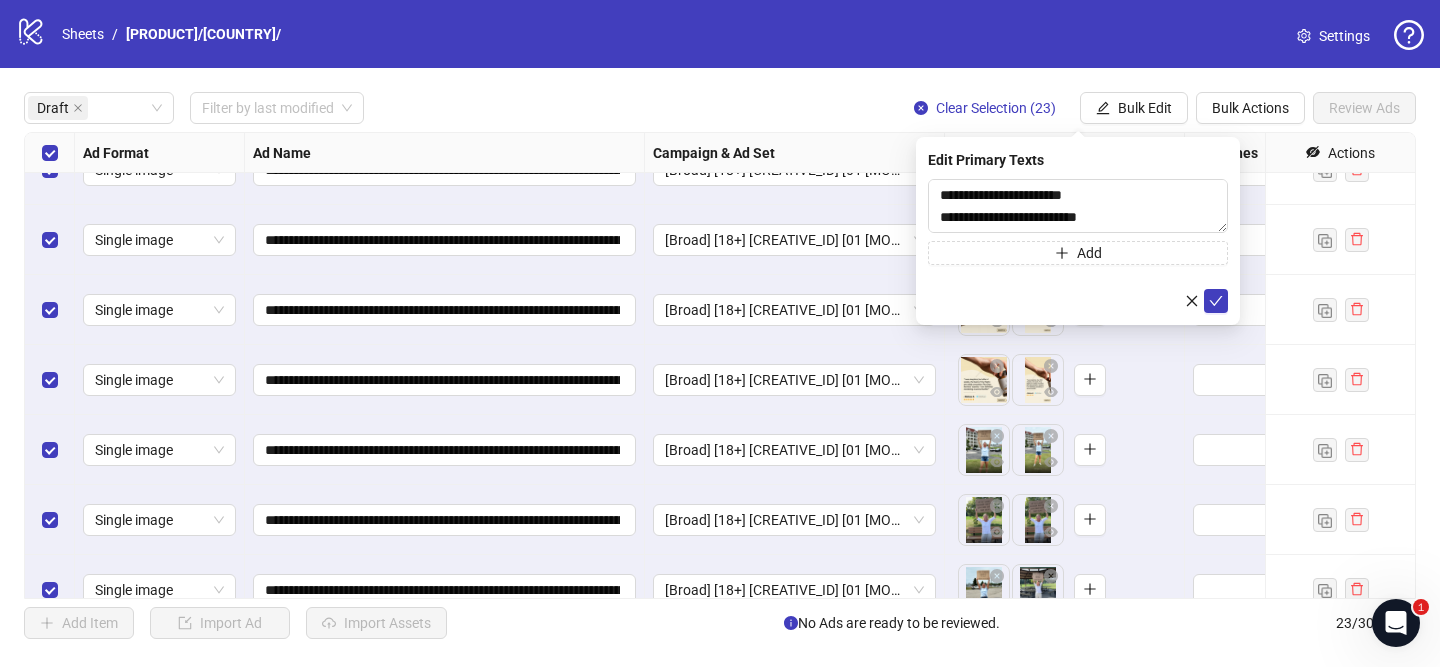 click on "**********" at bounding box center [1078, 231] 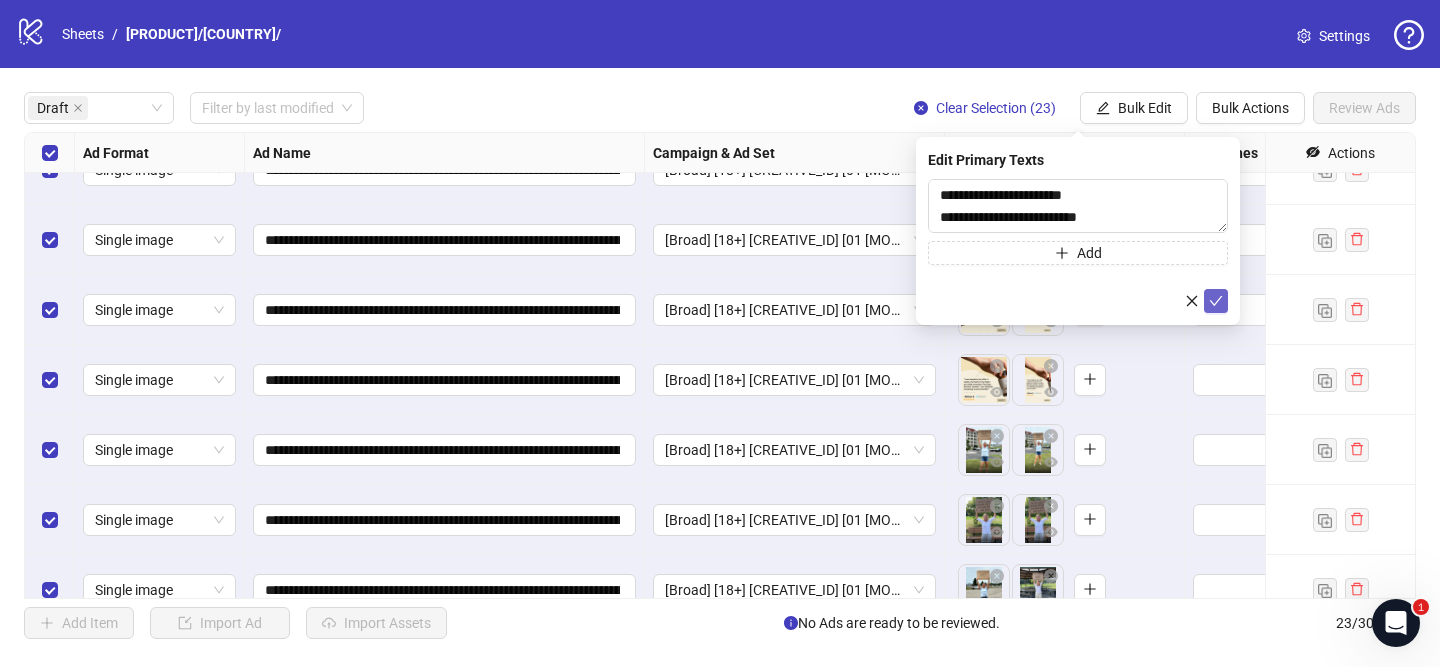 click 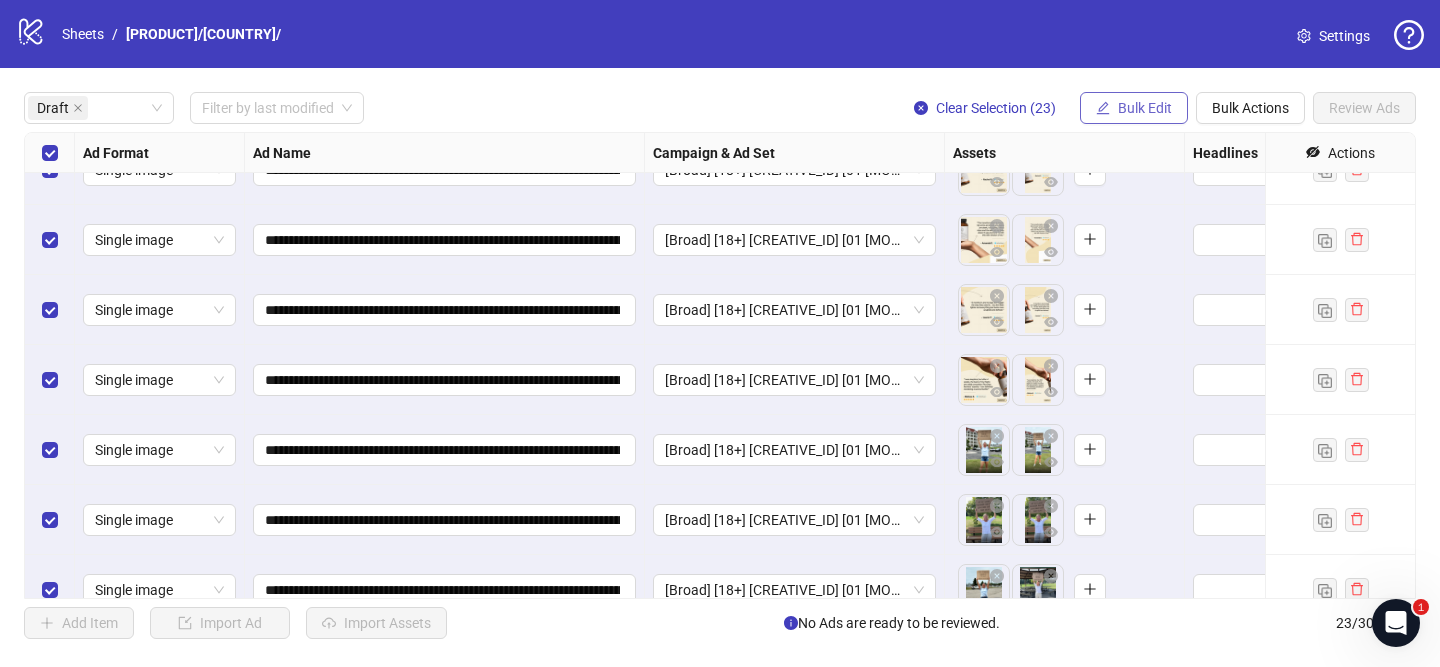 click on "Bulk Edit" at bounding box center (1145, 108) 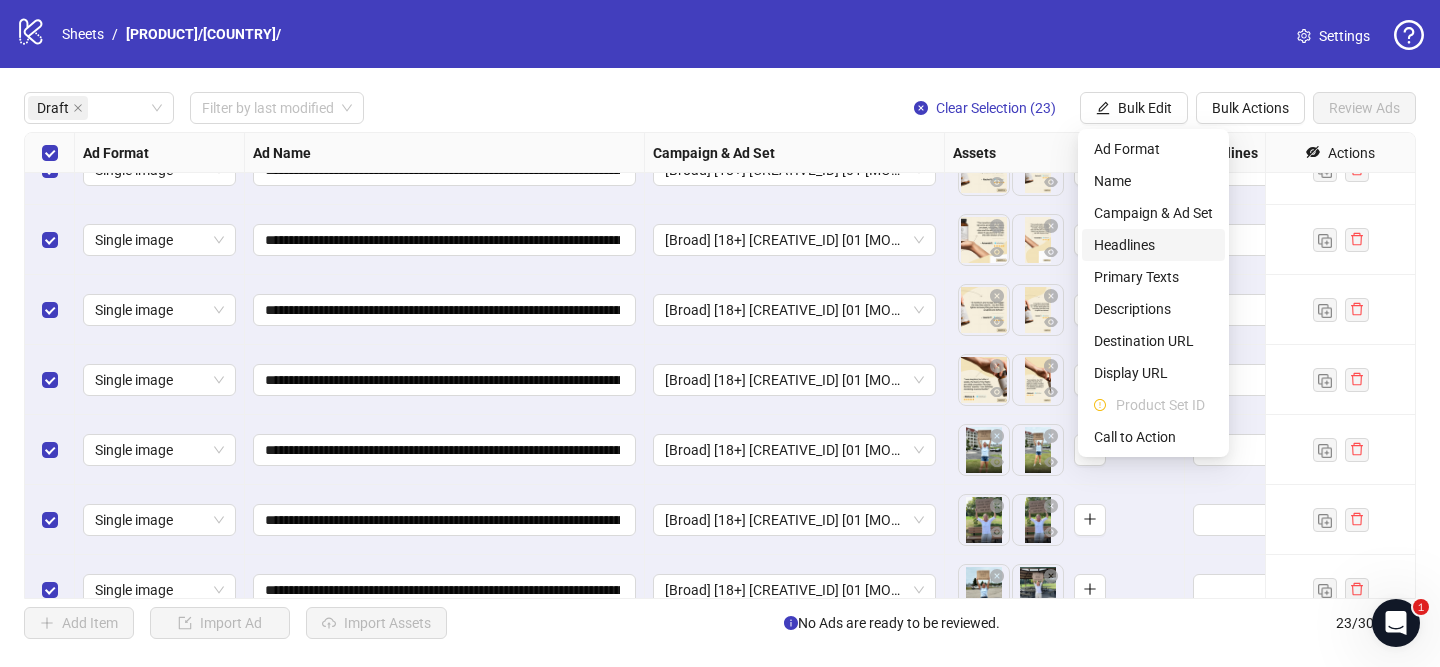 click on "Headlines" at bounding box center (1153, 245) 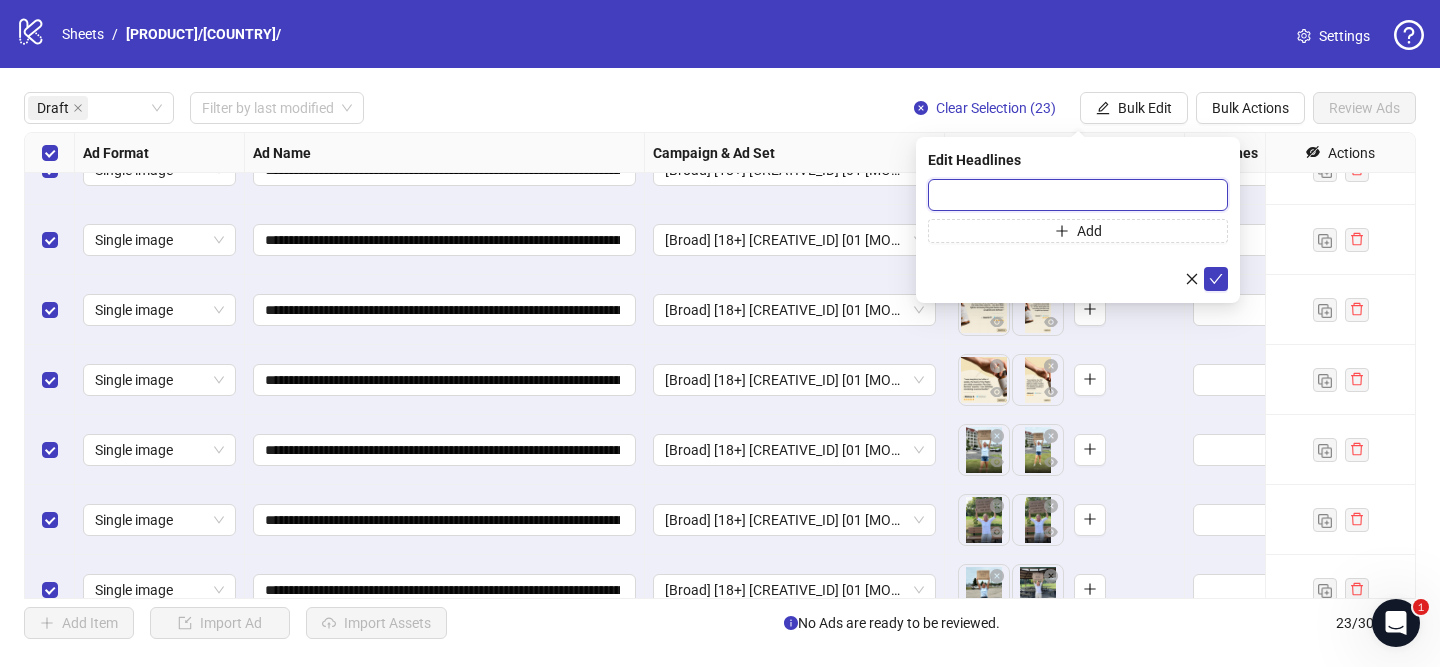 click at bounding box center (1078, 195) 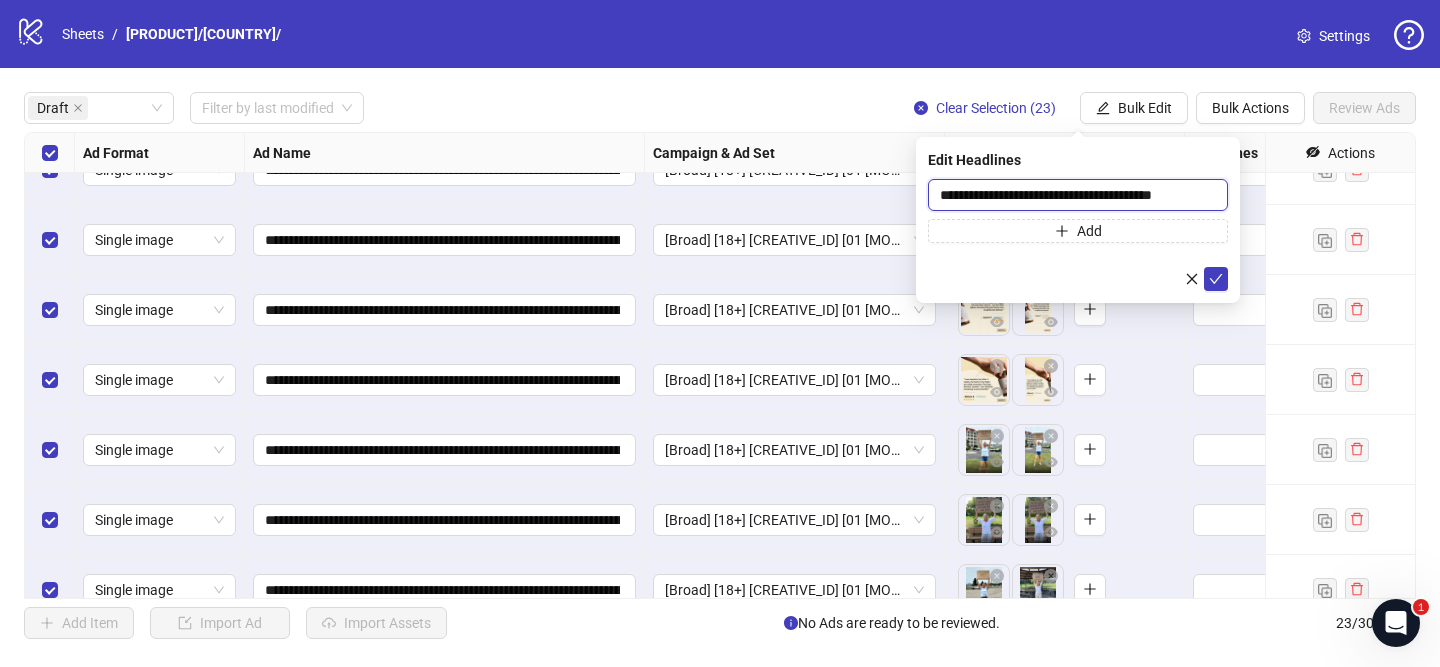 scroll, scrollTop: 0, scrollLeft: 24, axis: horizontal 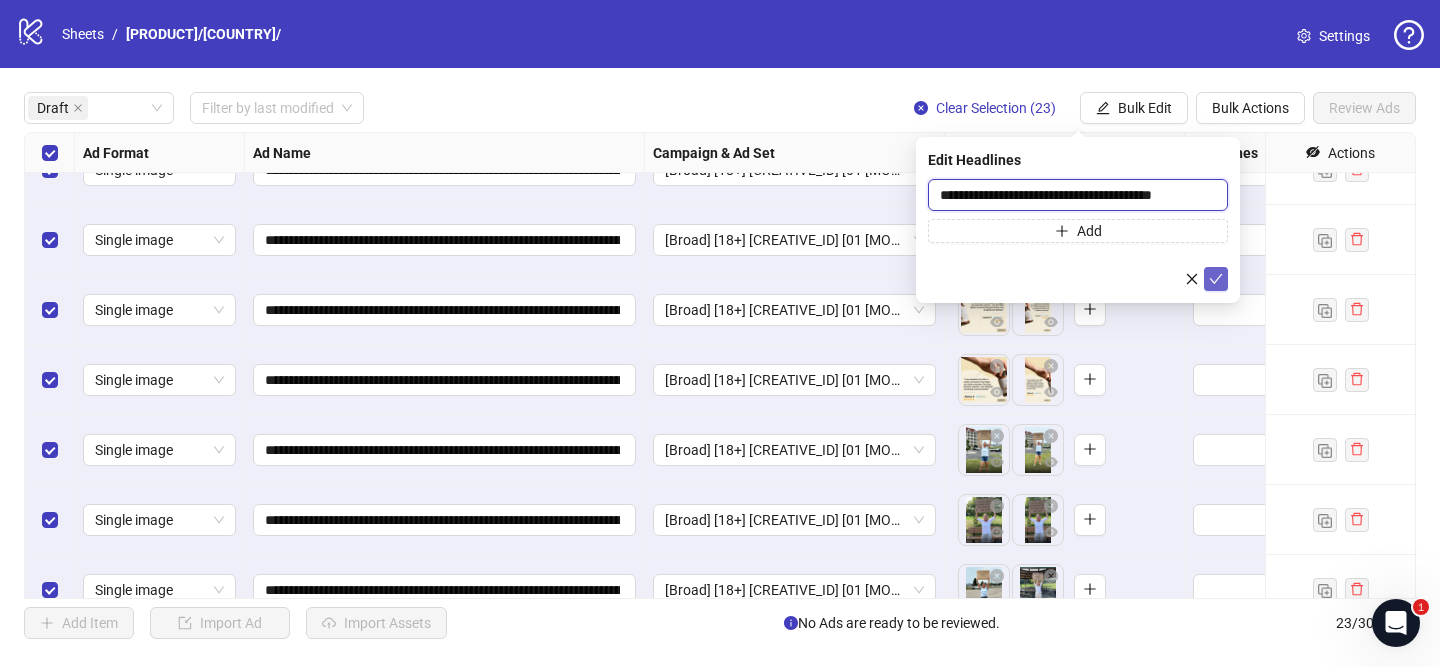 type on "**********" 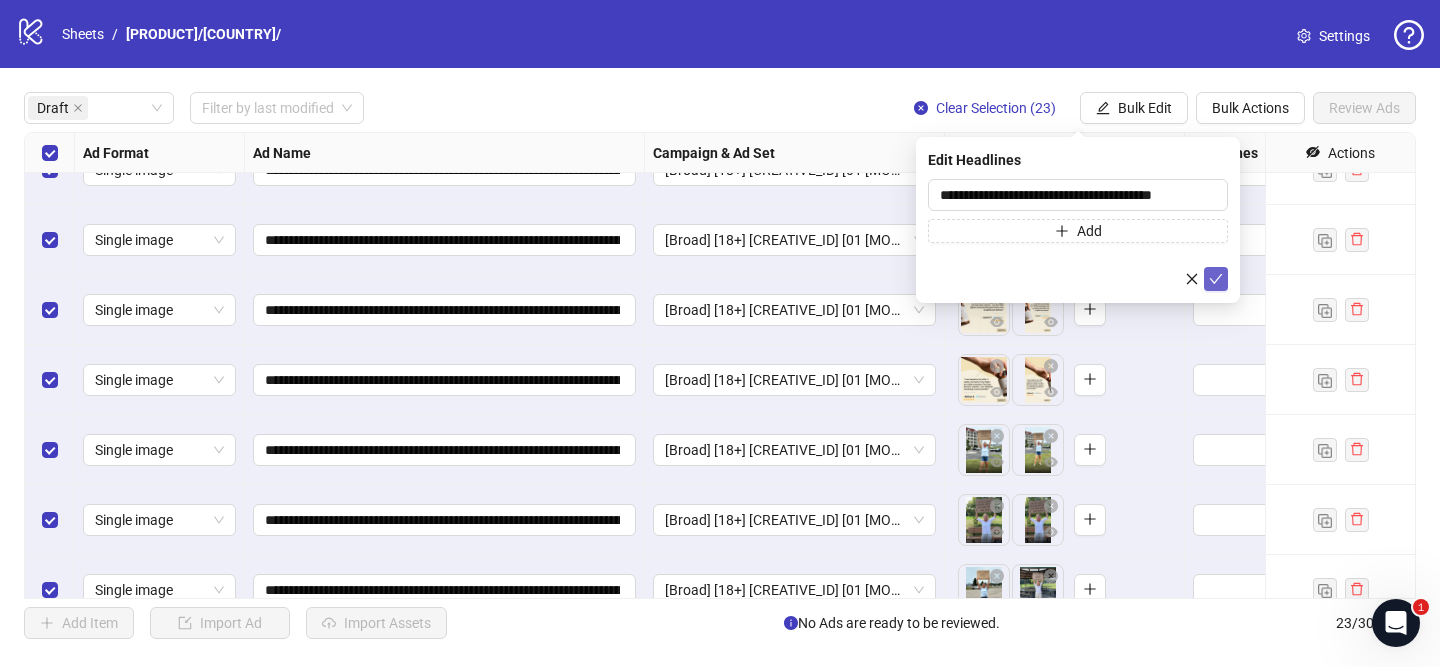 click 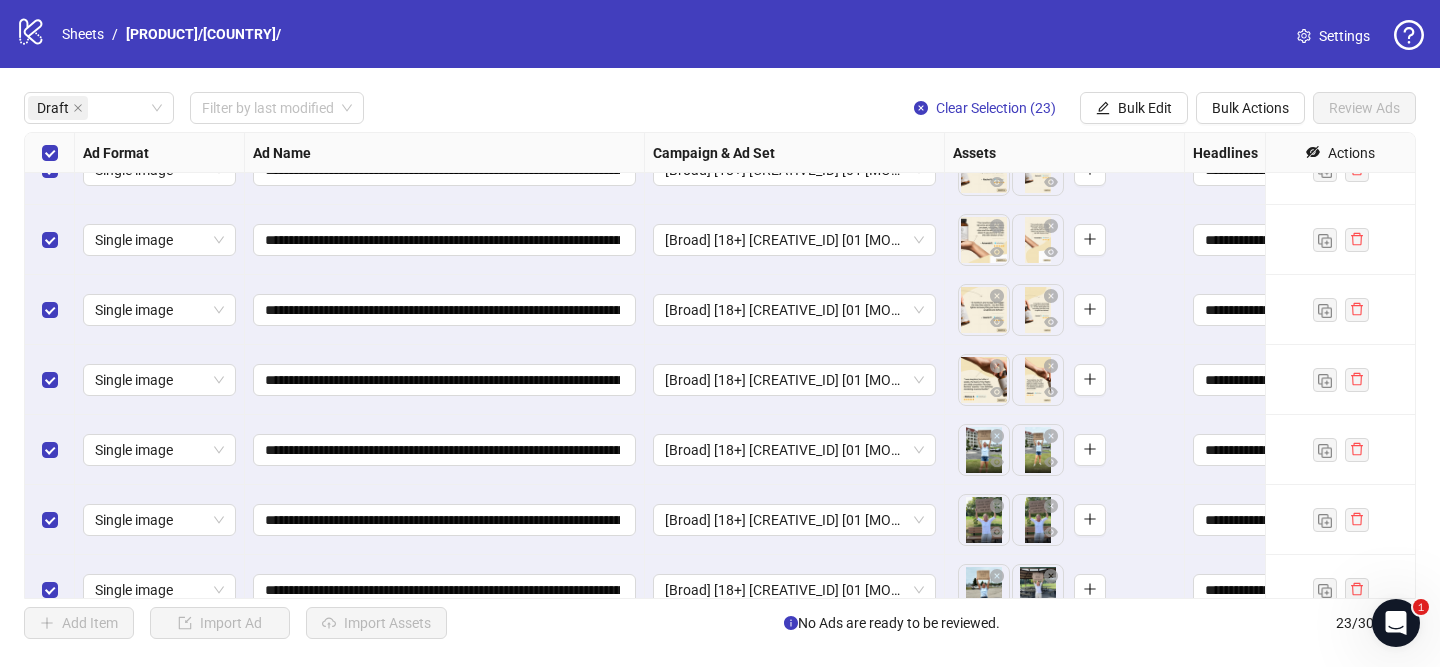 click on "**********" at bounding box center [720, 365] 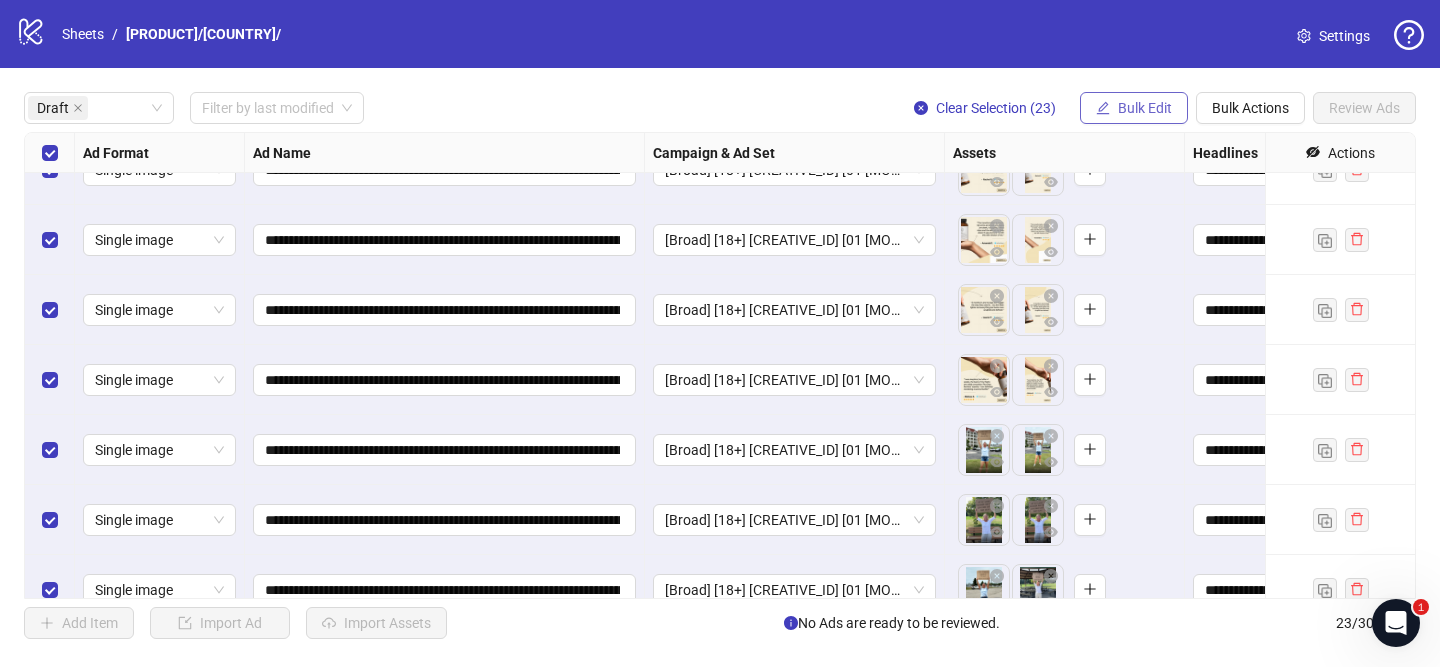 click on "Bulk Edit" at bounding box center [1134, 108] 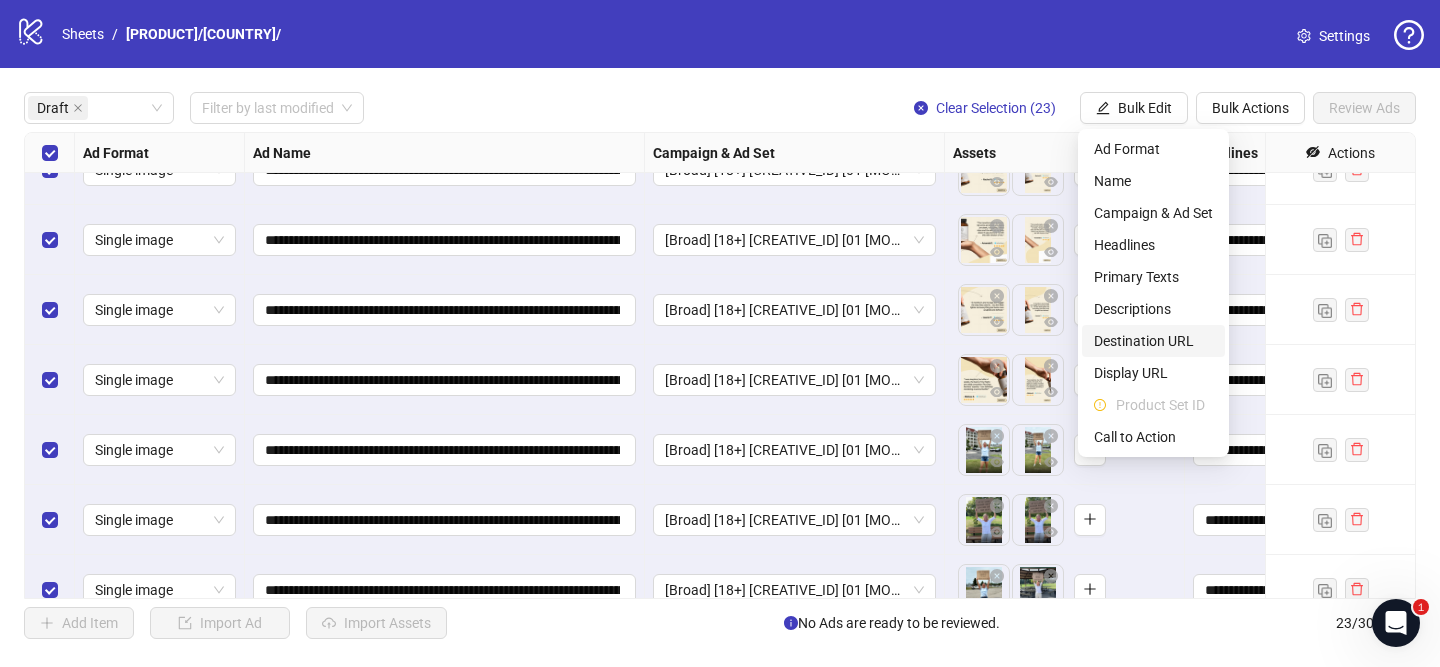 click on "Destination URL" at bounding box center [1153, 341] 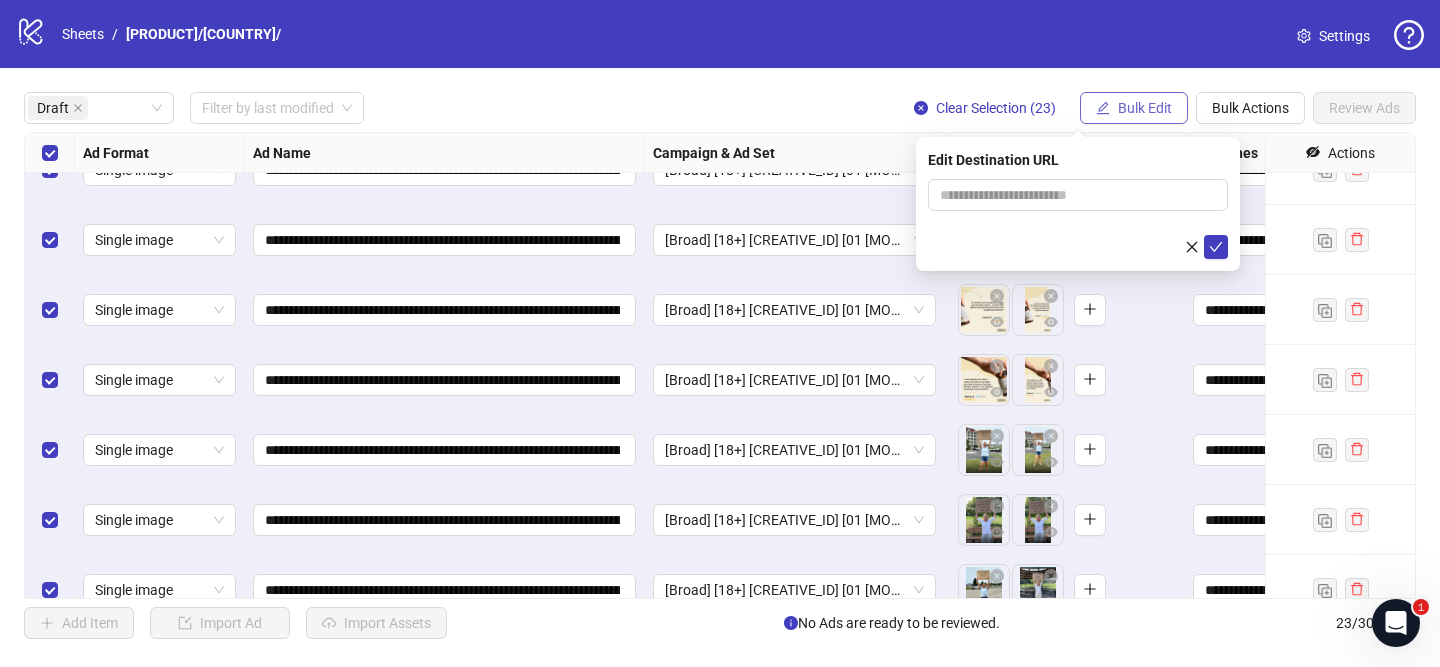 click on "Bulk Edit" at bounding box center [1145, 108] 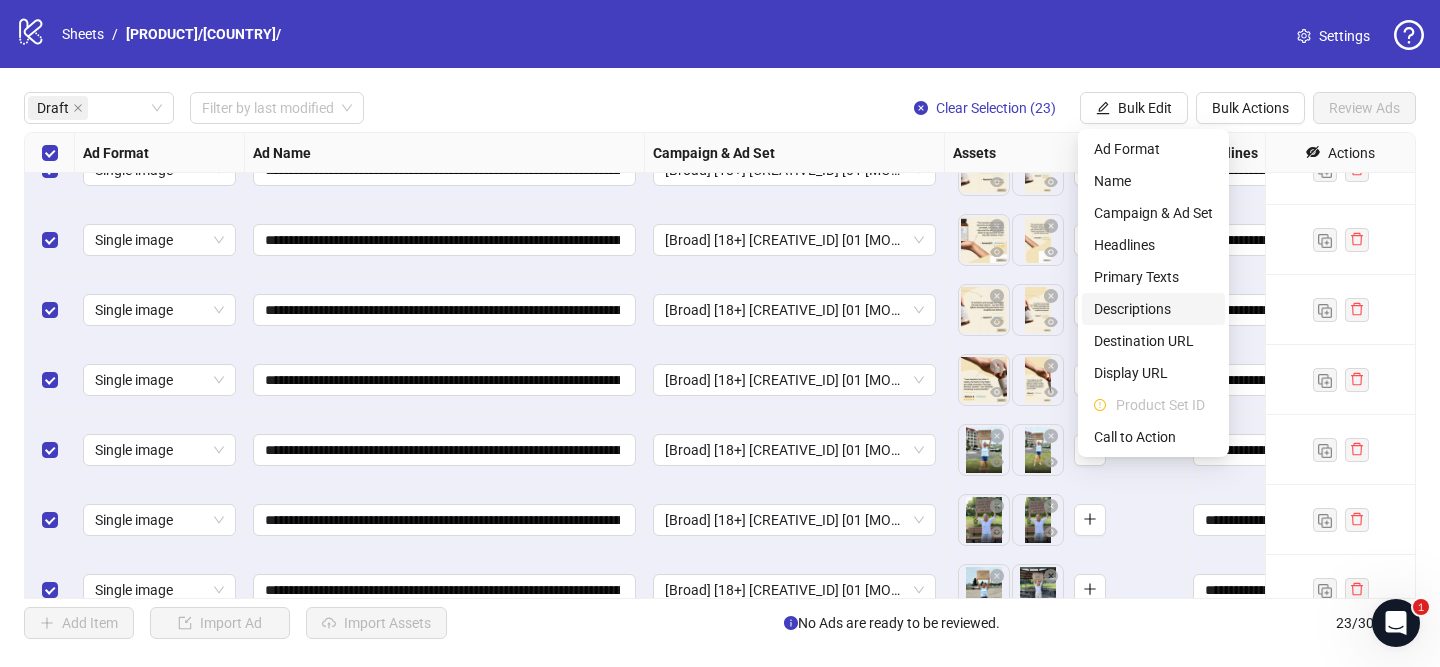 click on "Descriptions" at bounding box center [1153, 309] 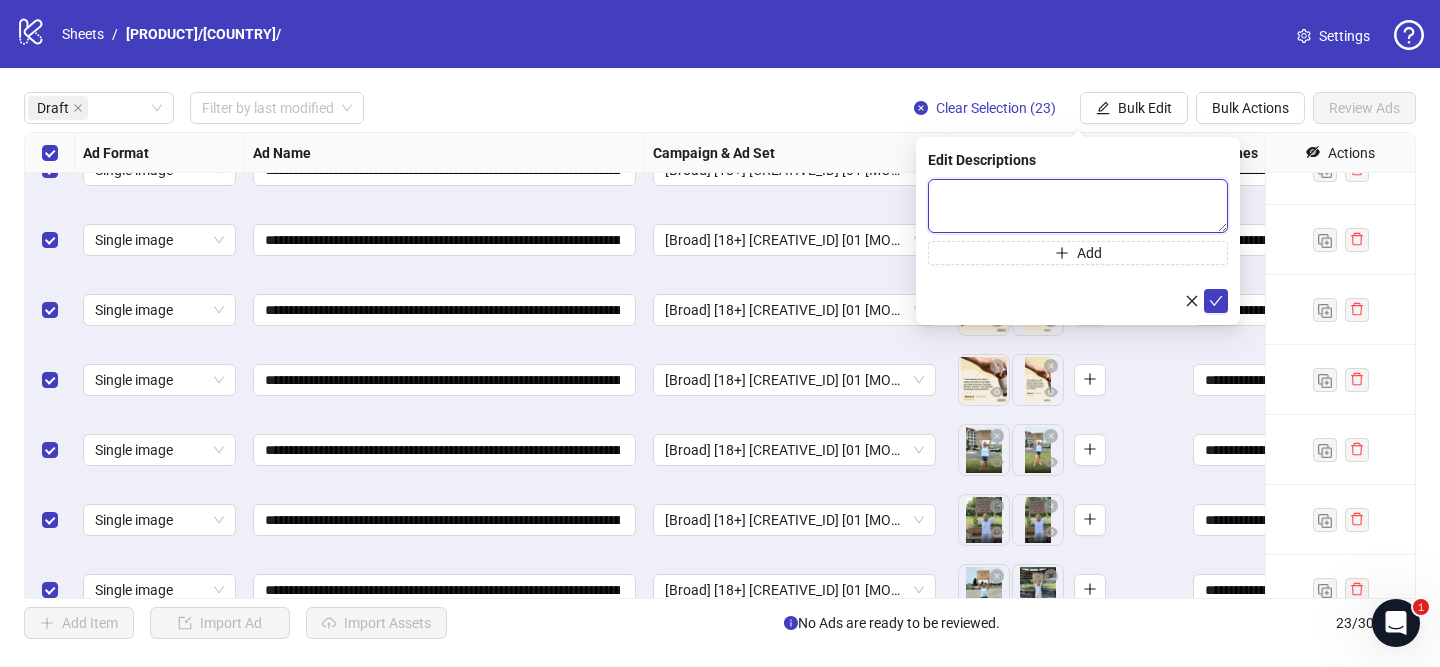 click at bounding box center [1078, 206] 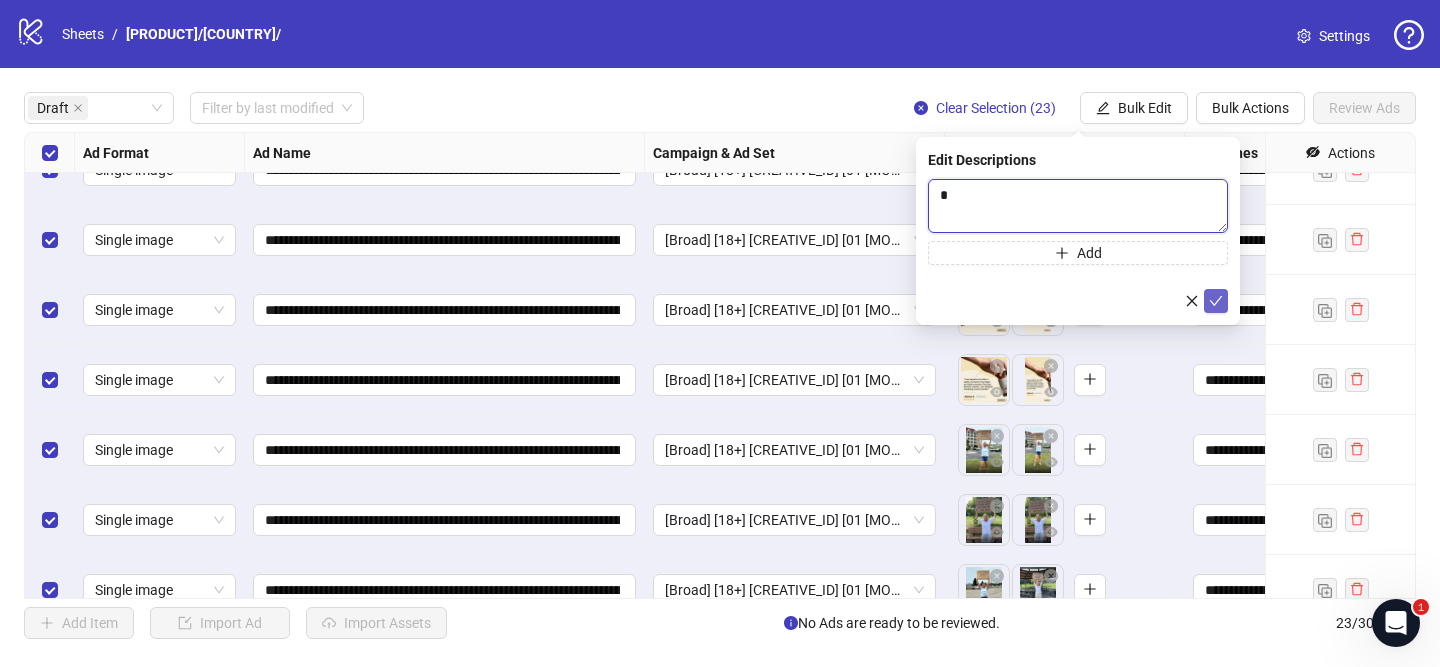 type 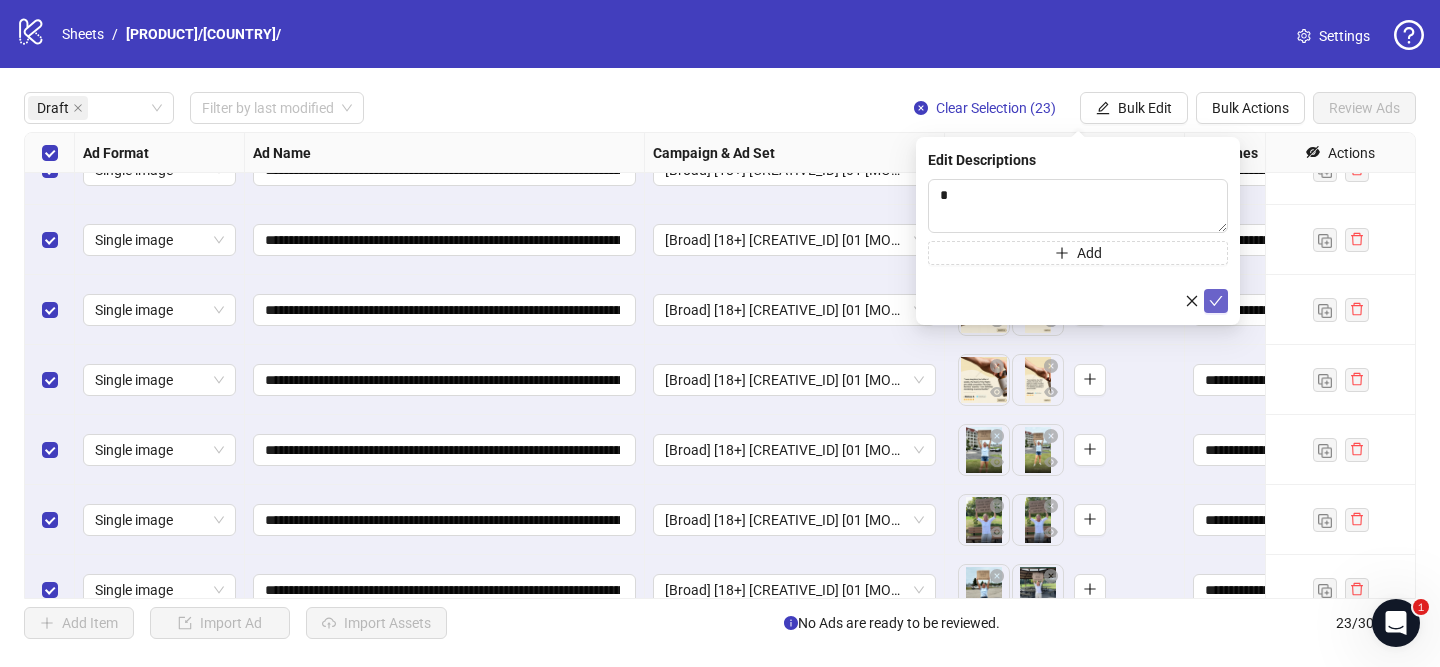 click 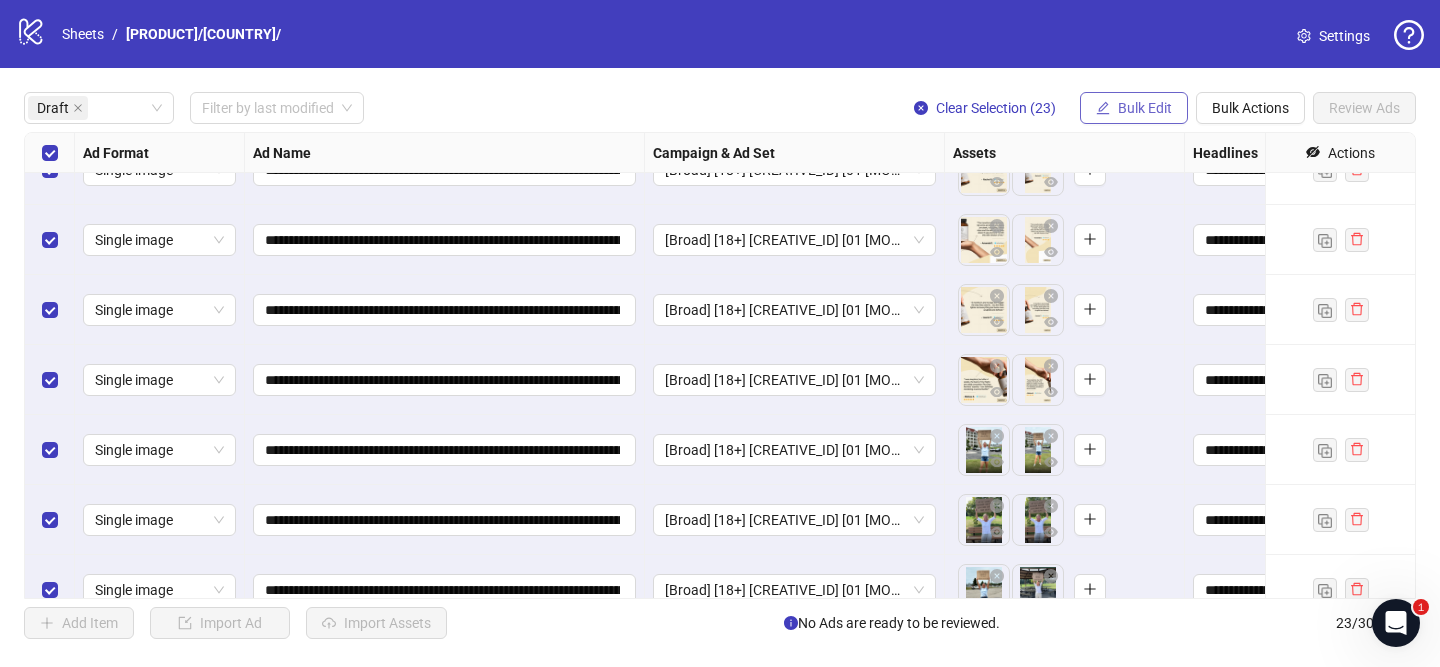click on "Bulk Edit" at bounding box center (1145, 108) 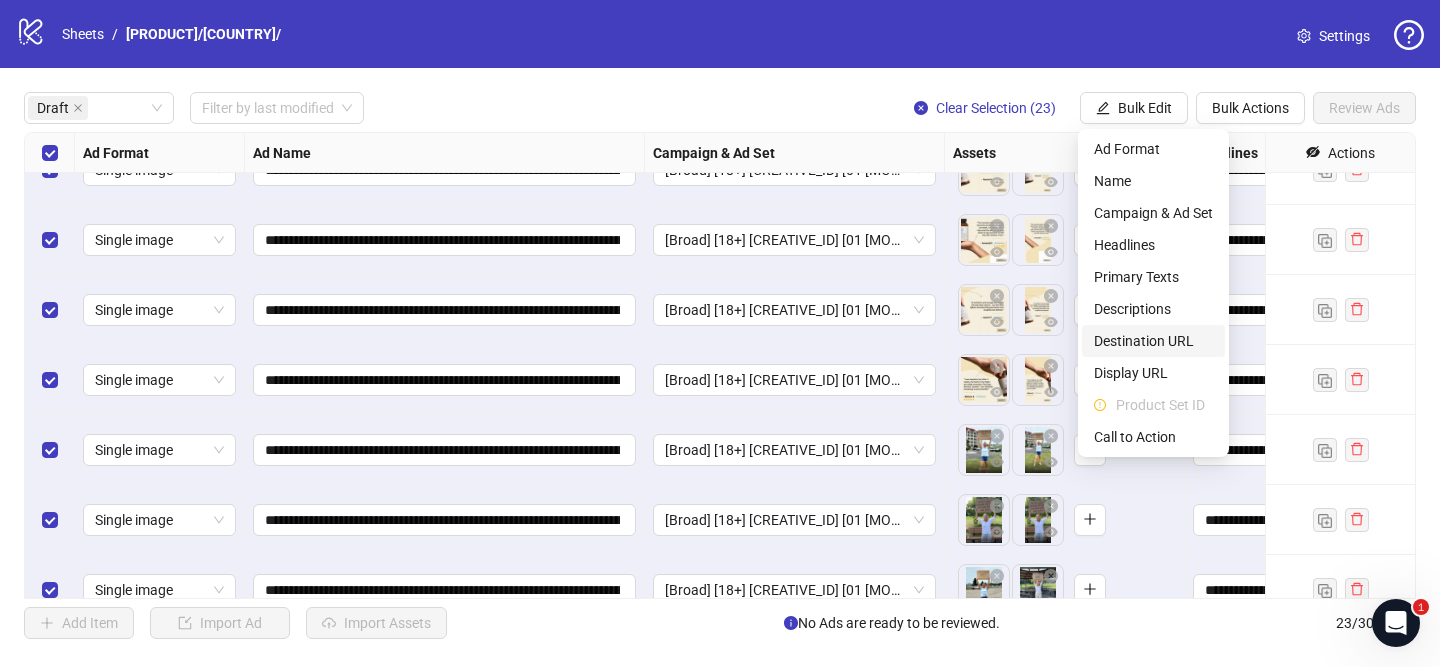 click on "Destination URL" at bounding box center [1153, 341] 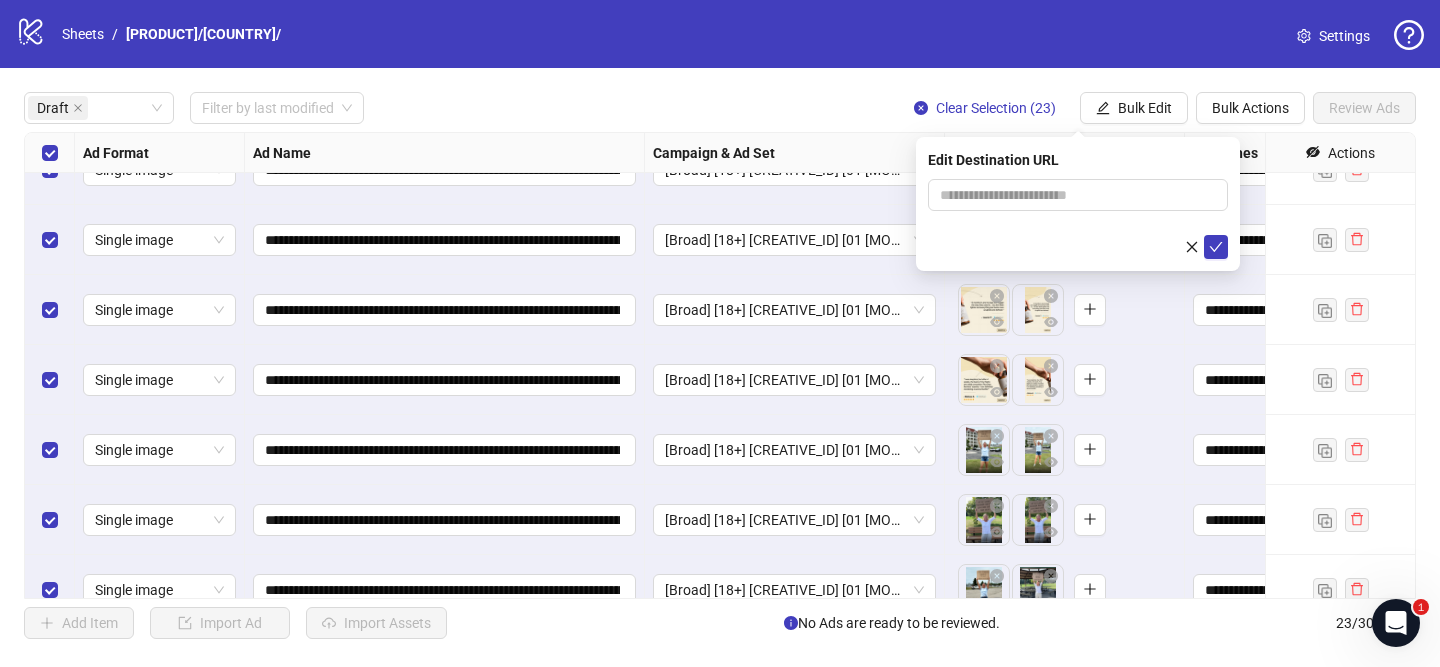 click at bounding box center (1078, 219) 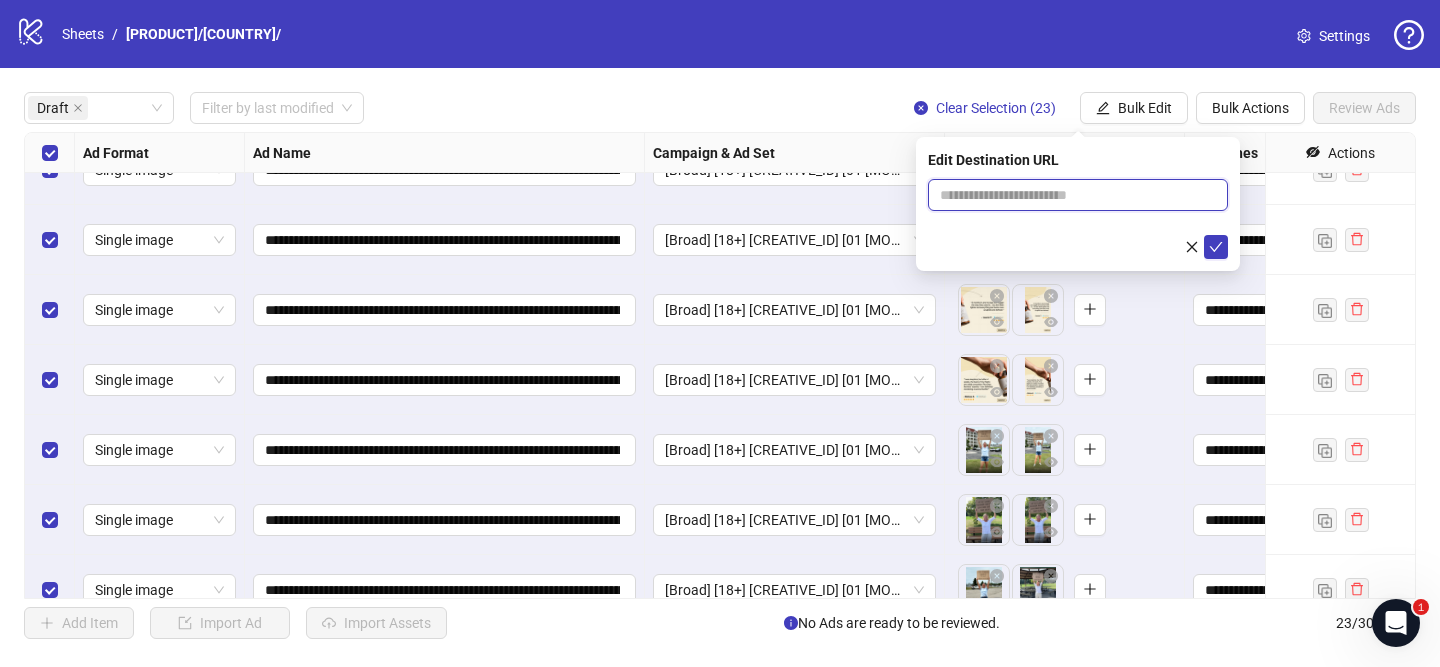click at bounding box center (1070, 195) 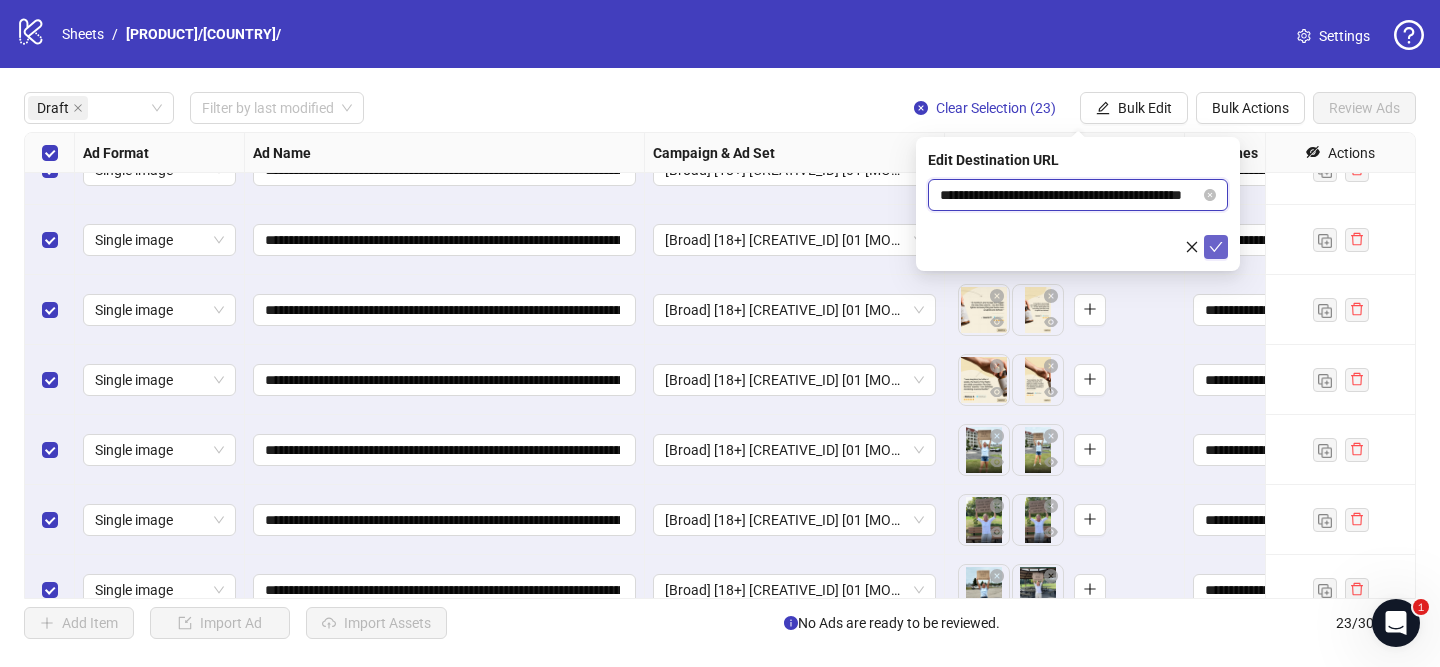 scroll, scrollTop: 0, scrollLeft: 85, axis: horizontal 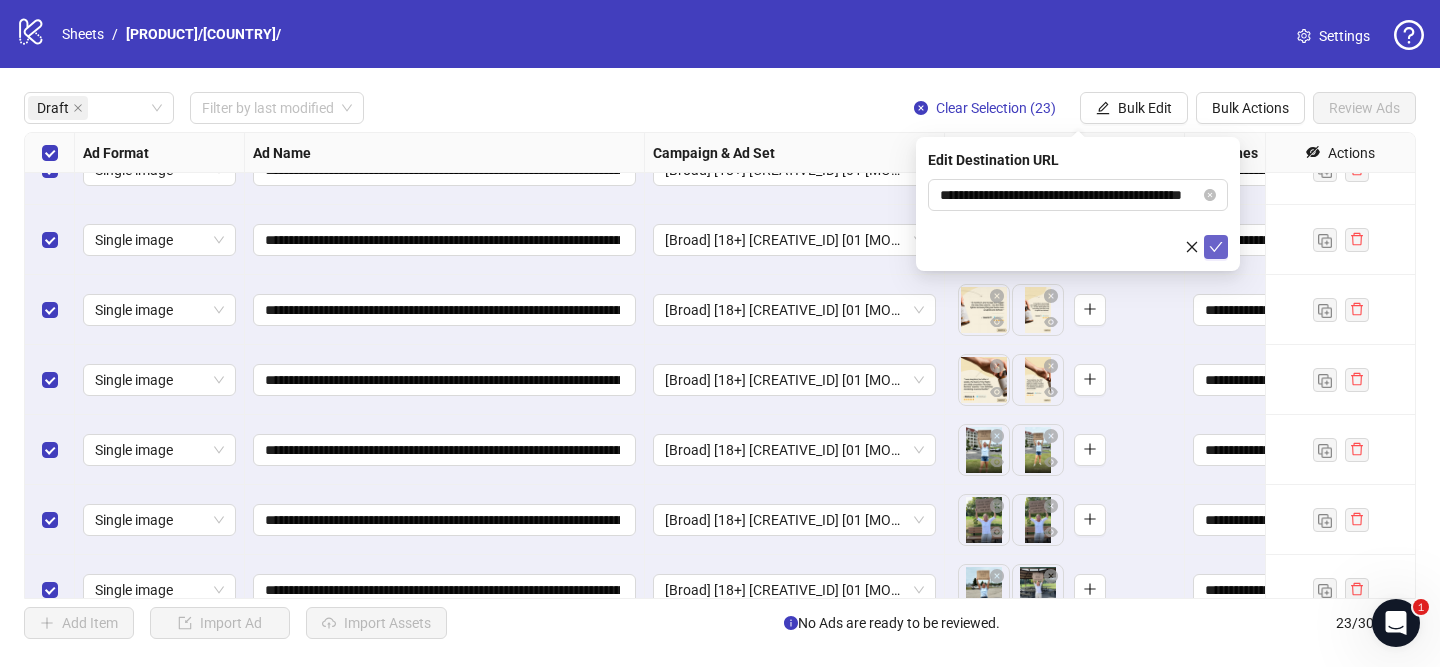 click 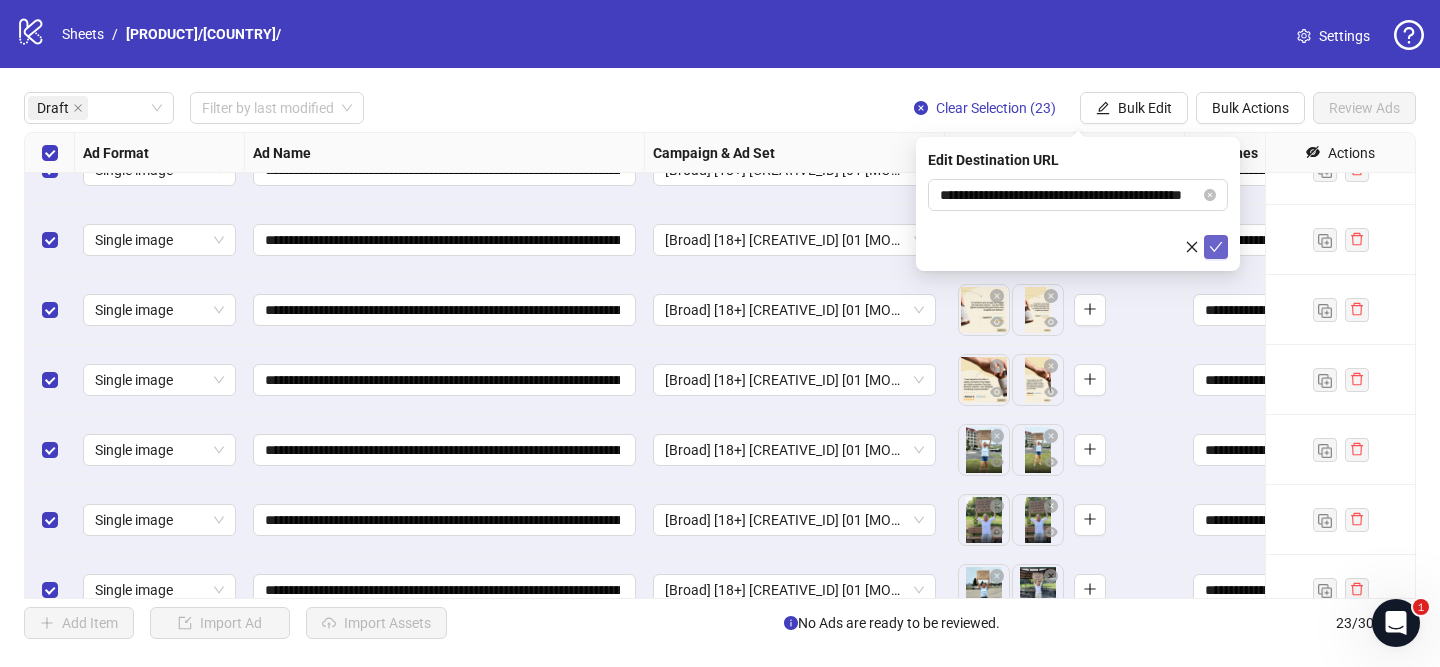 scroll, scrollTop: 0, scrollLeft: 0, axis: both 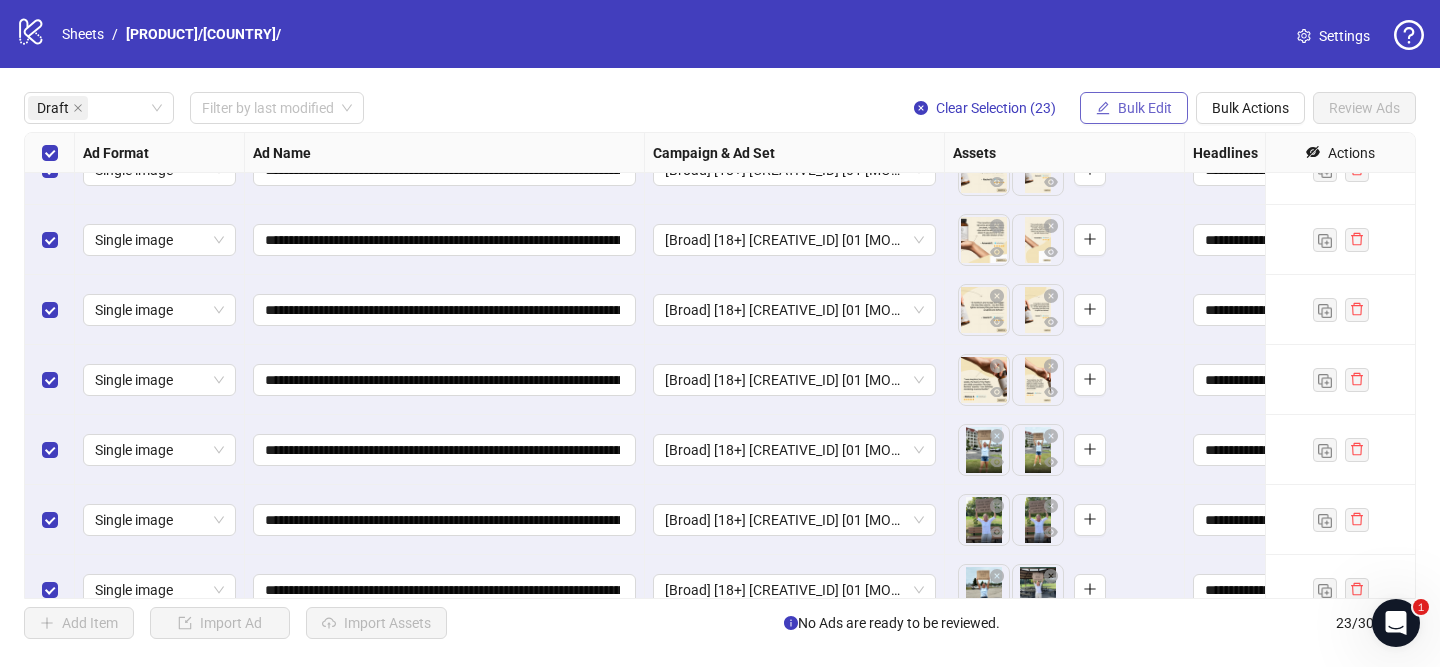 click on "Bulk Edit" at bounding box center (1145, 108) 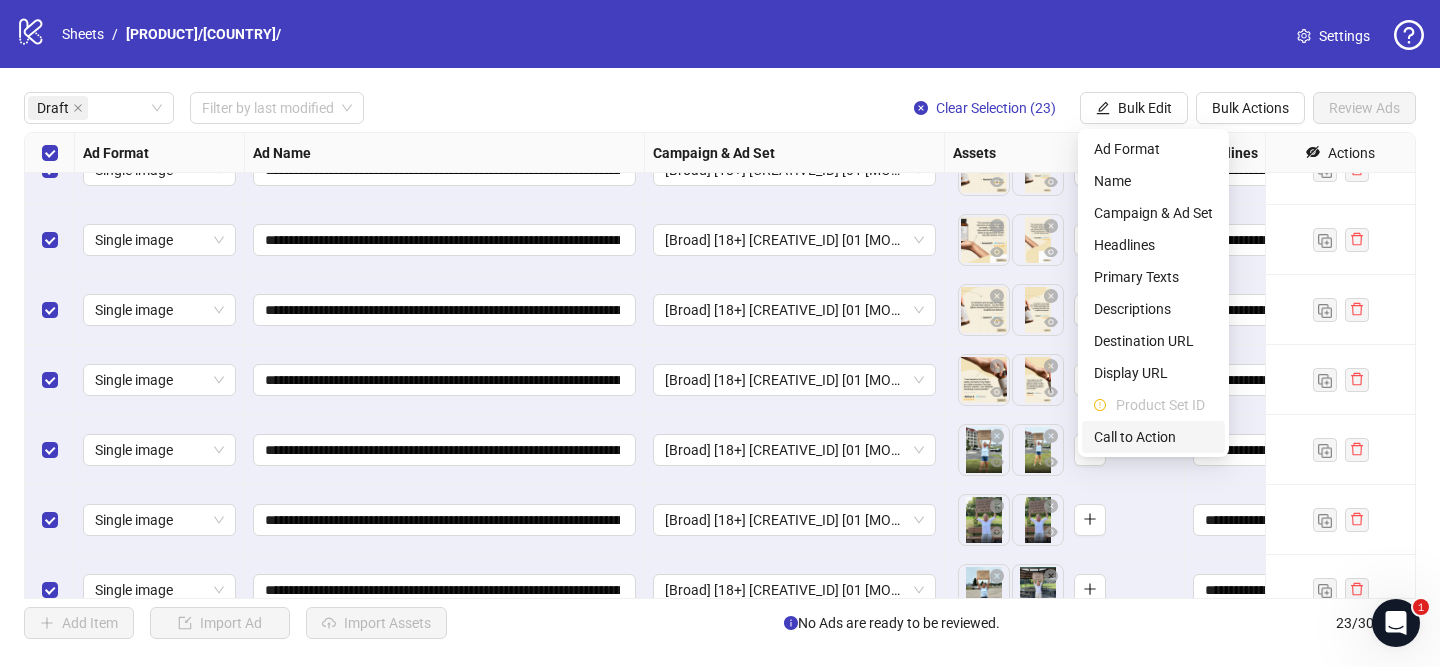 click on "Call to Action" at bounding box center (1153, 437) 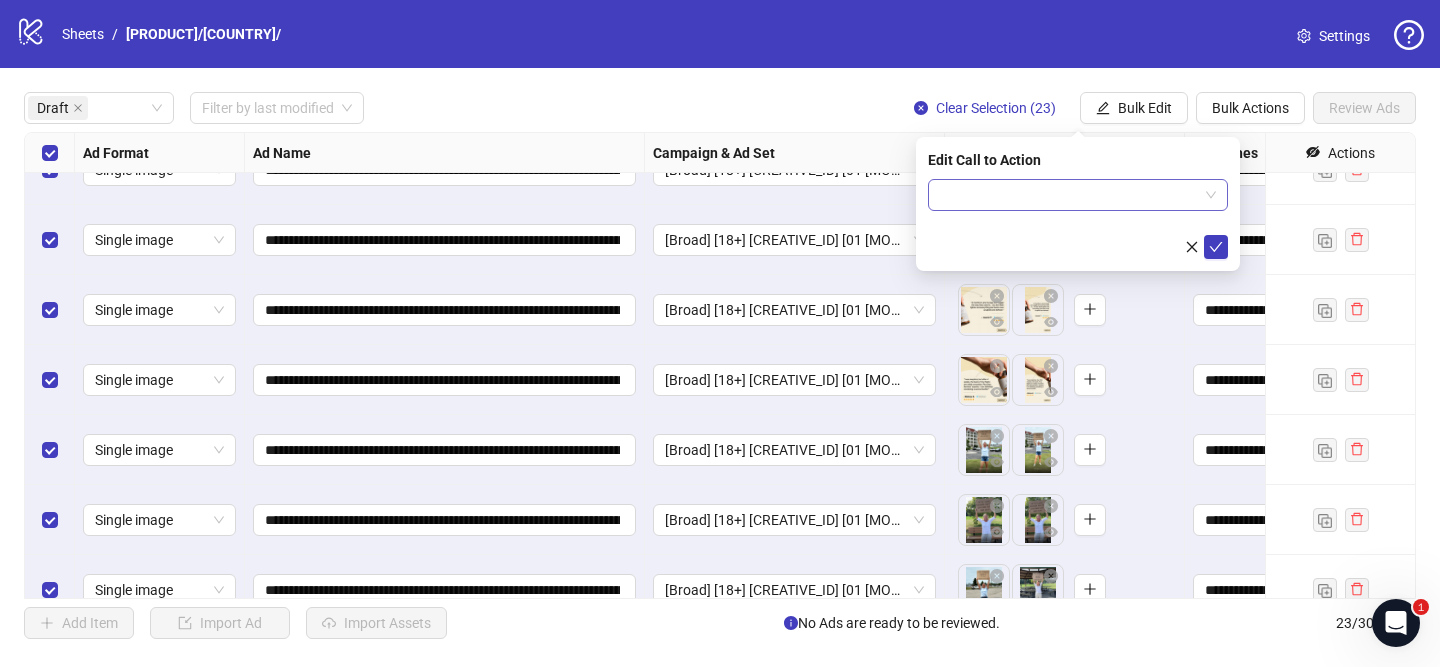 click at bounding box center [1069, 195] 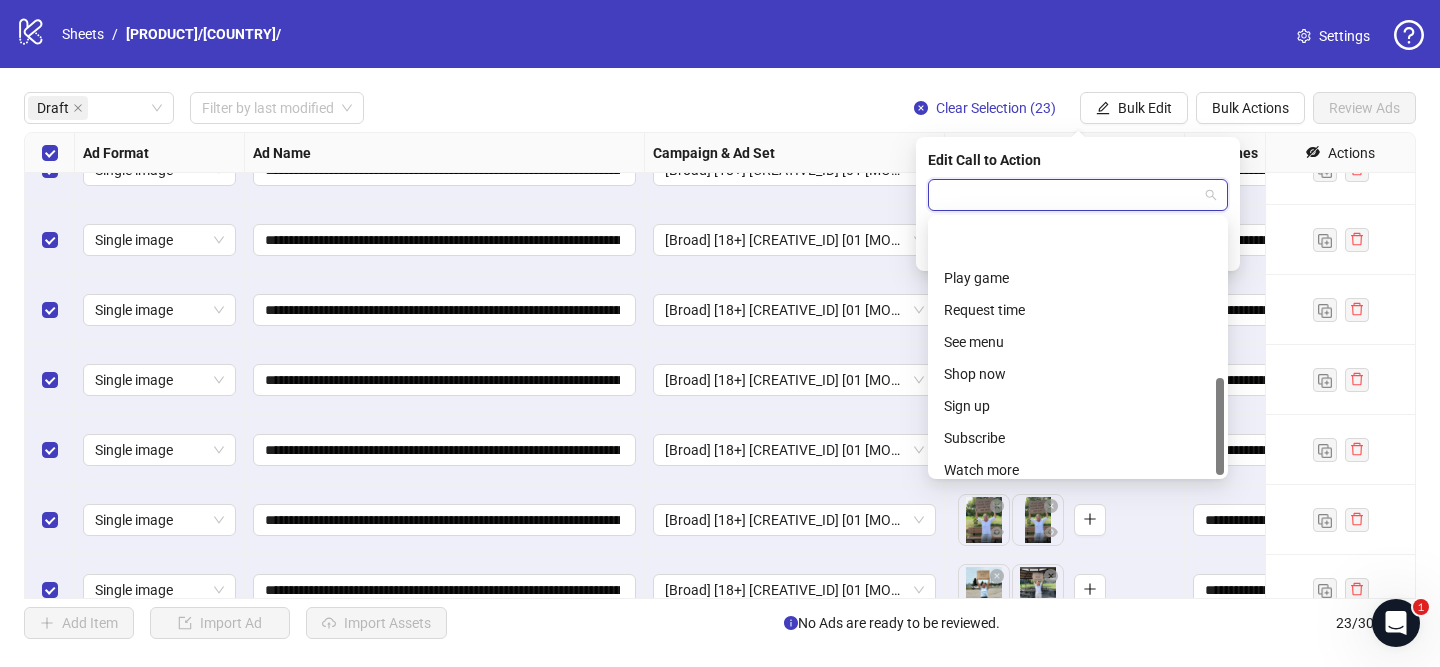 scroll, scrollTop: 416, scrollLeft: 0, axis: vertical 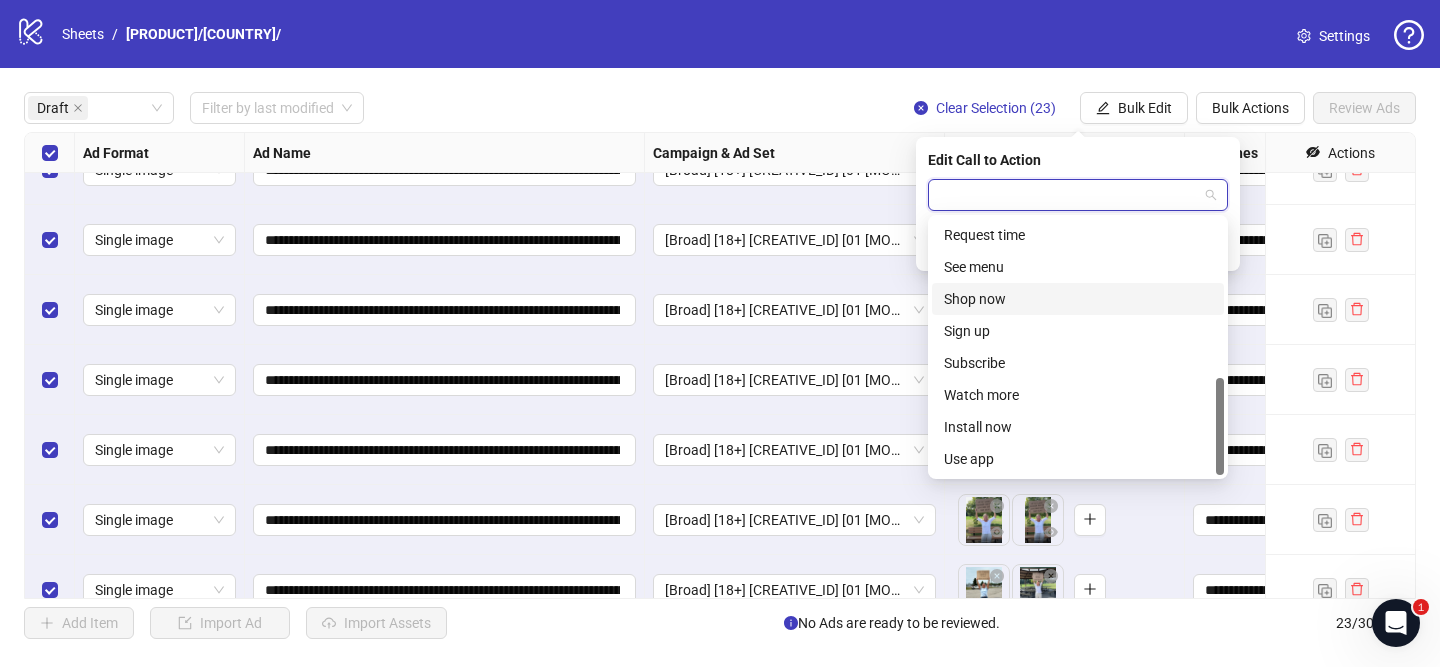 click on "Shop now" at bounding box center (1078, 299) 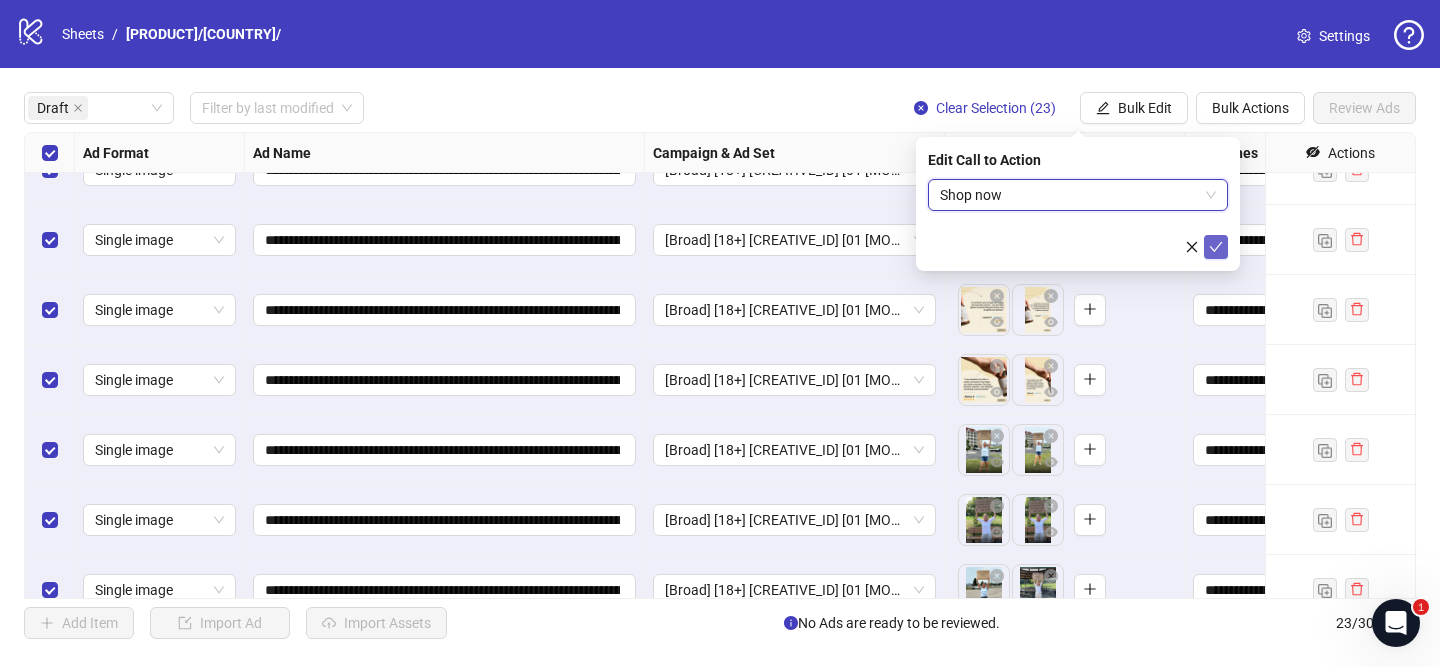 click 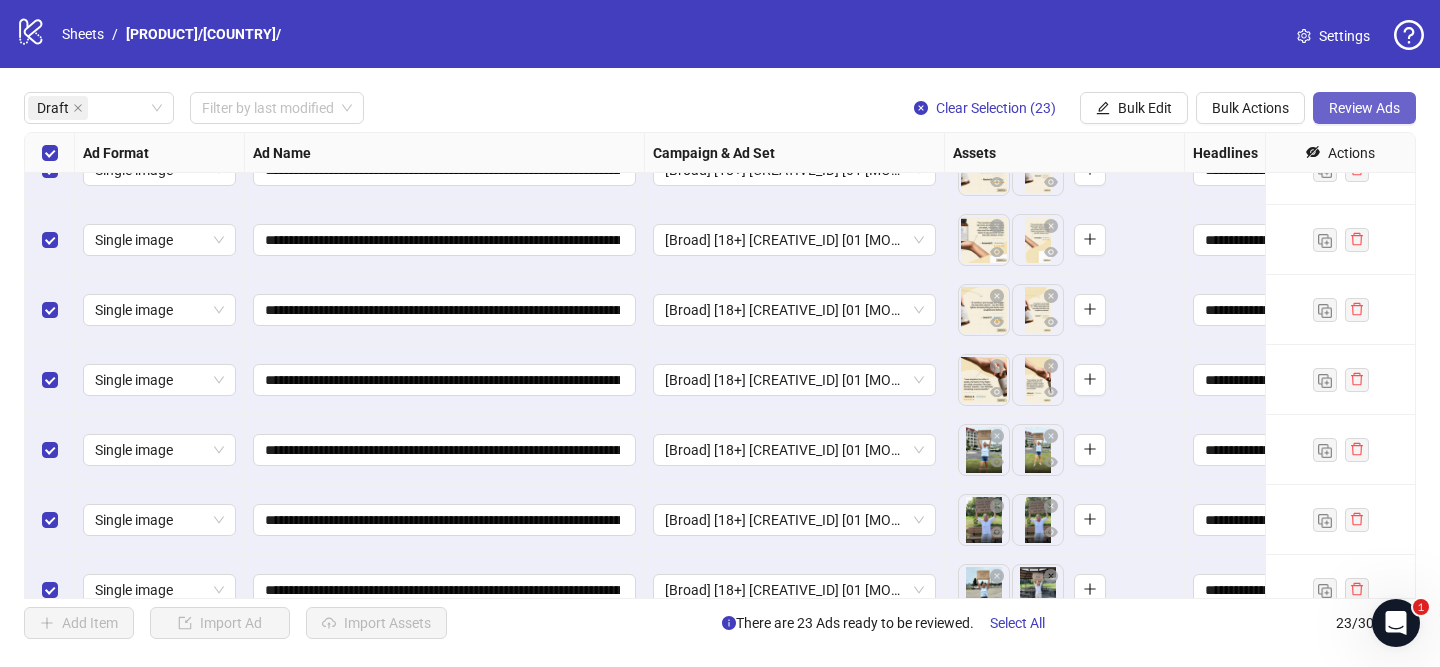 click on "Review Ads" at bounding box center (1364, 108) 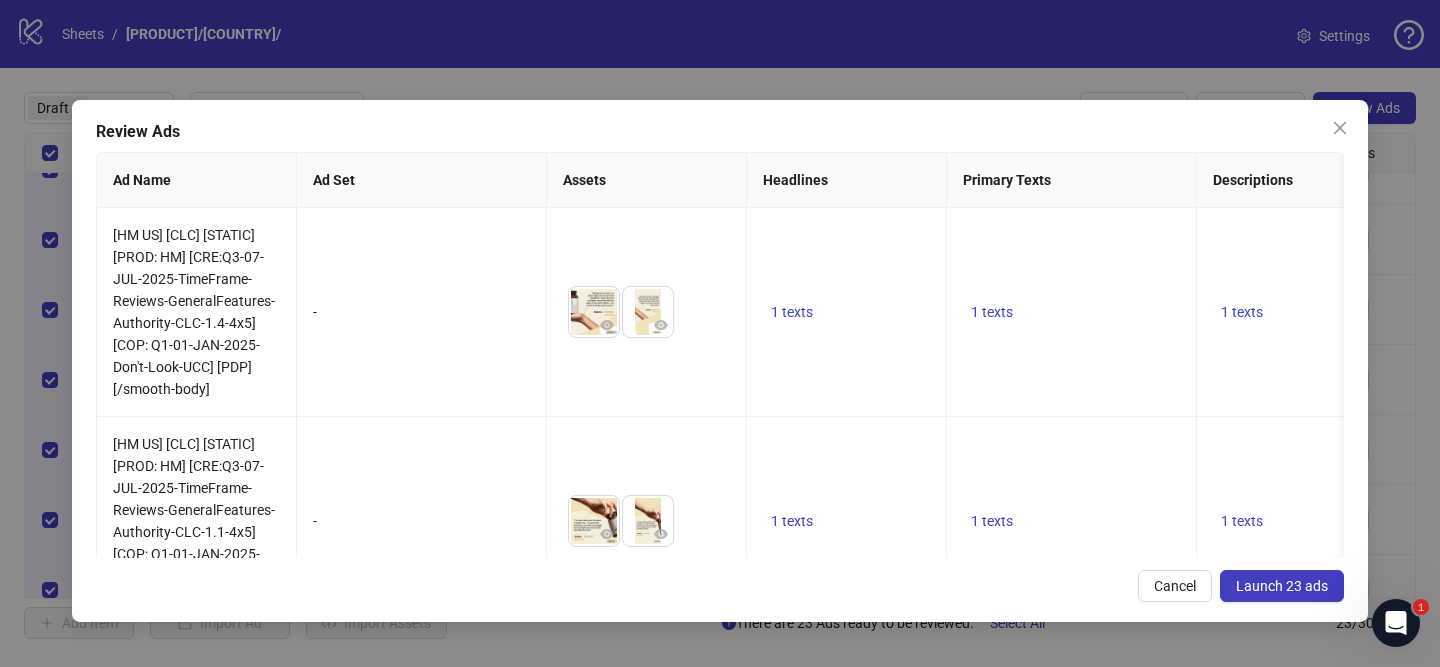 click on "Launch 23 ads" at bounding box center [1282, 586] 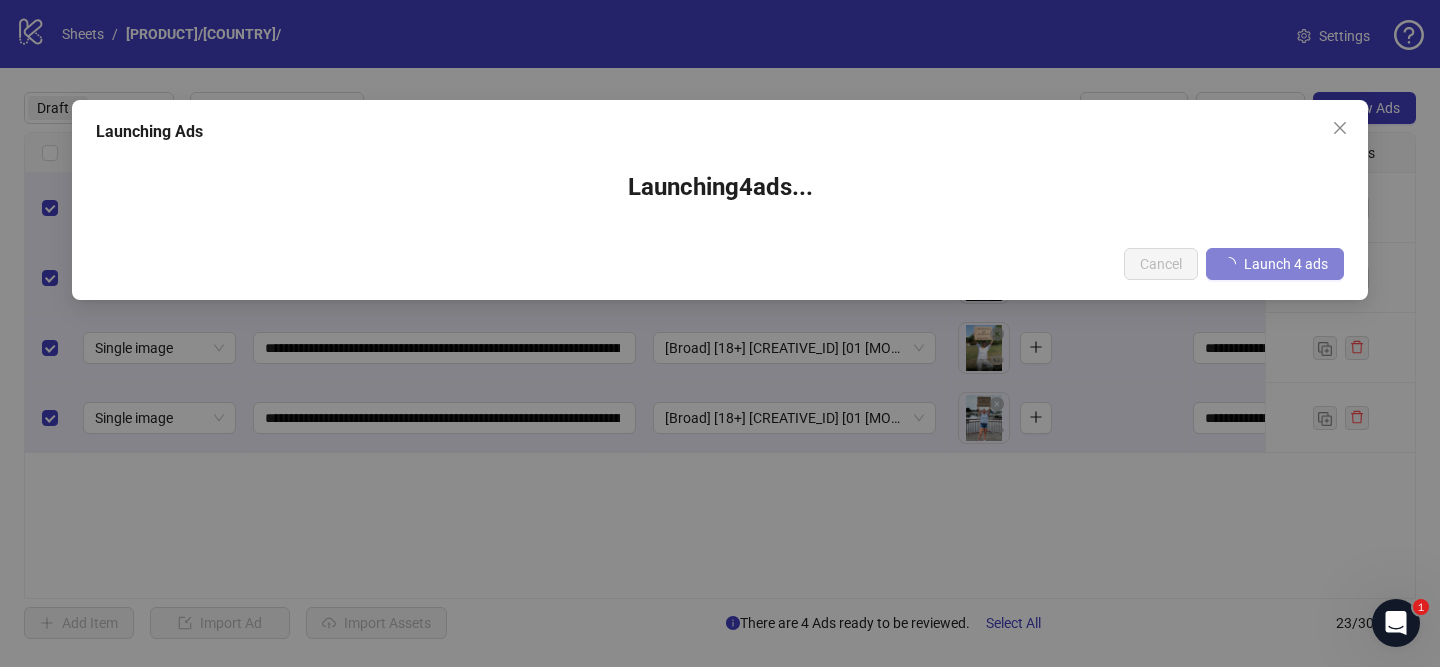 scroll, scrollTop: 0, scrollLeft: 0, axis: both 